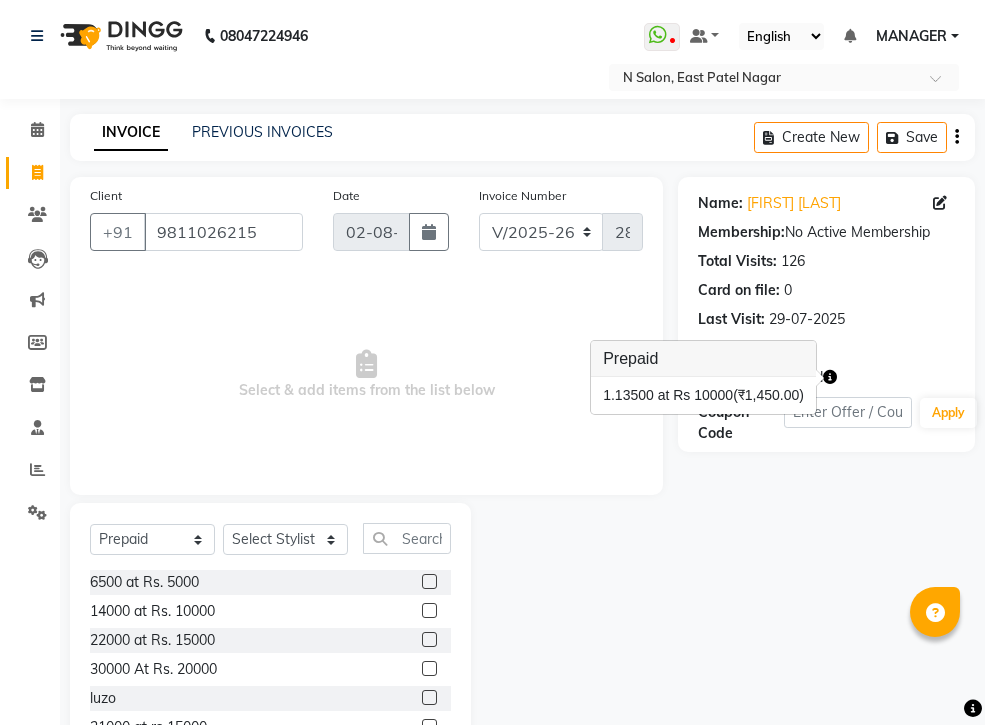 select on "3472" 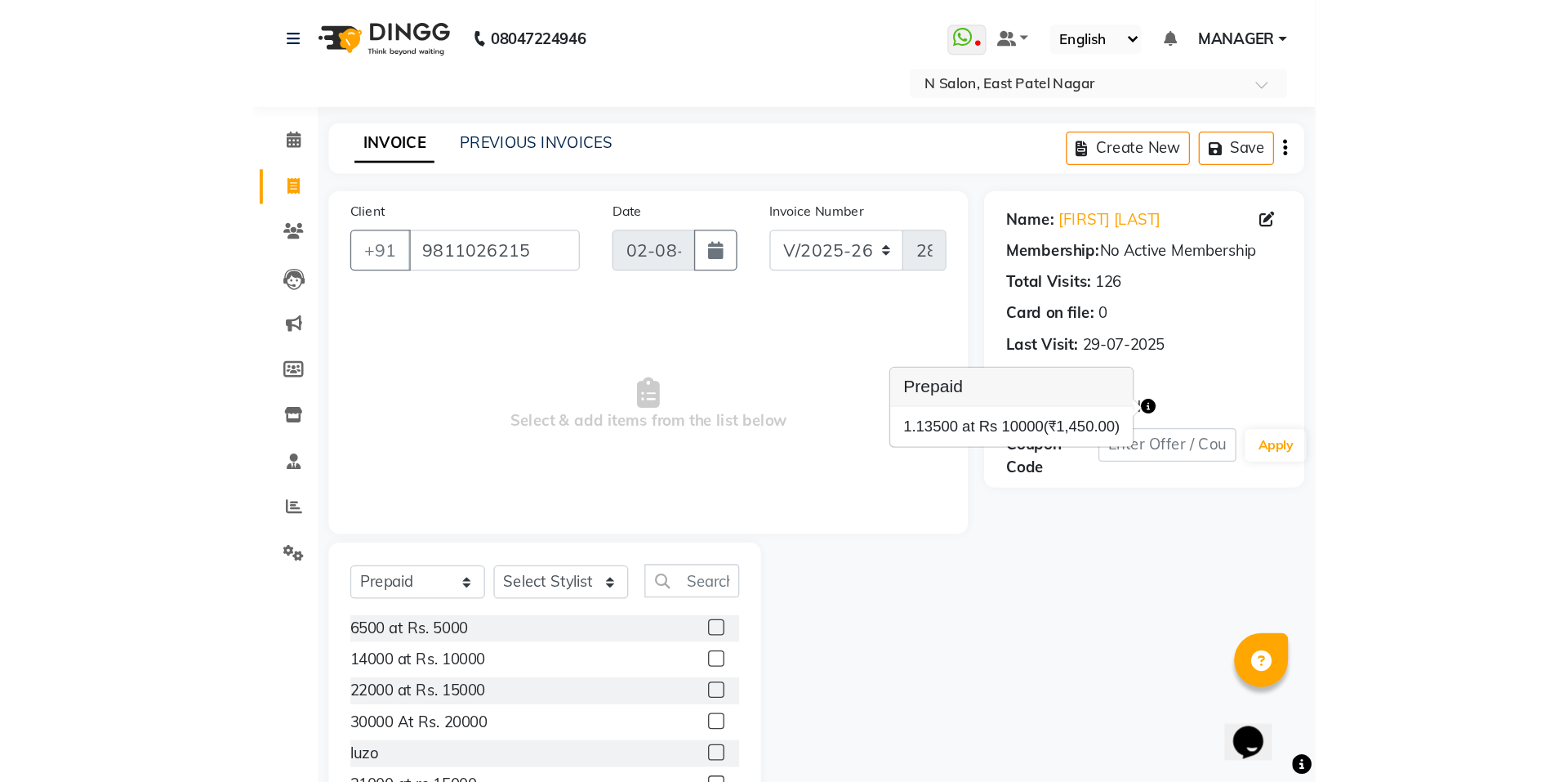 scroll, scrollTop: 0, scrollLeft: 0, axis: both 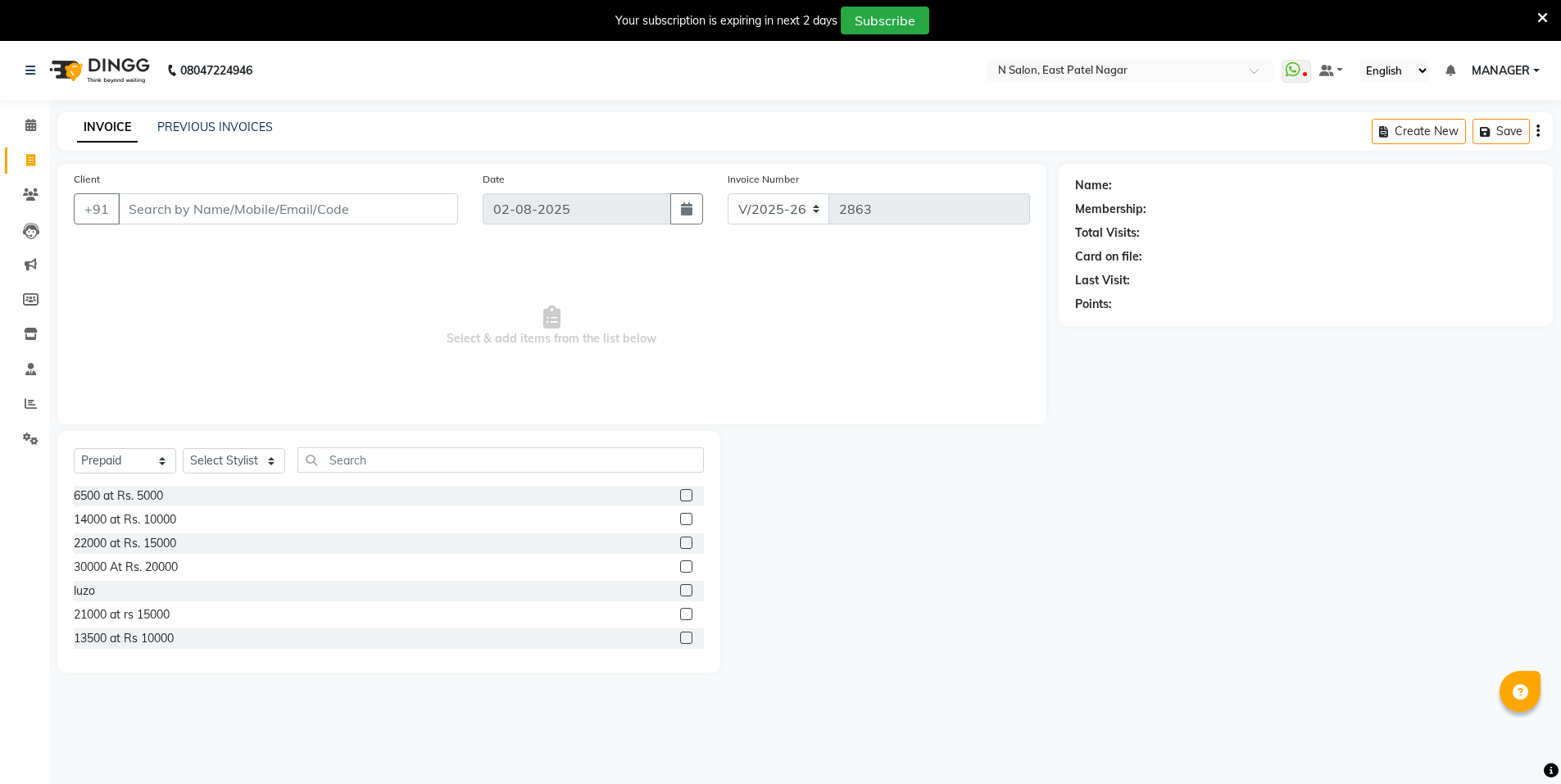 select on "3472" 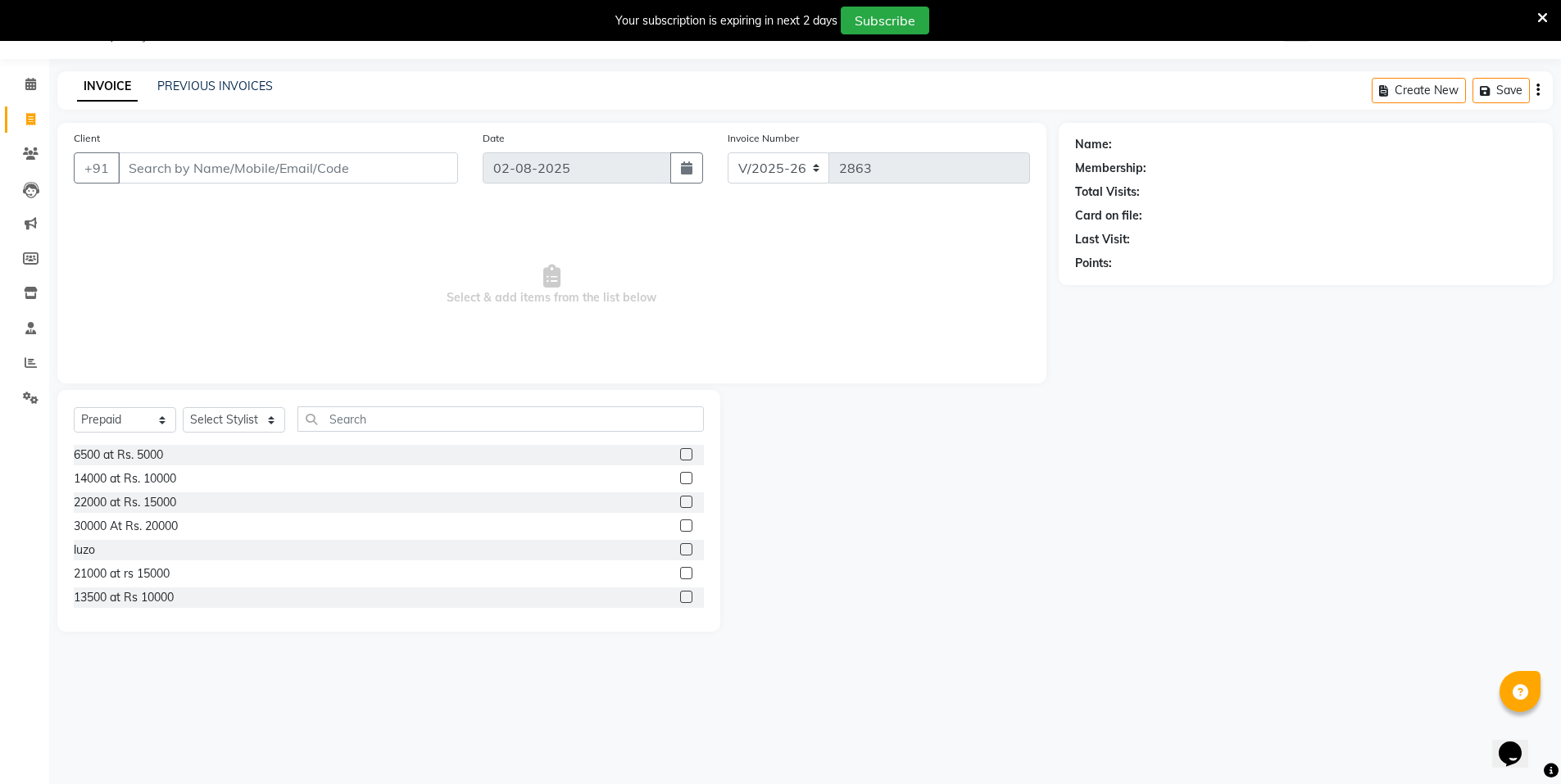 scroll, scrollTop: 0, scrollLeft: 0, axis: both 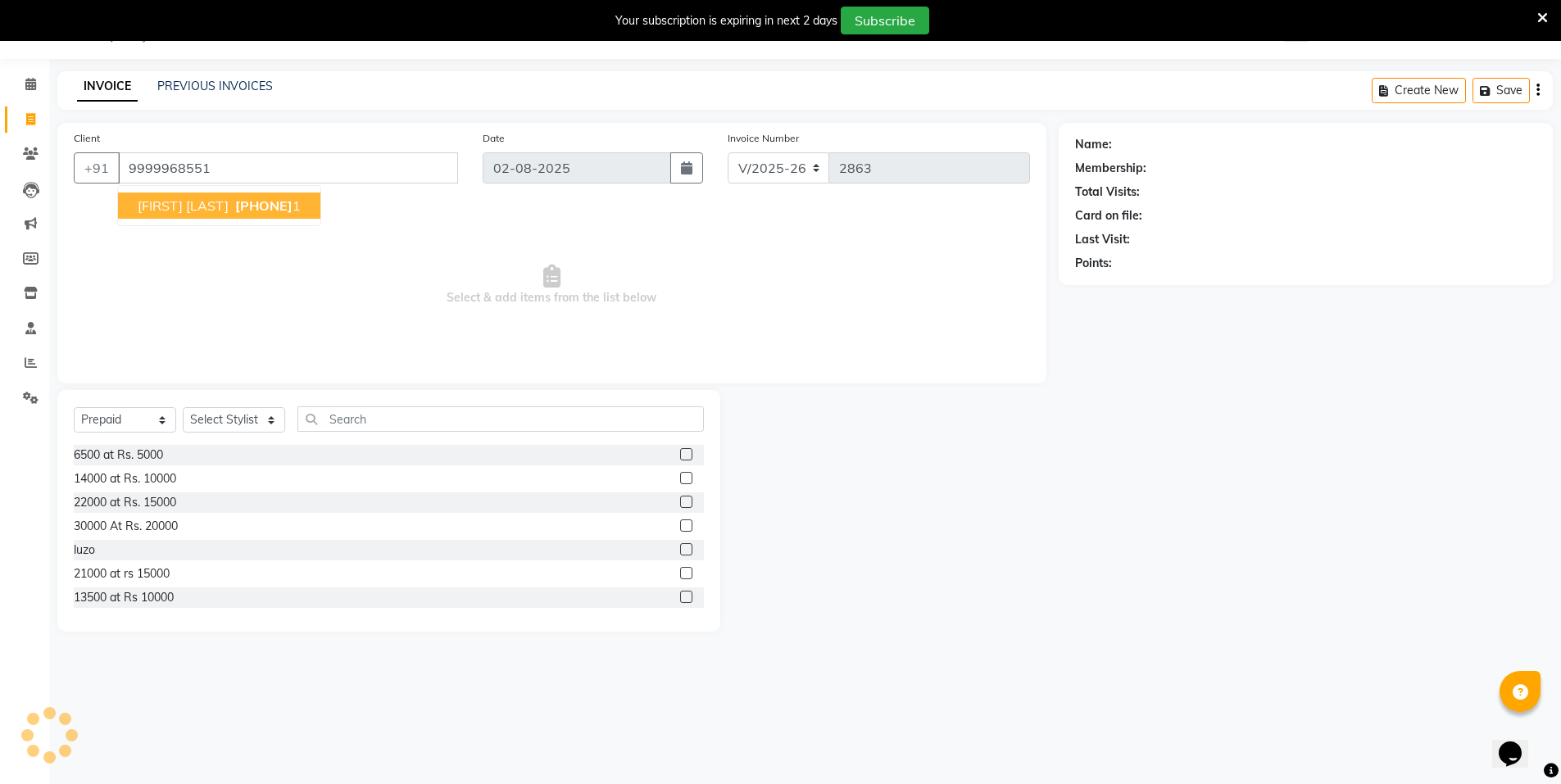 type on "9999968551" 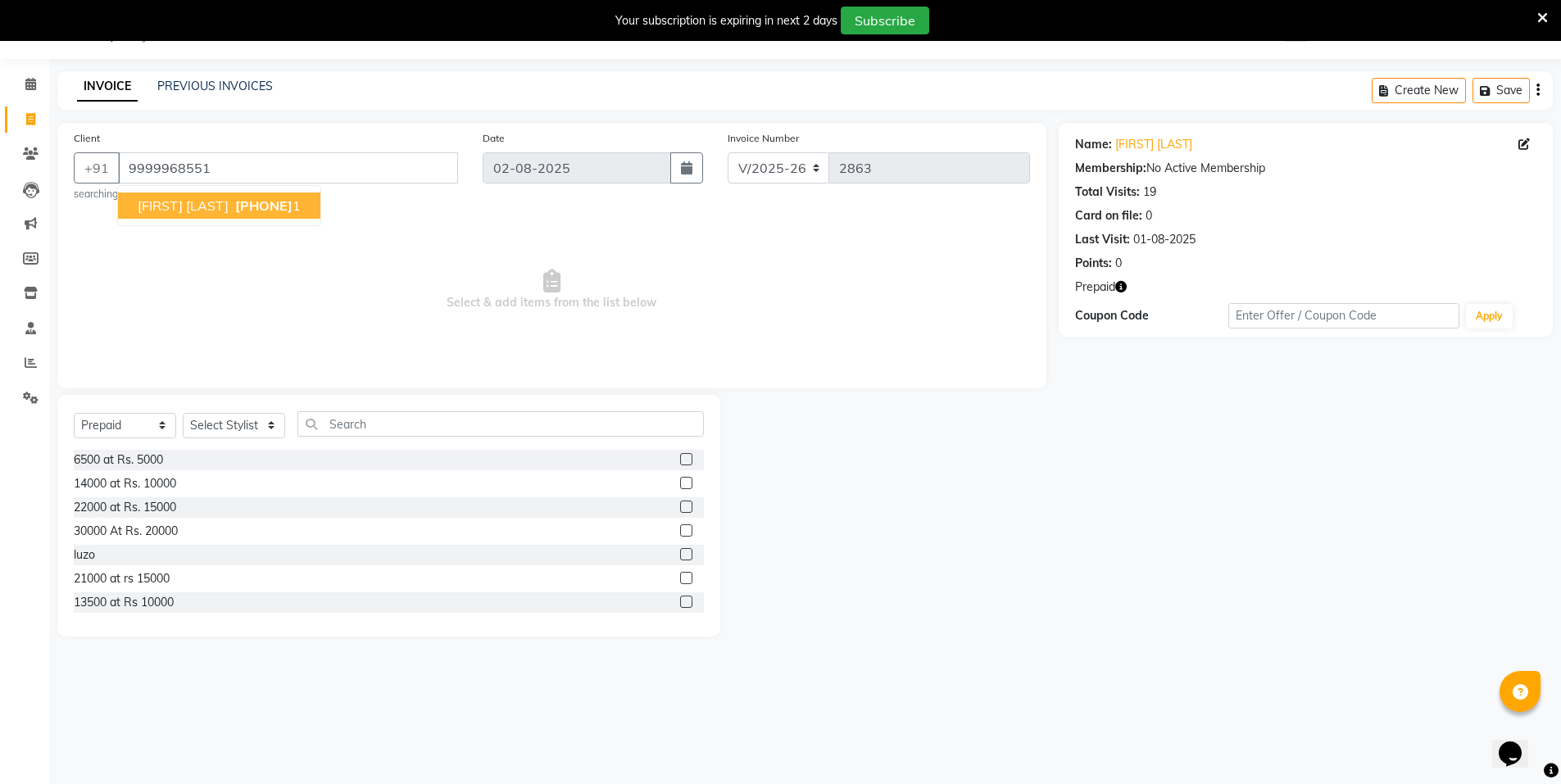 click on "aashima kayastha" at bounding box center [183, 206] 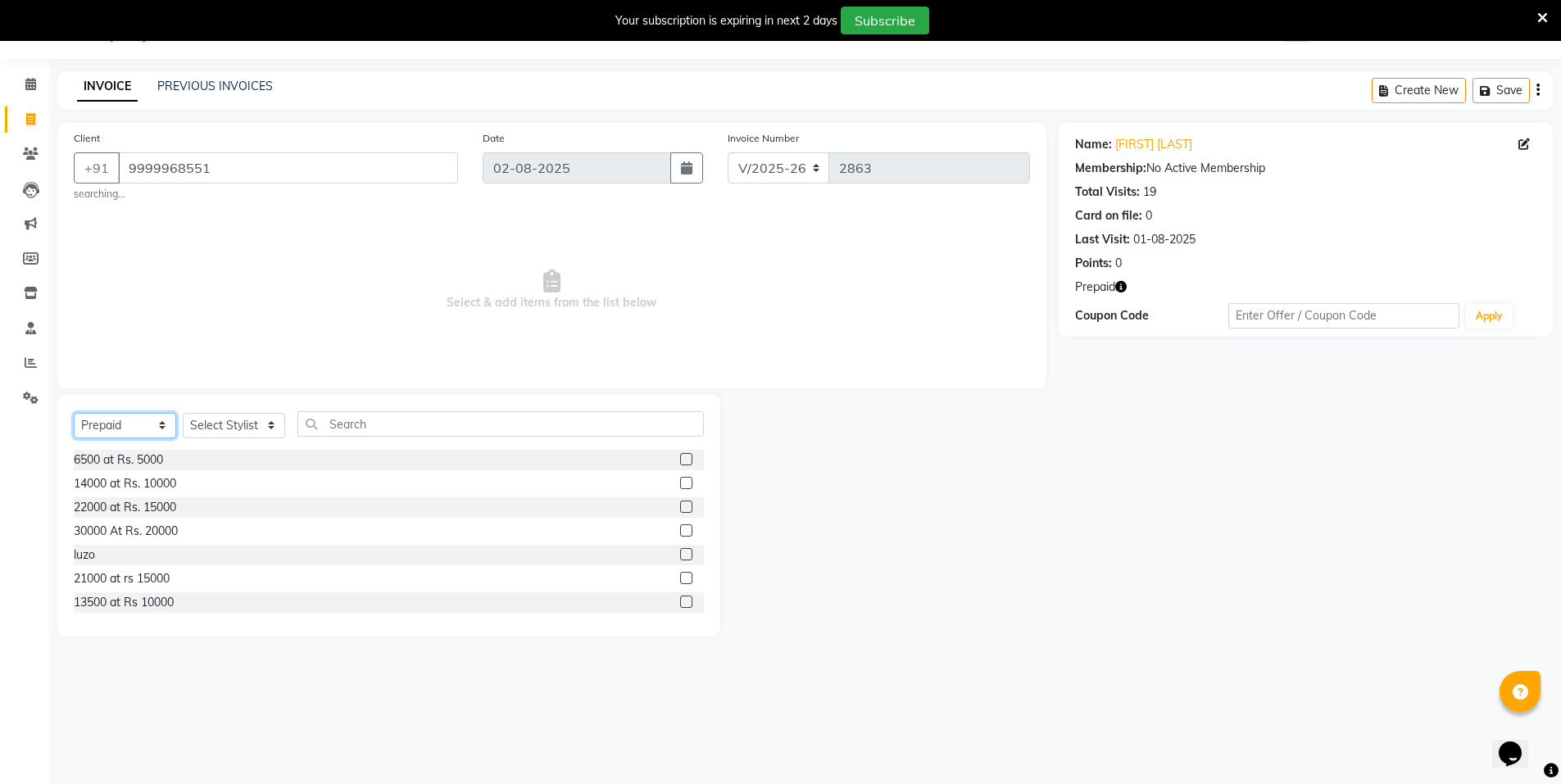 click on "Select  Service  Product  Membership  Package Voucher Prepaid Gift Card" 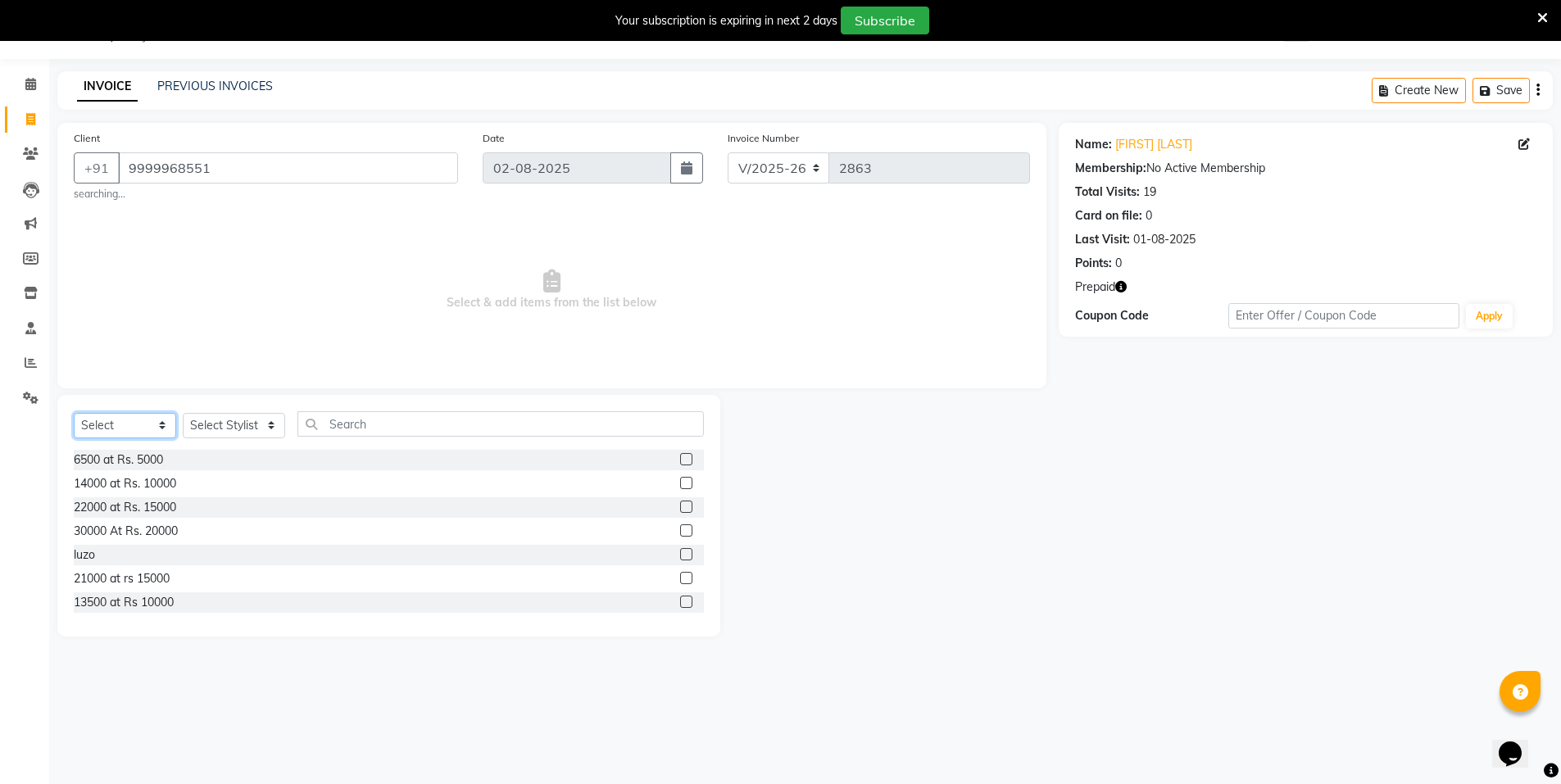 click on "Select  Service  Product  Membership  Package Voucher Prepaid Gift Card" 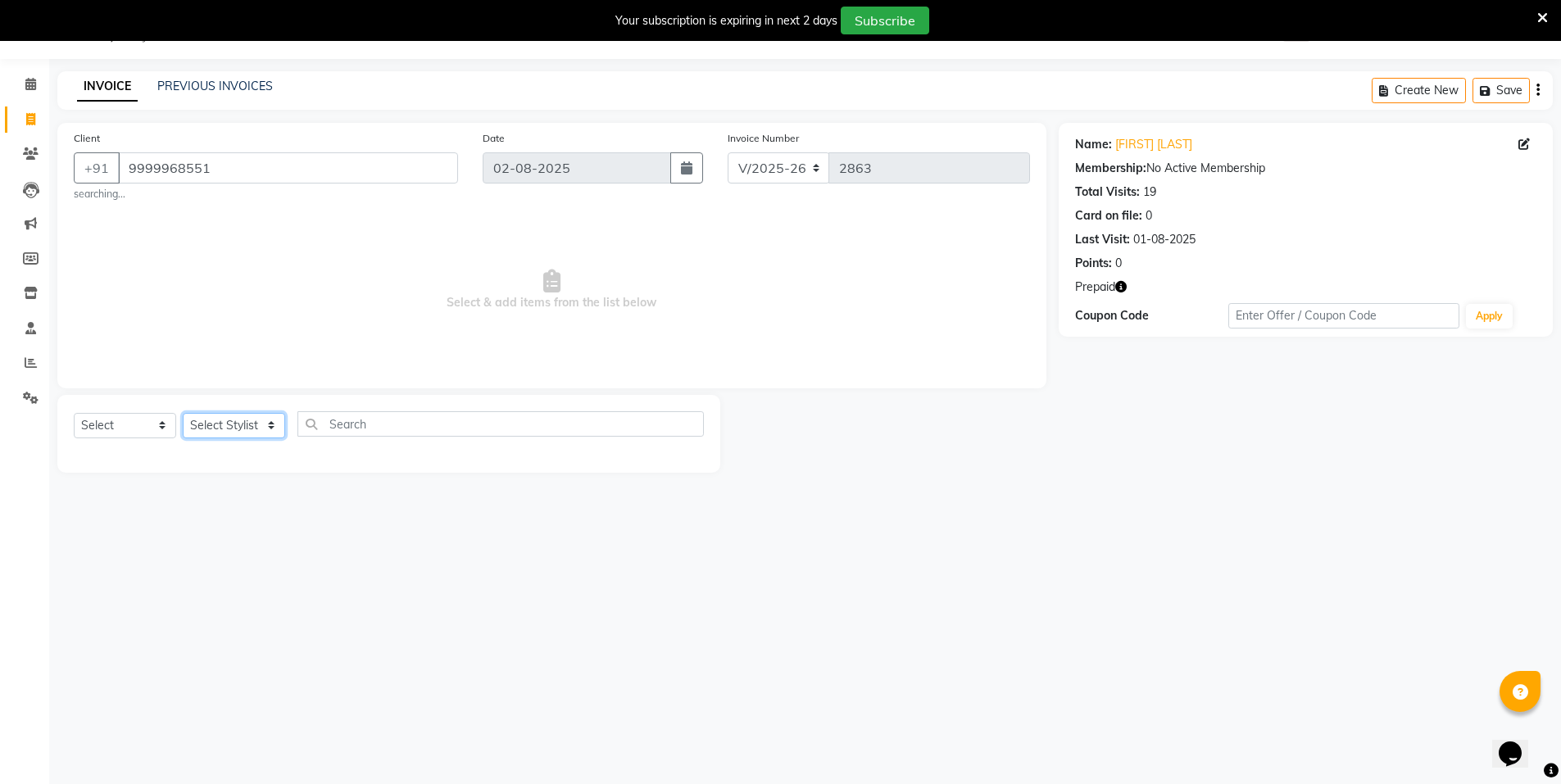 click on "Select Stylist Anju Faiz Faizal MANAGER MD..... Operator Pankaj Pradeep Rahul Sir Sahil  NAWAB sameer shoaib shweta Suzen" 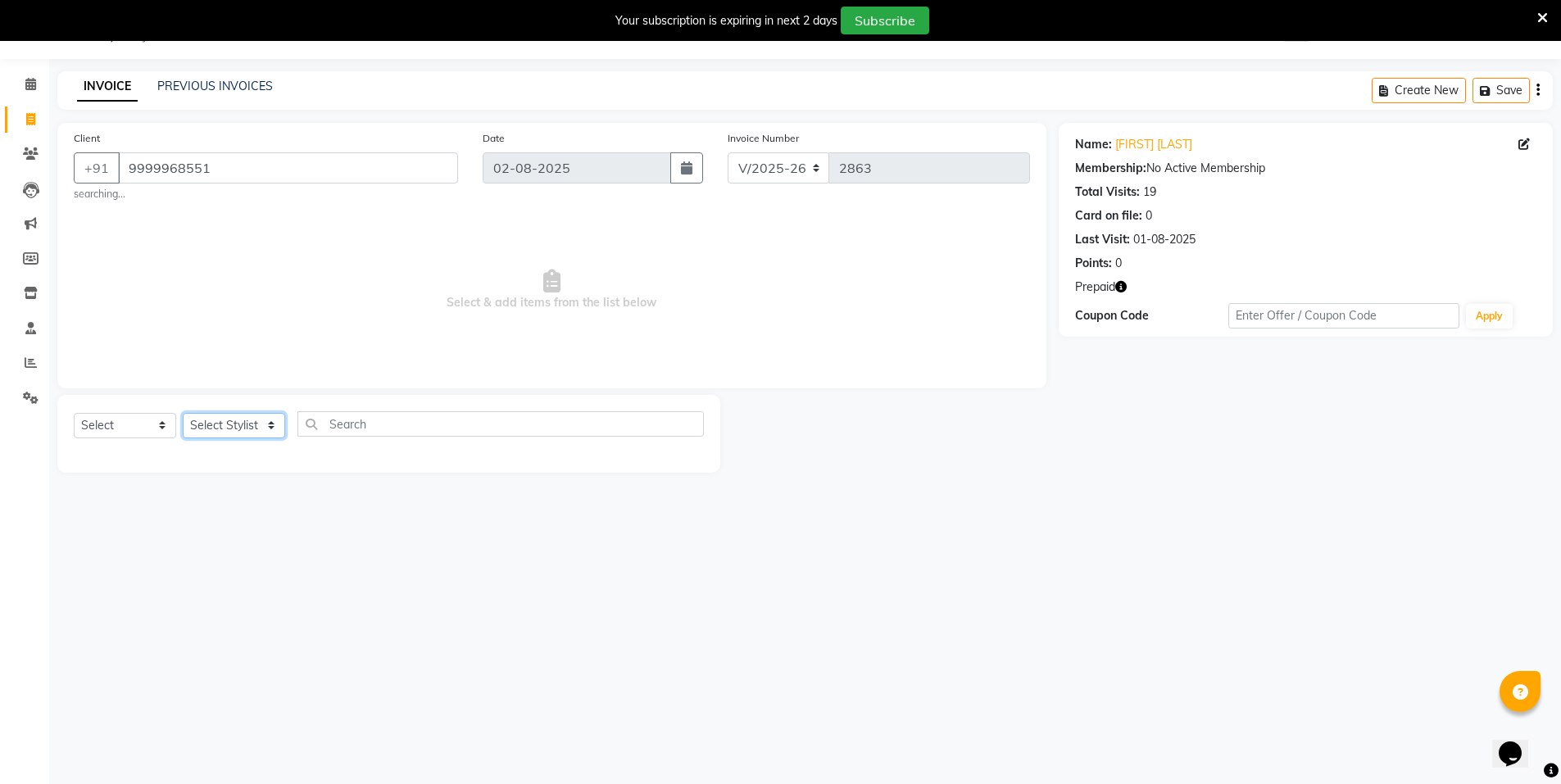 select on "15674" 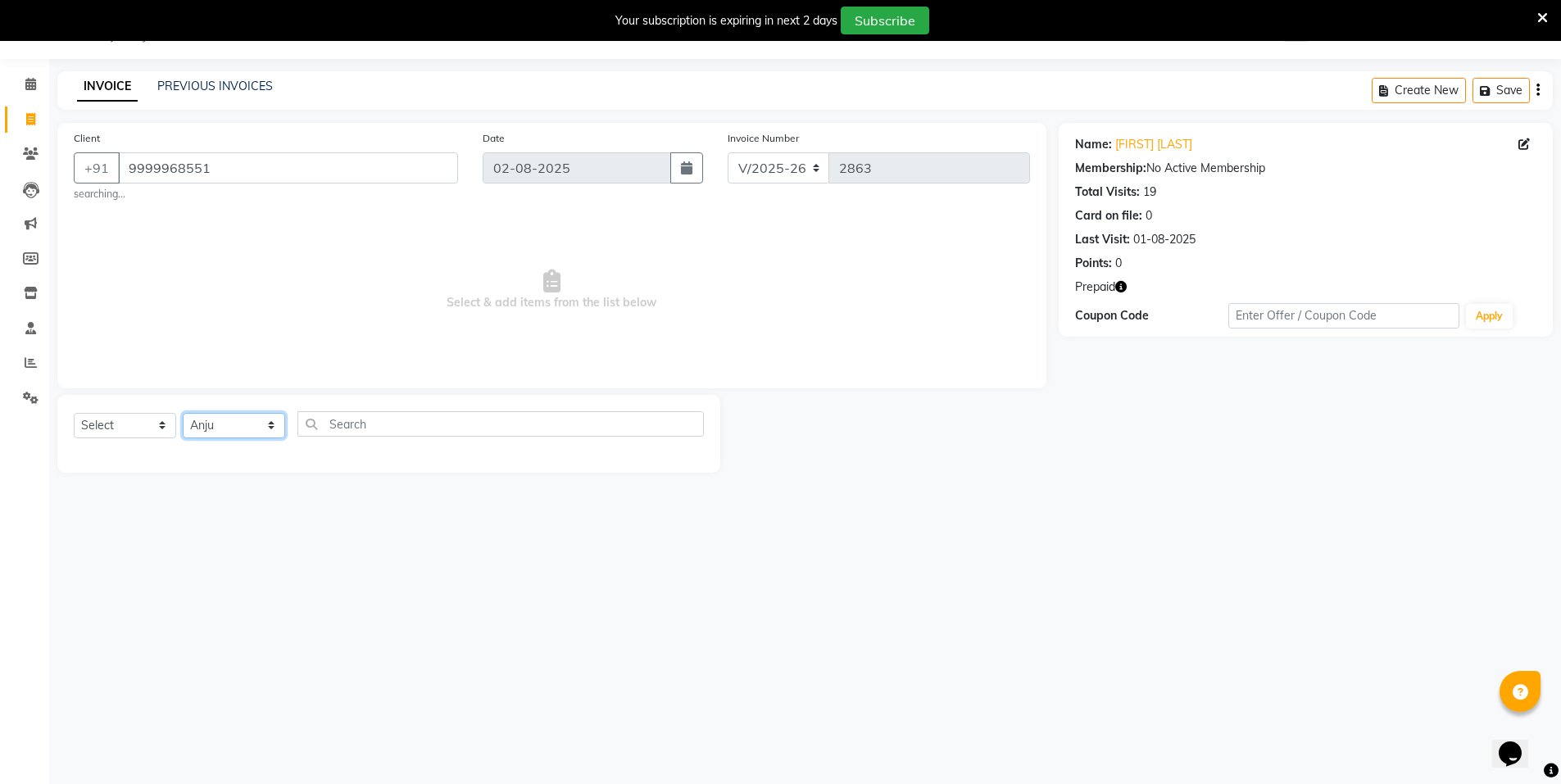 click on "Select Stylist Anju Faiz Faizal MANAGER MD..... Operator Pankaj Pradeep Rahul Sir Sahil  NAWAB sameer shoaib shweta Suzen" 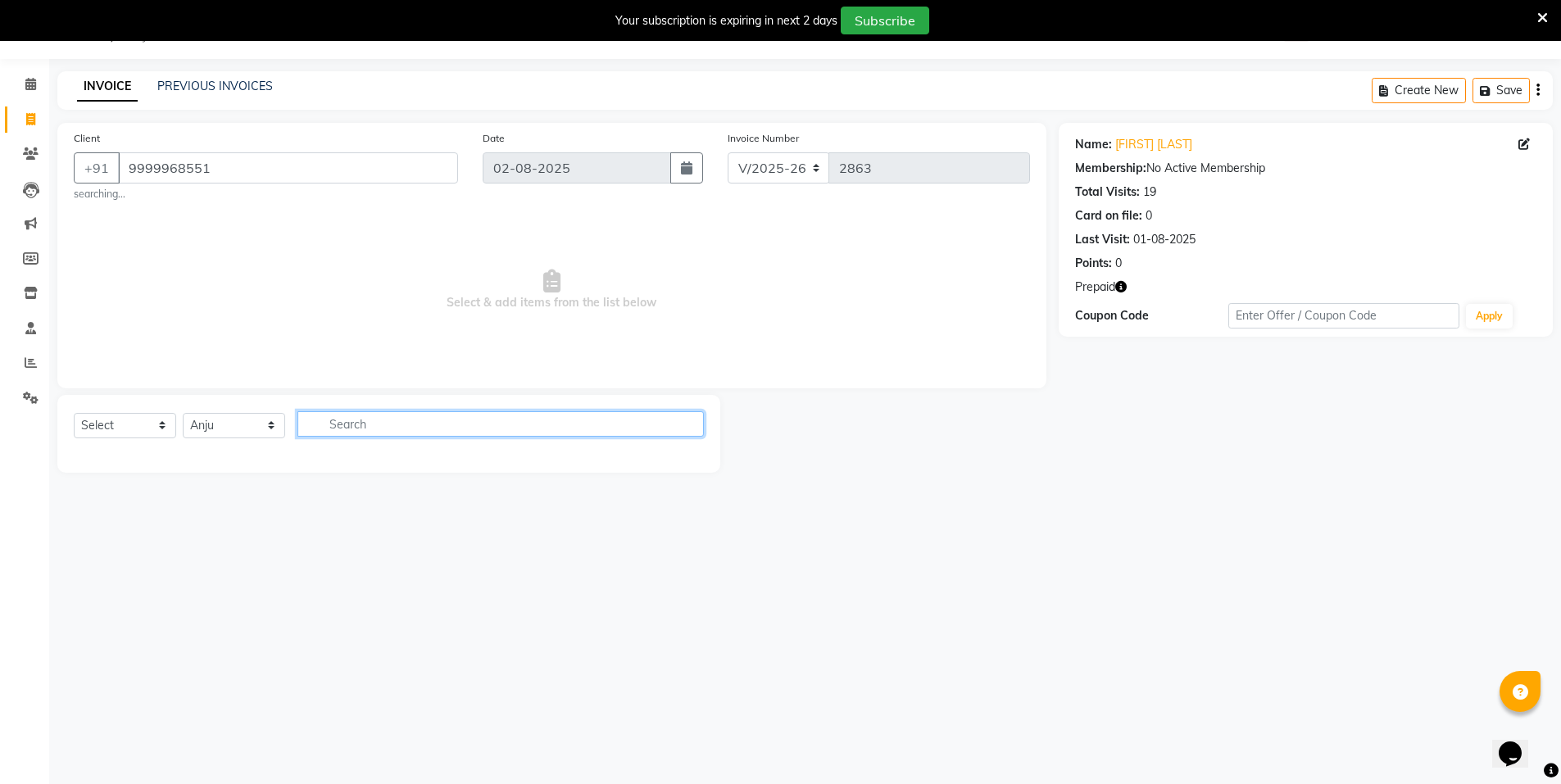 click 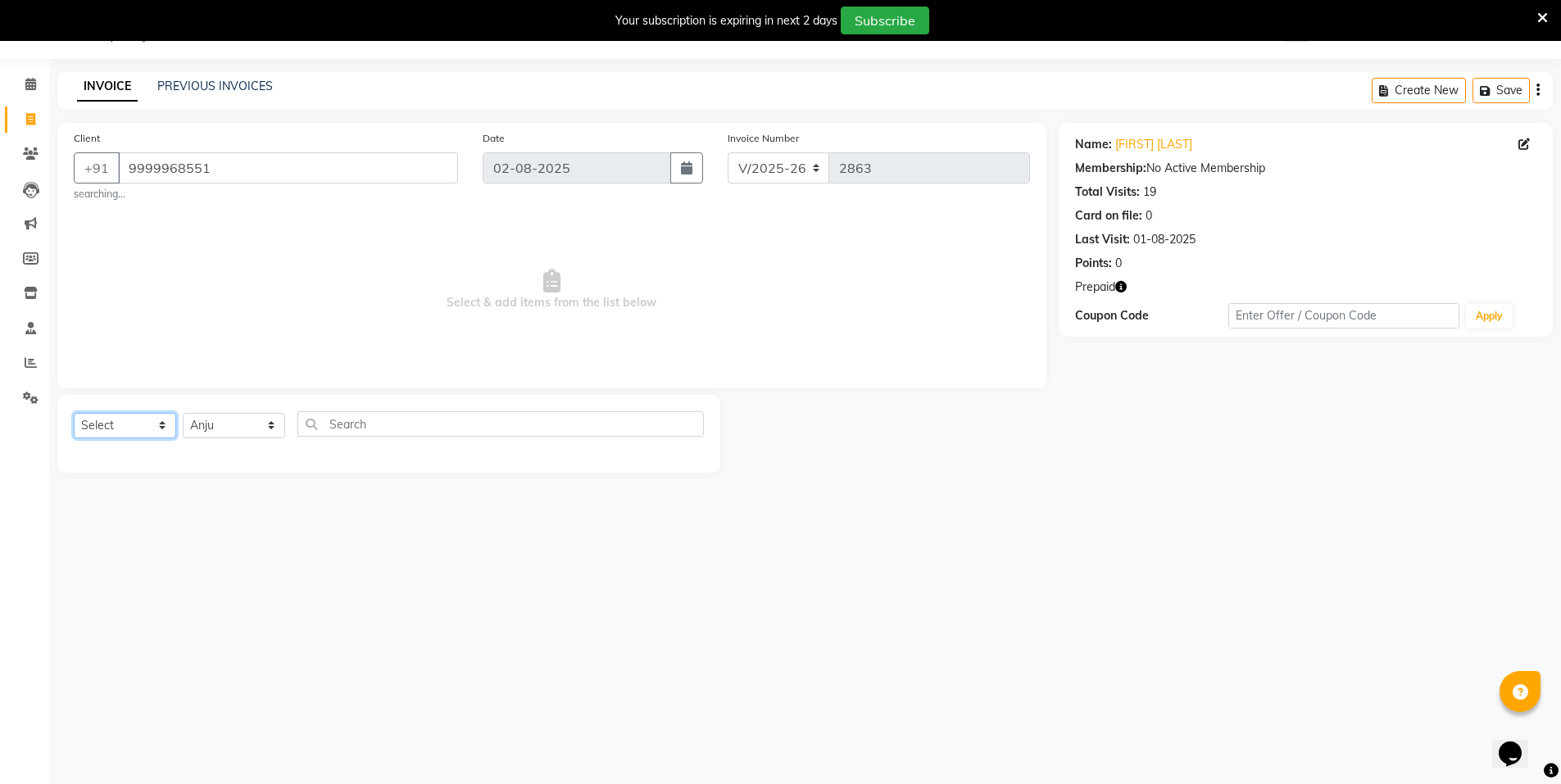 click on "Select  Service  Product  Membership  Package Voucher Prepaid Gift Card" 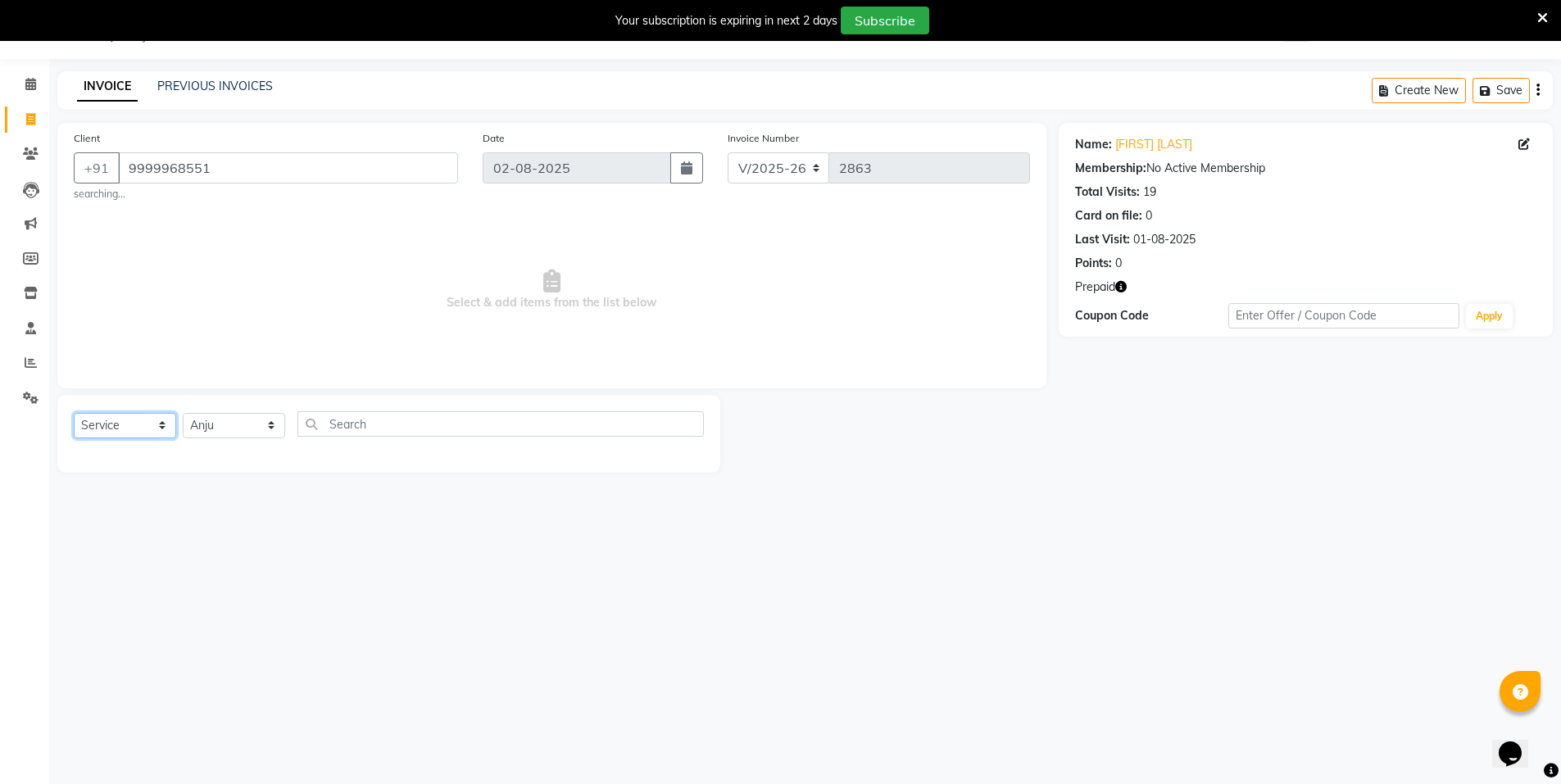 click on "Select  Service  Product  Membership  Package Voucher Prepaid Gift Card" 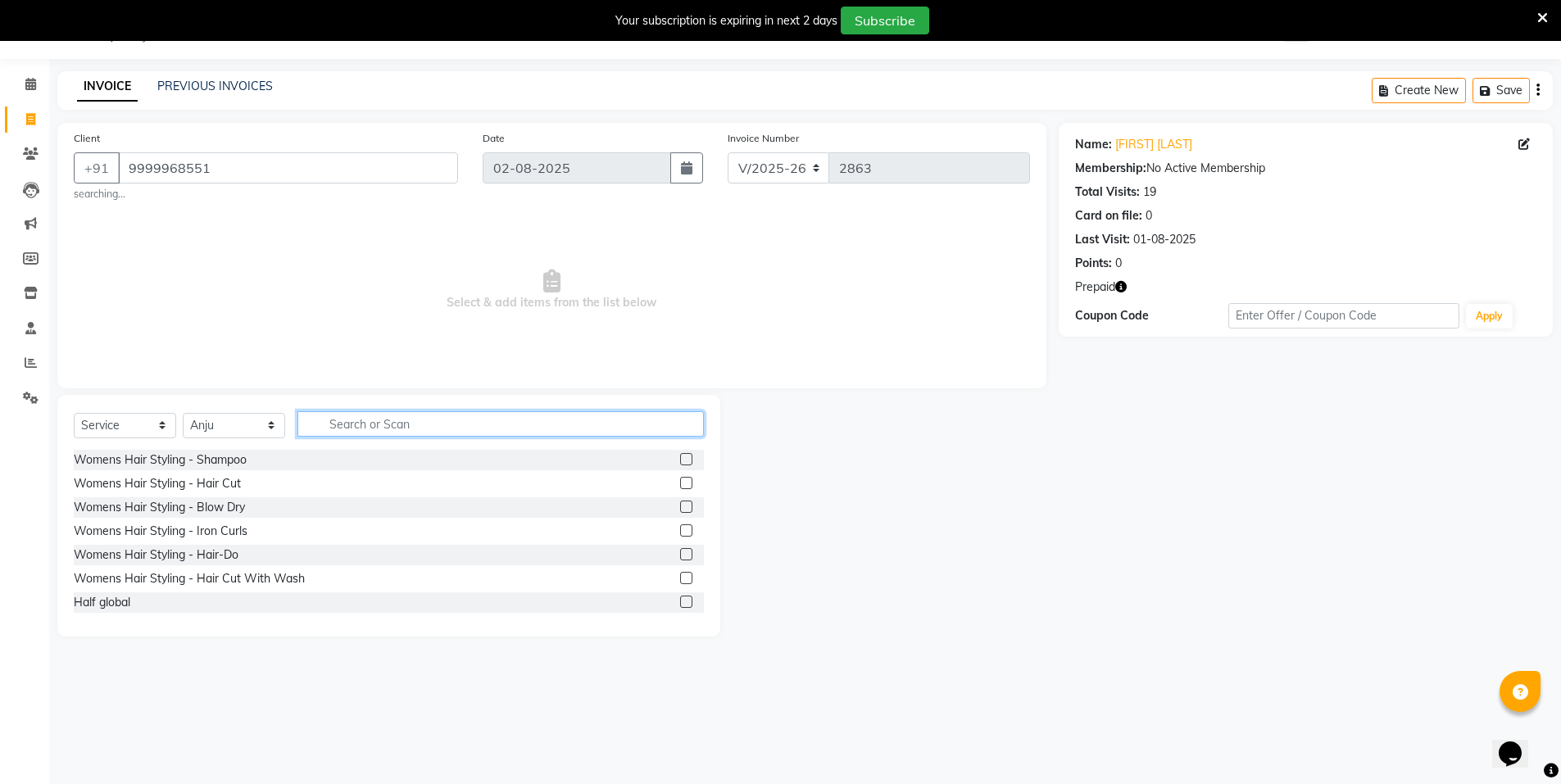 click 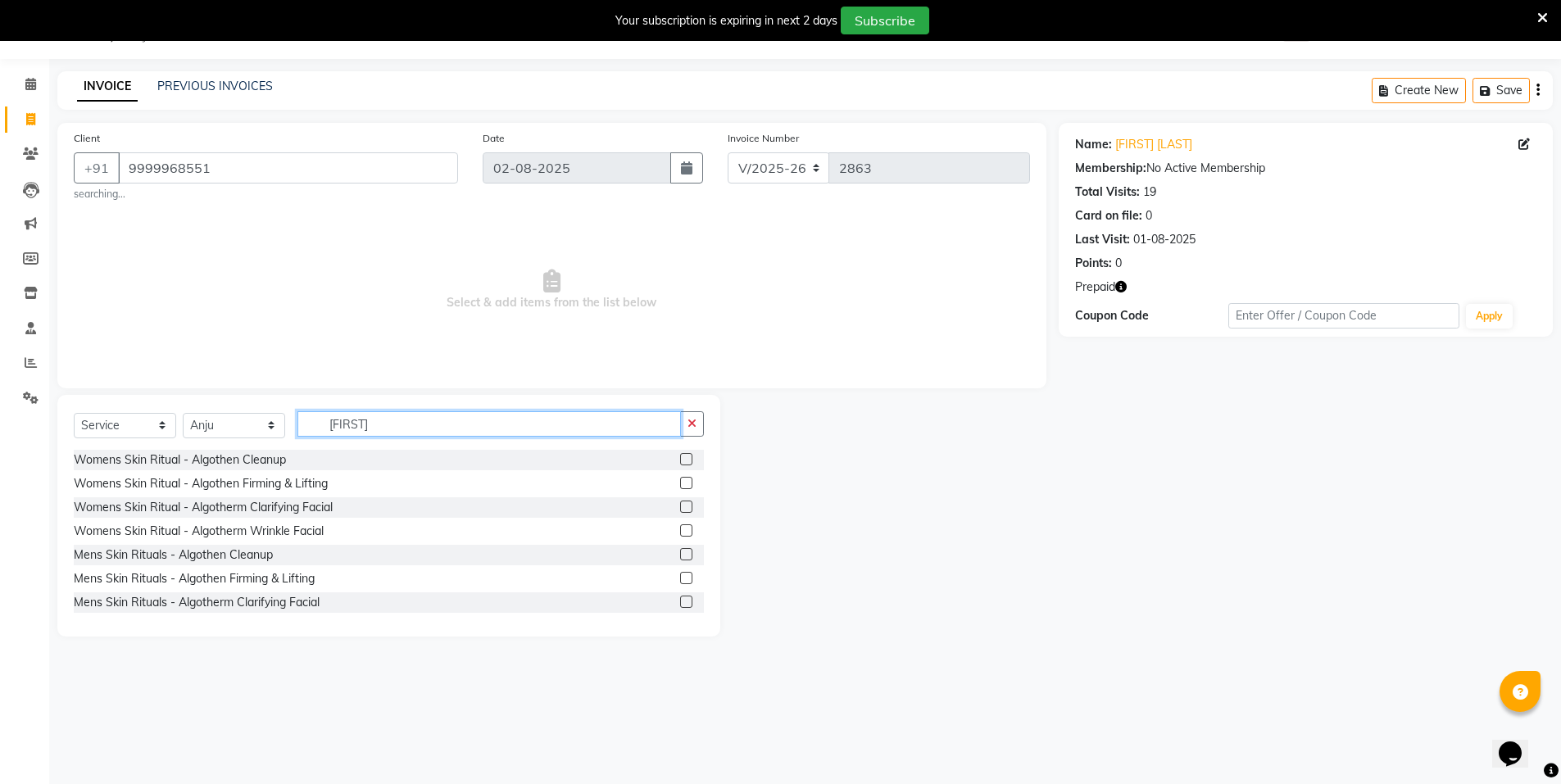 type on "algoth" 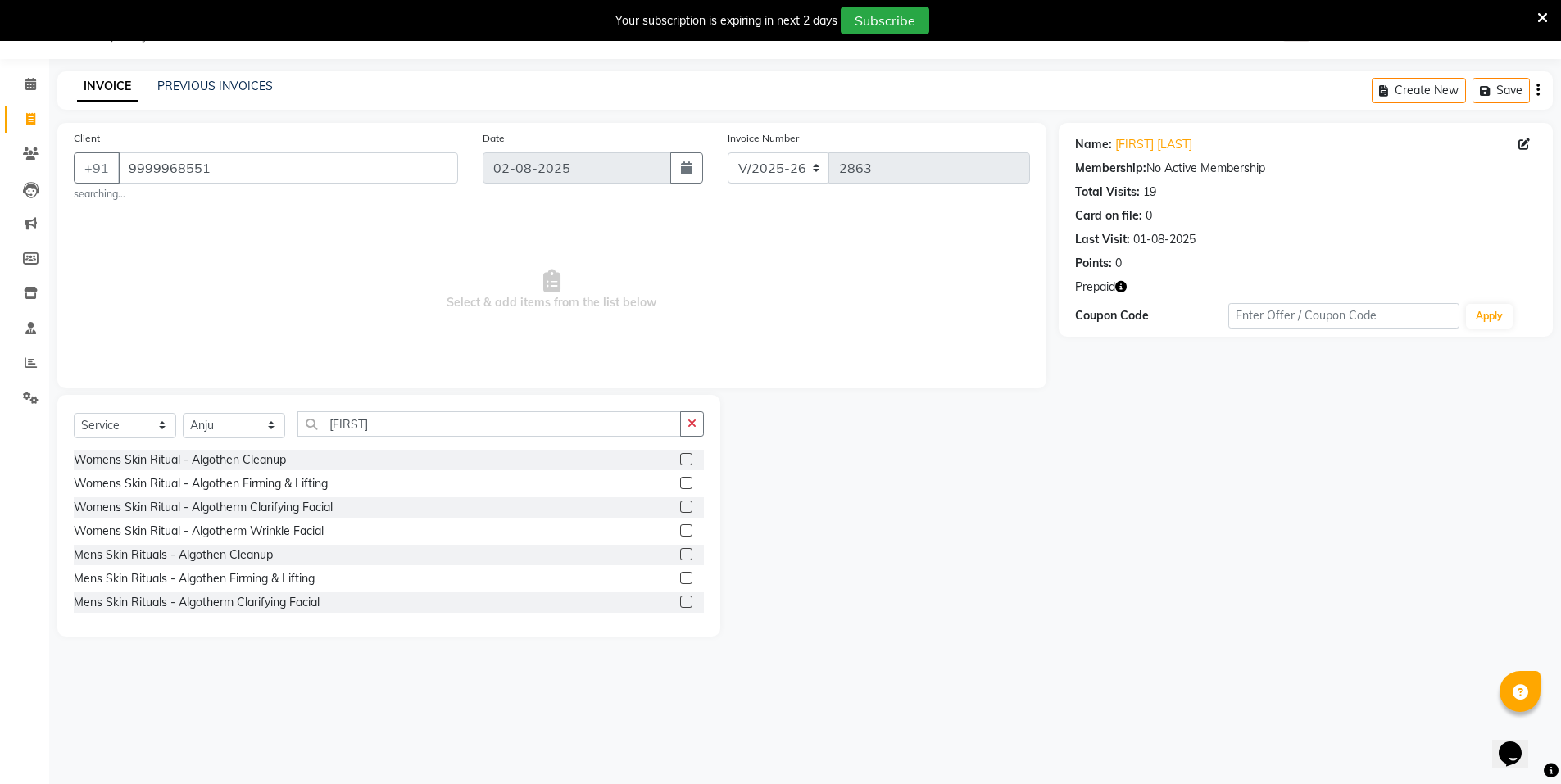 click 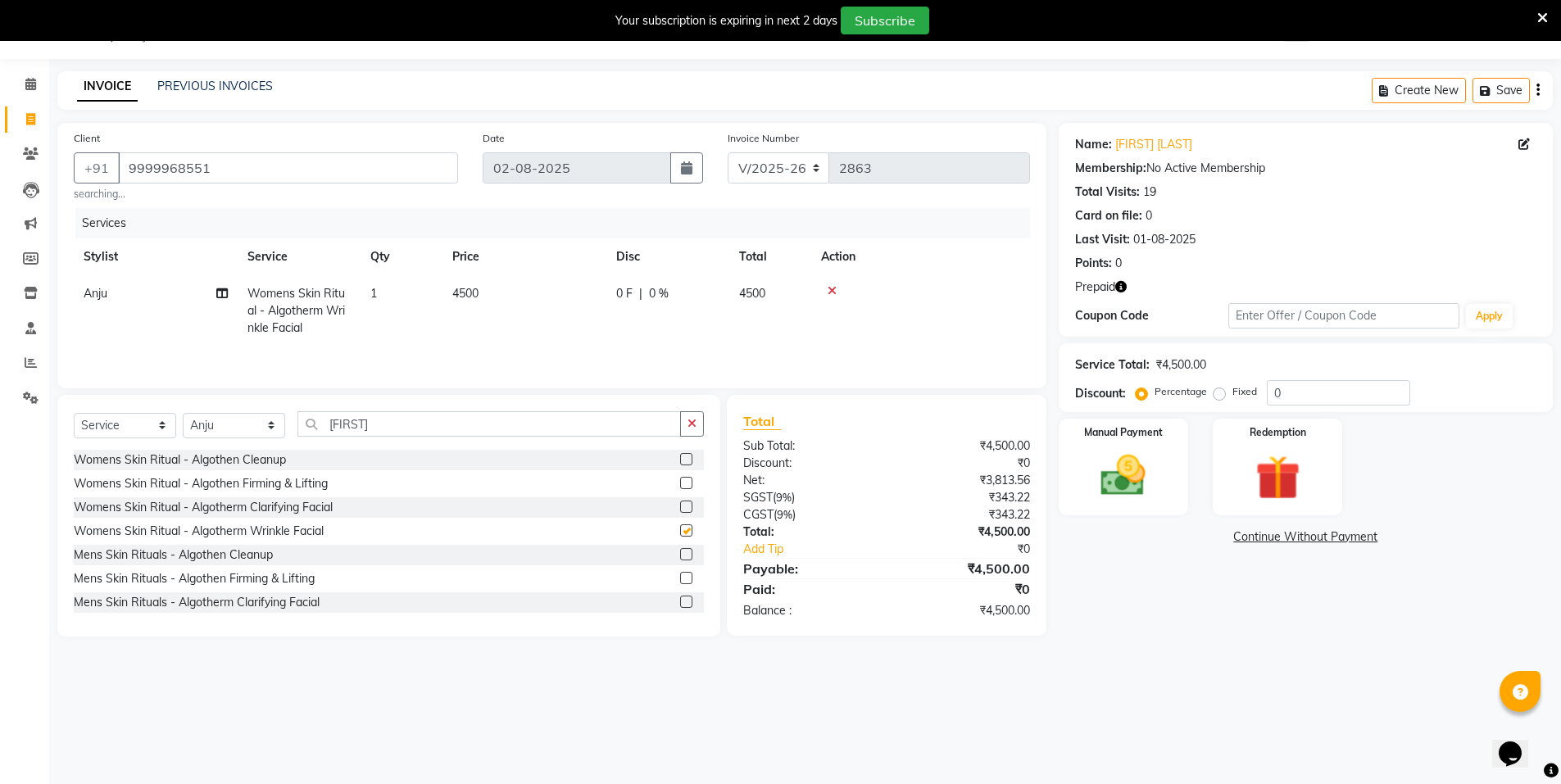 checkbox on "false" 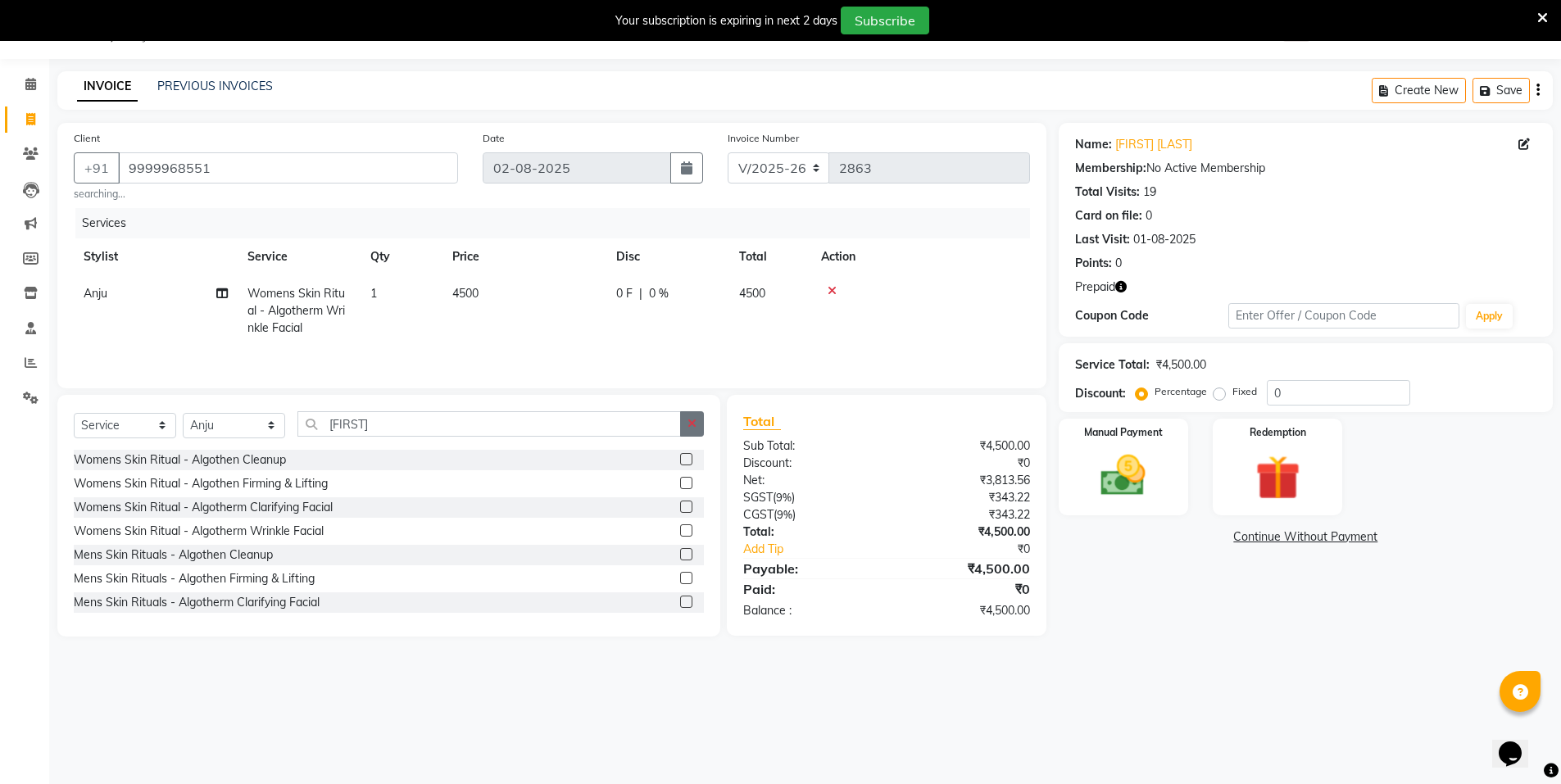 click 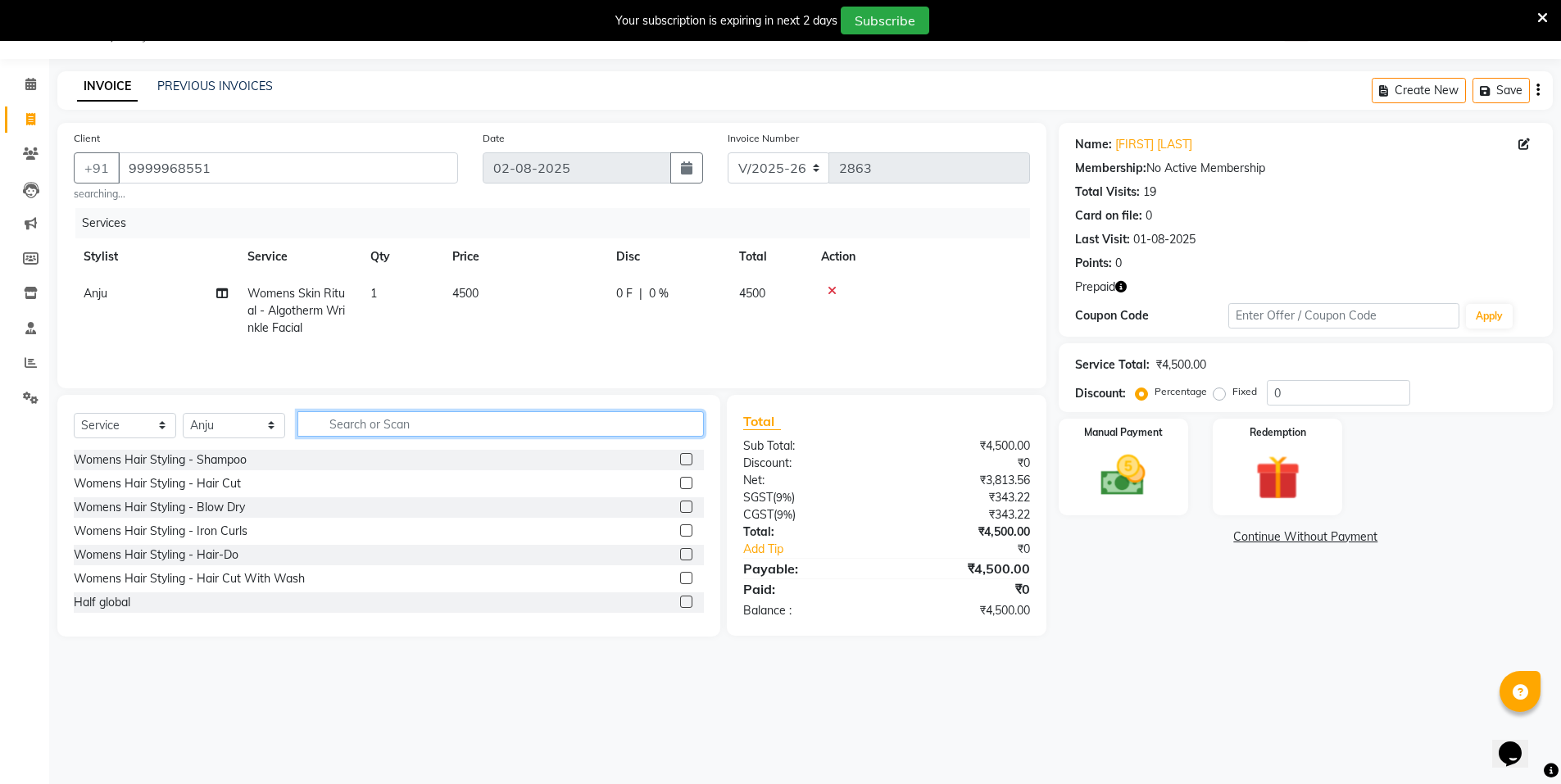 click 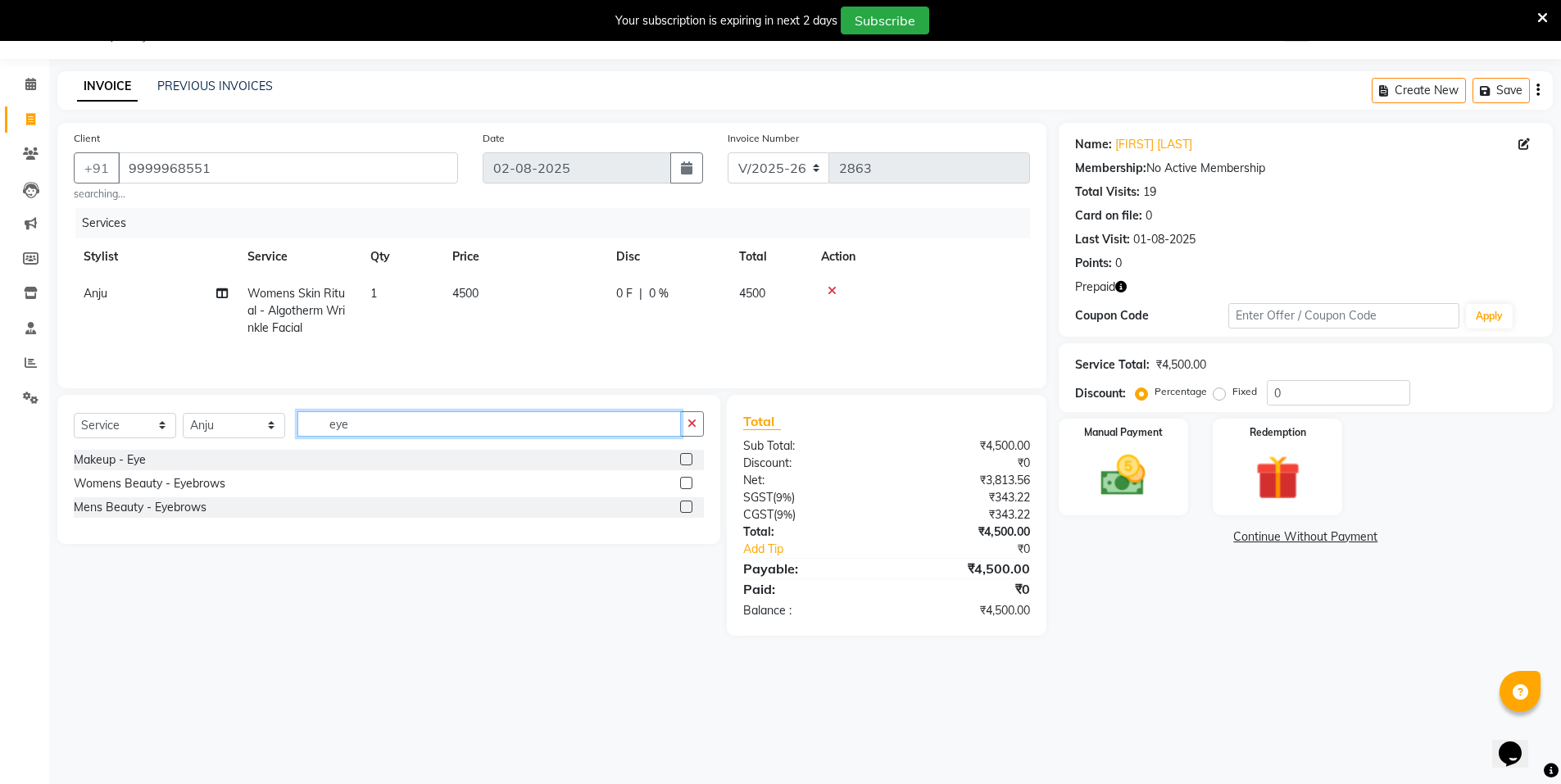 type on "eye" 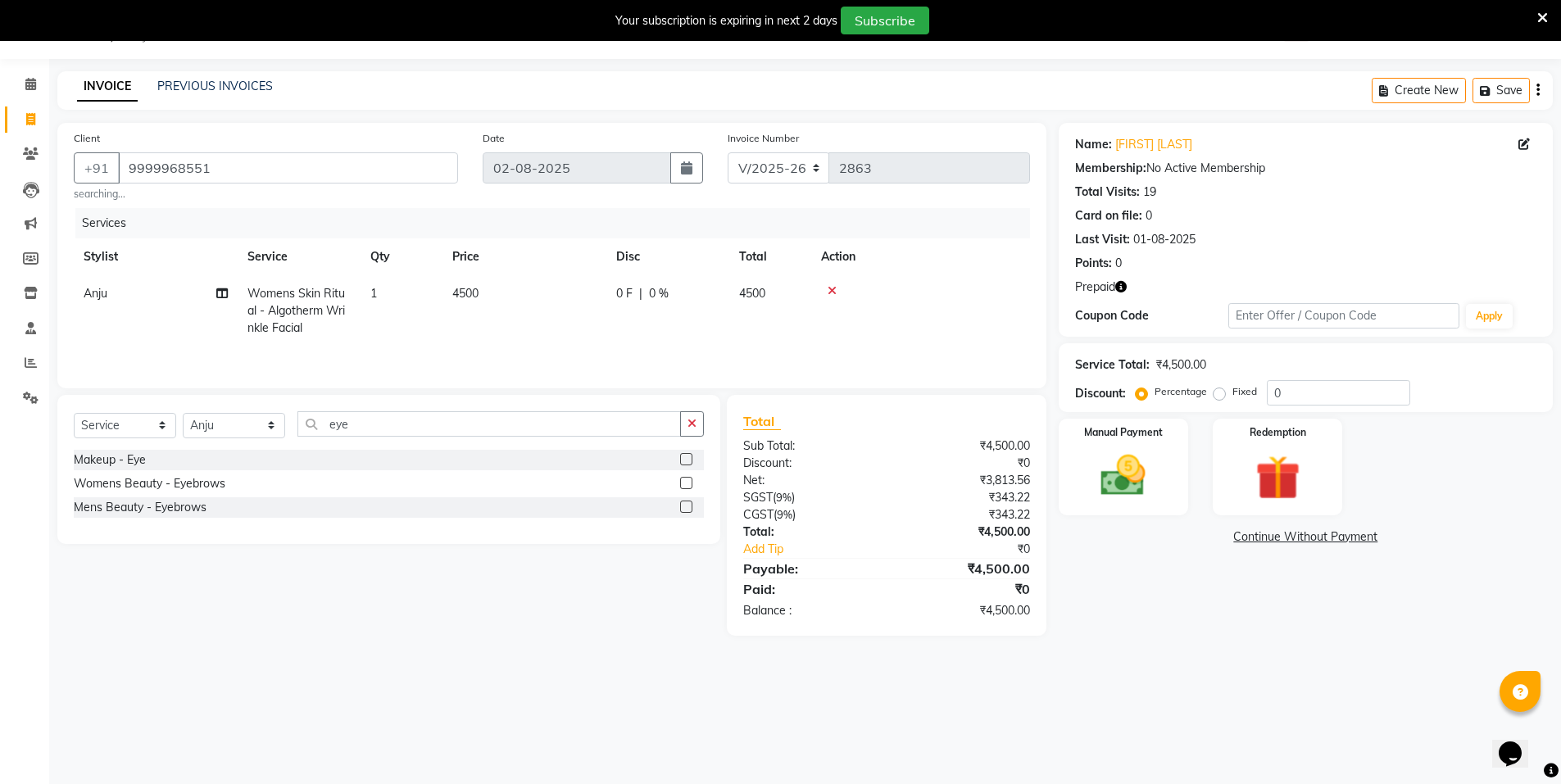 click 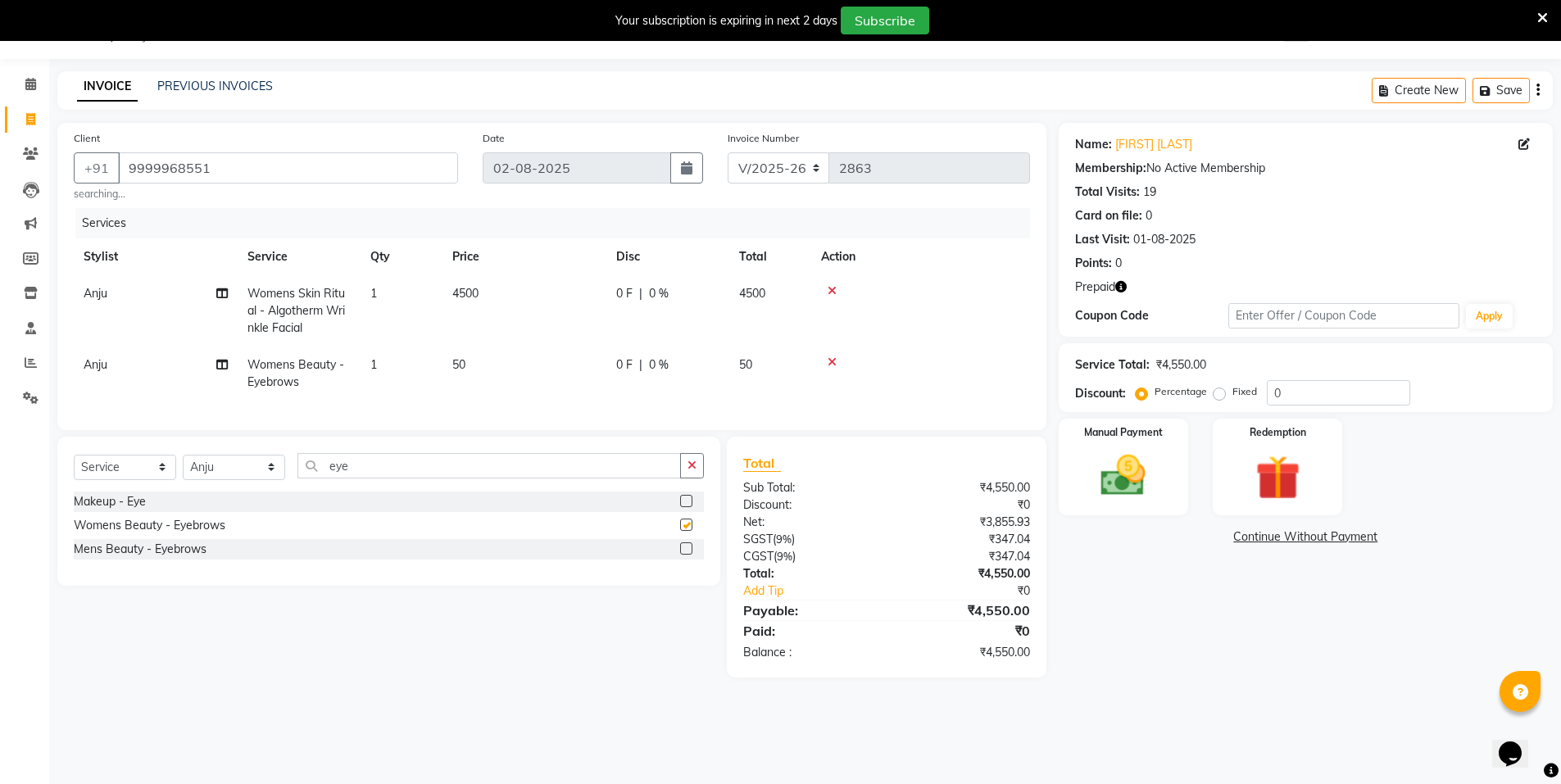 checkbox on "false" 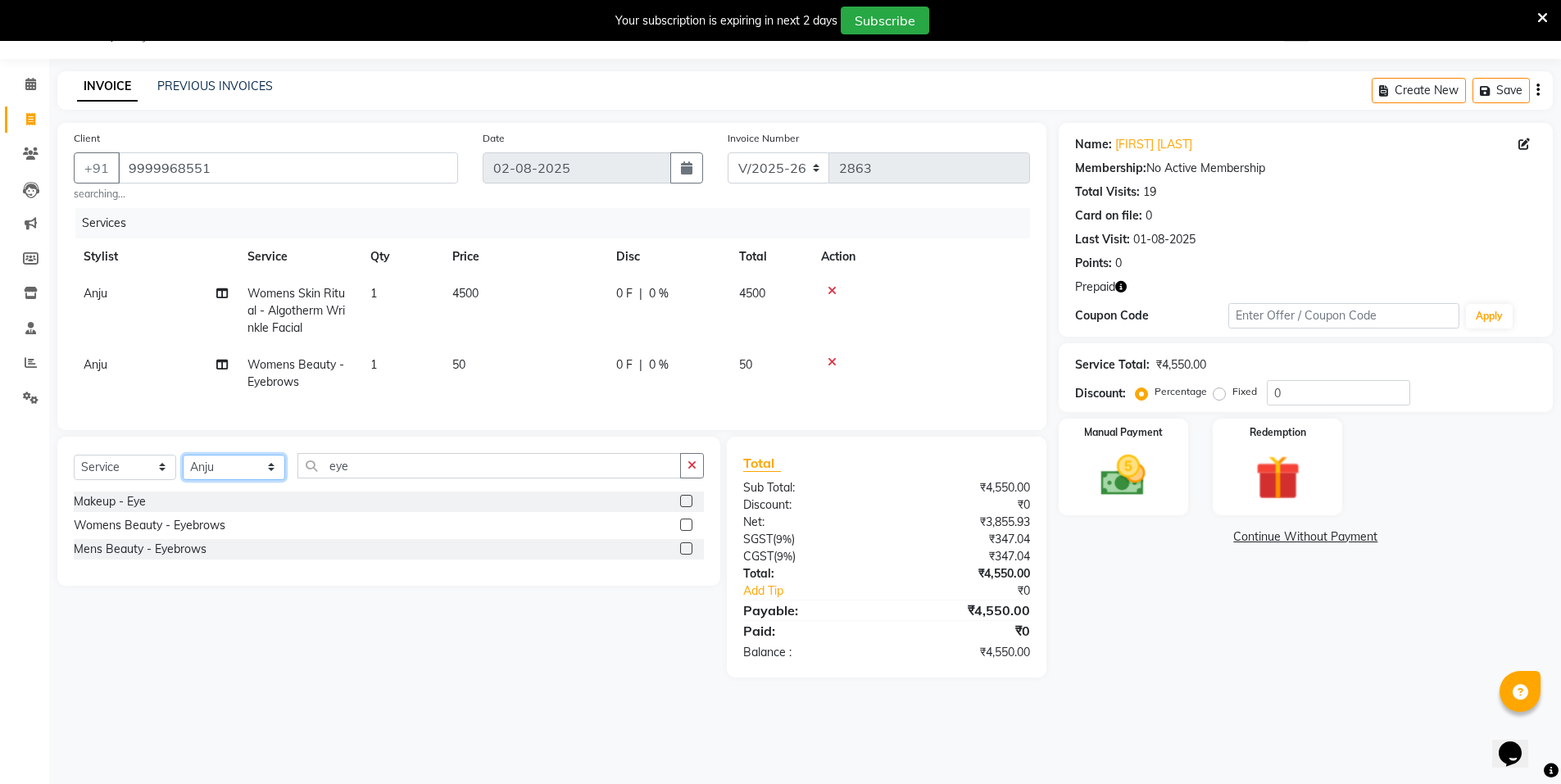 click on "Select Stylist Anju Faiz Faizal MANAGER MD..... Operator Pankaj Pradeep Rahul Sir Sahil  NAWAB sameer shoaib shweta Suzen" 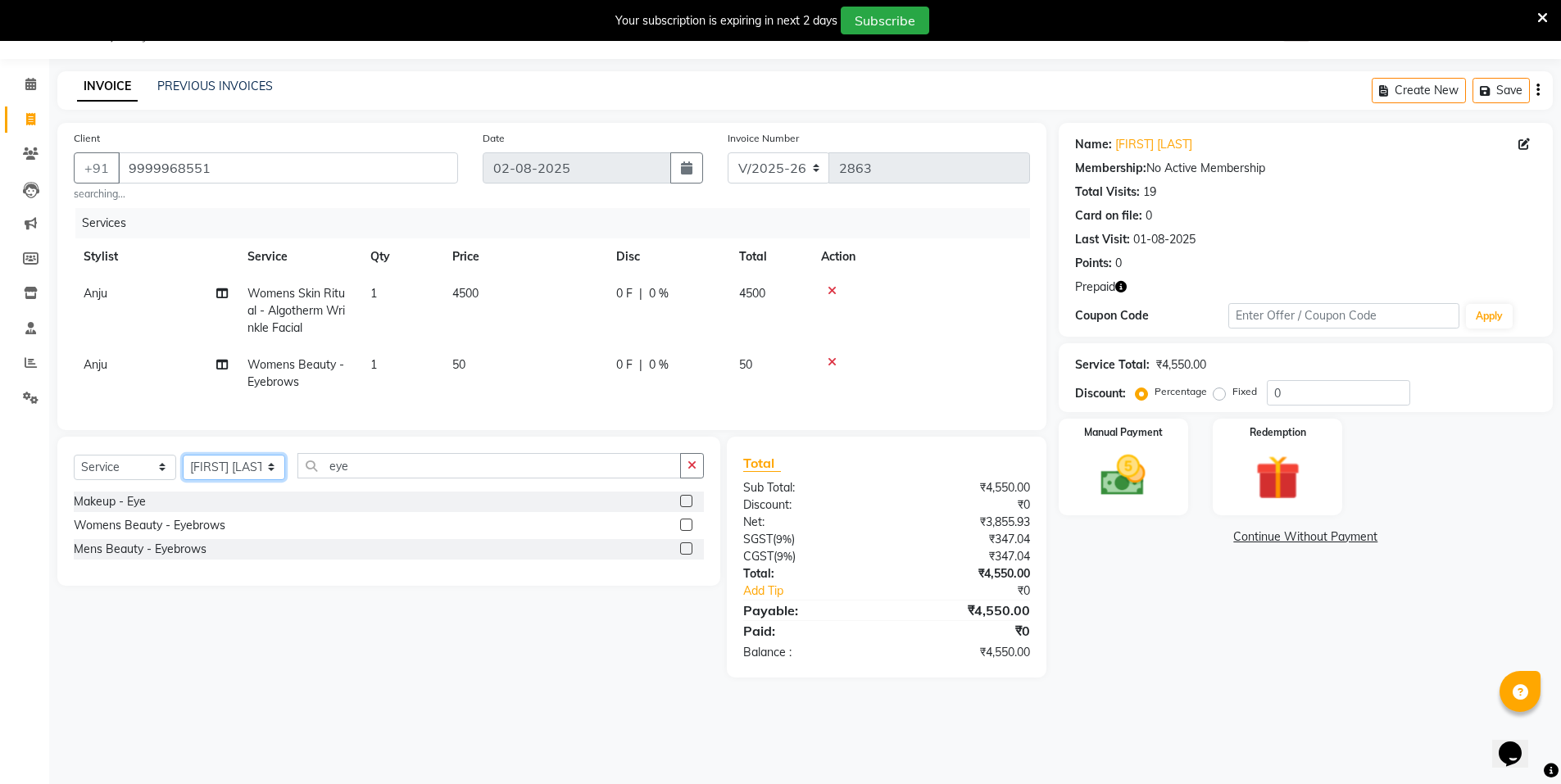 click on "Select Stylist Anju Faiz Faizal MANAGER MD..... Operator Pankaj Pradeep Rahul Sir Sahil  NAWAB sameer shoaib shweta Suzen" 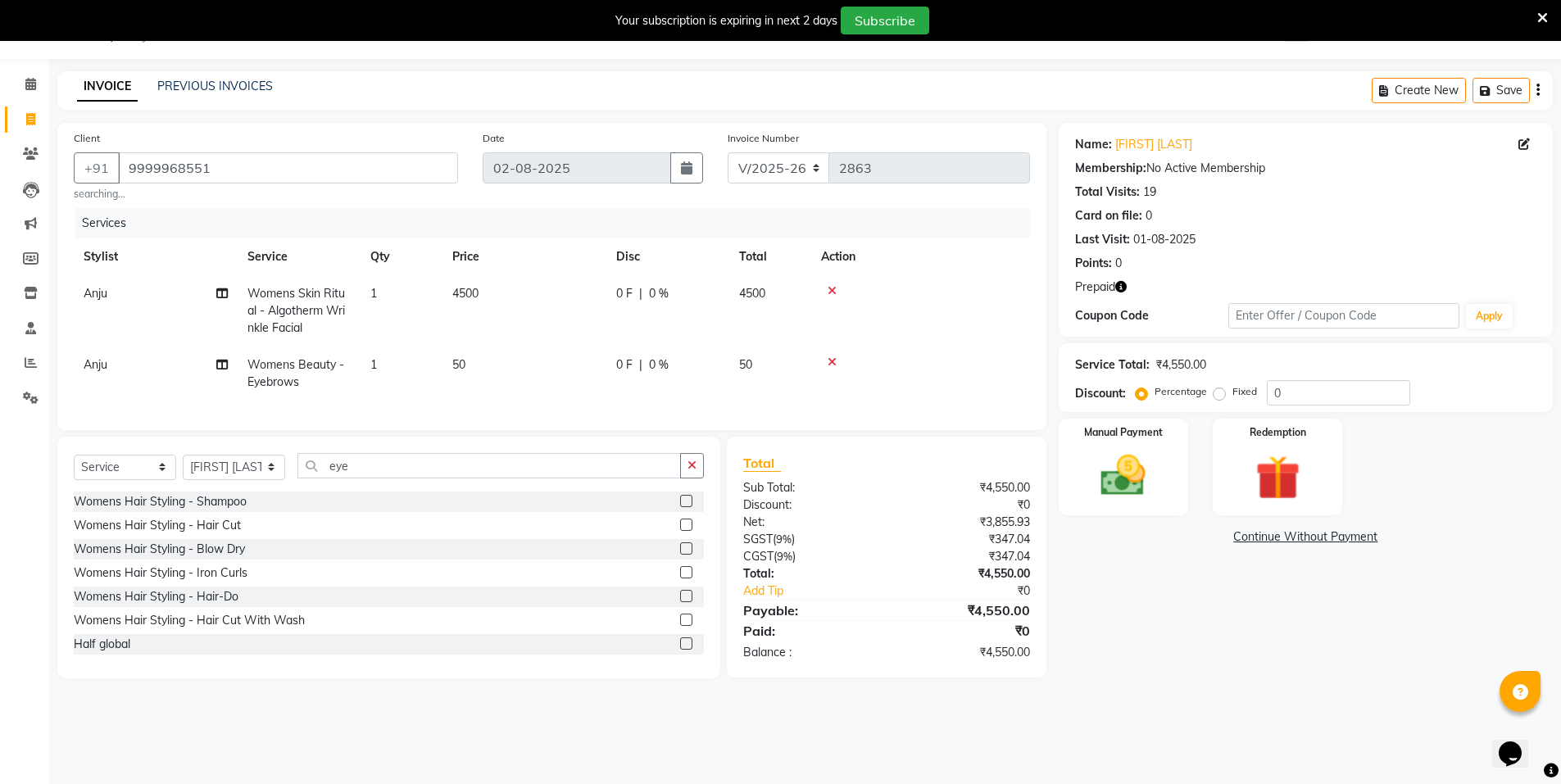 click 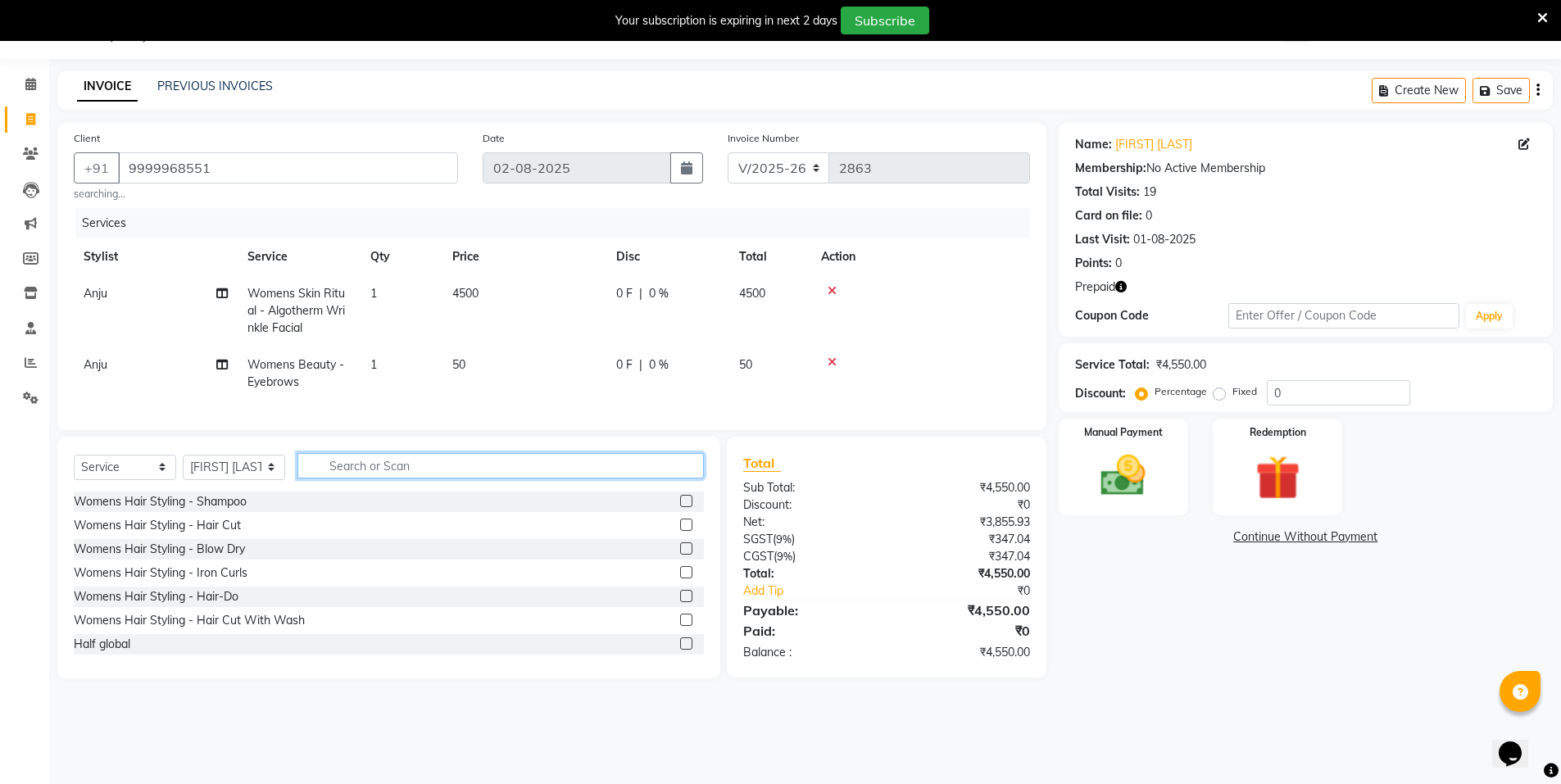 click 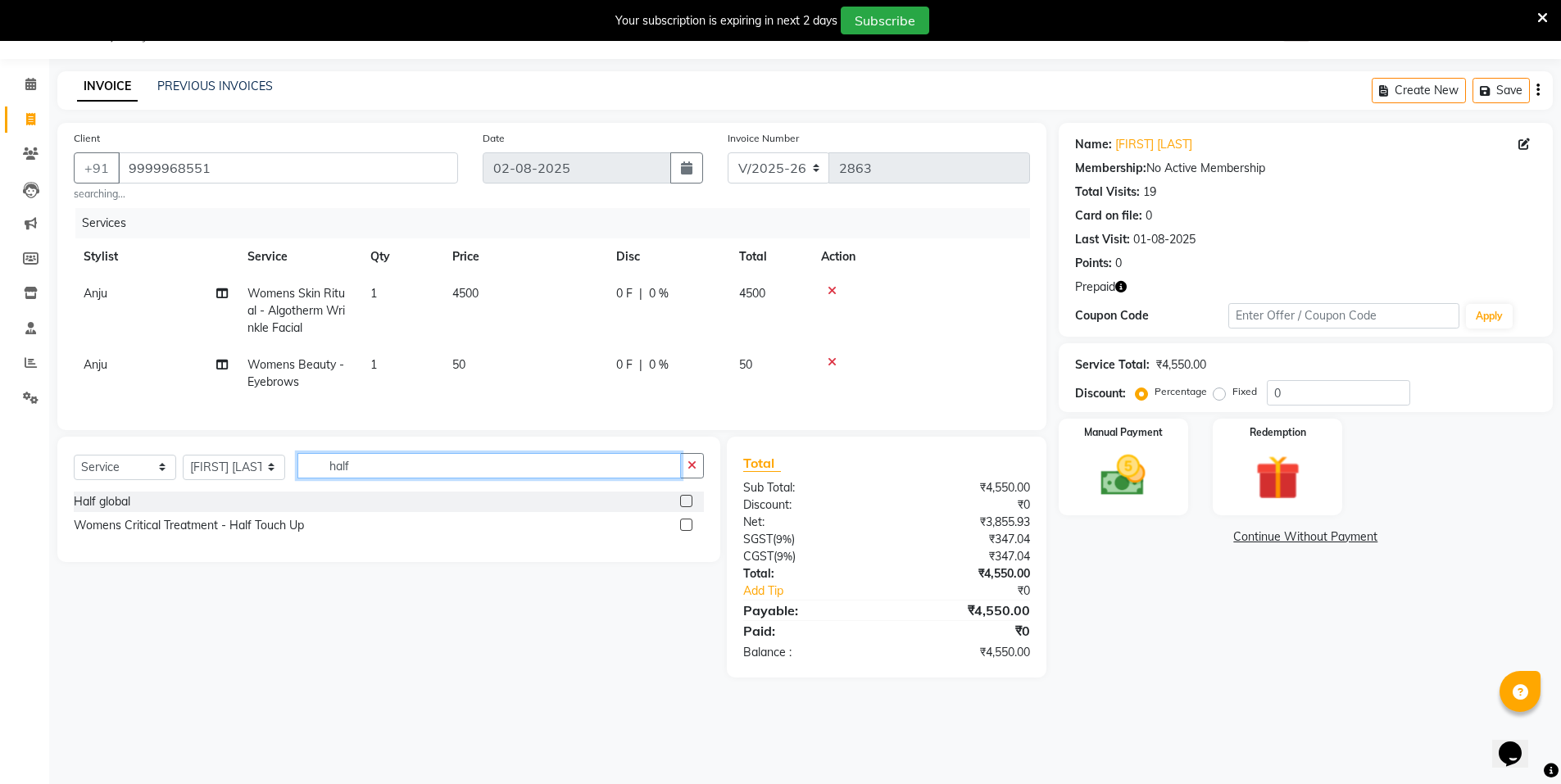 type on "half" 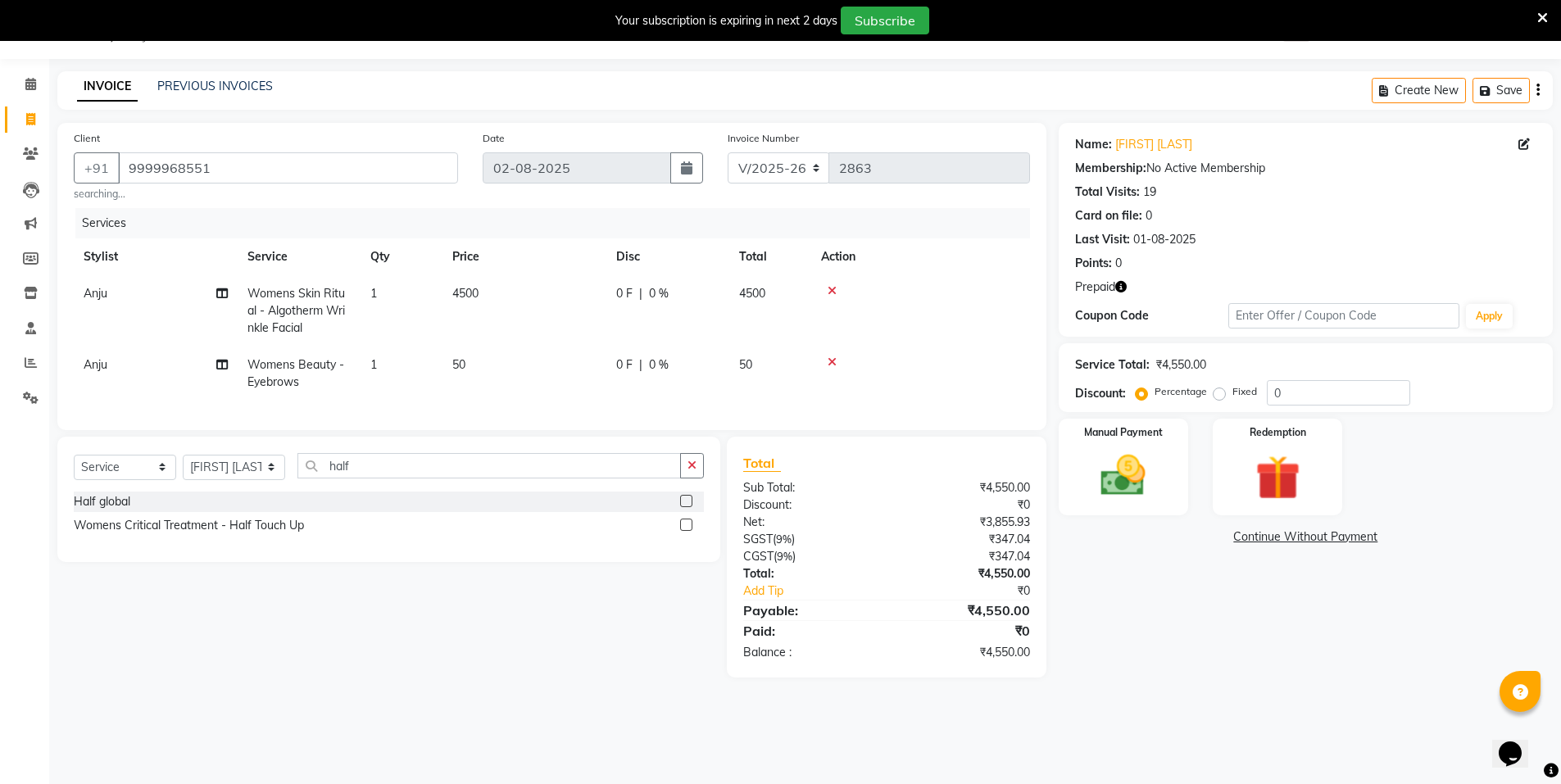 click 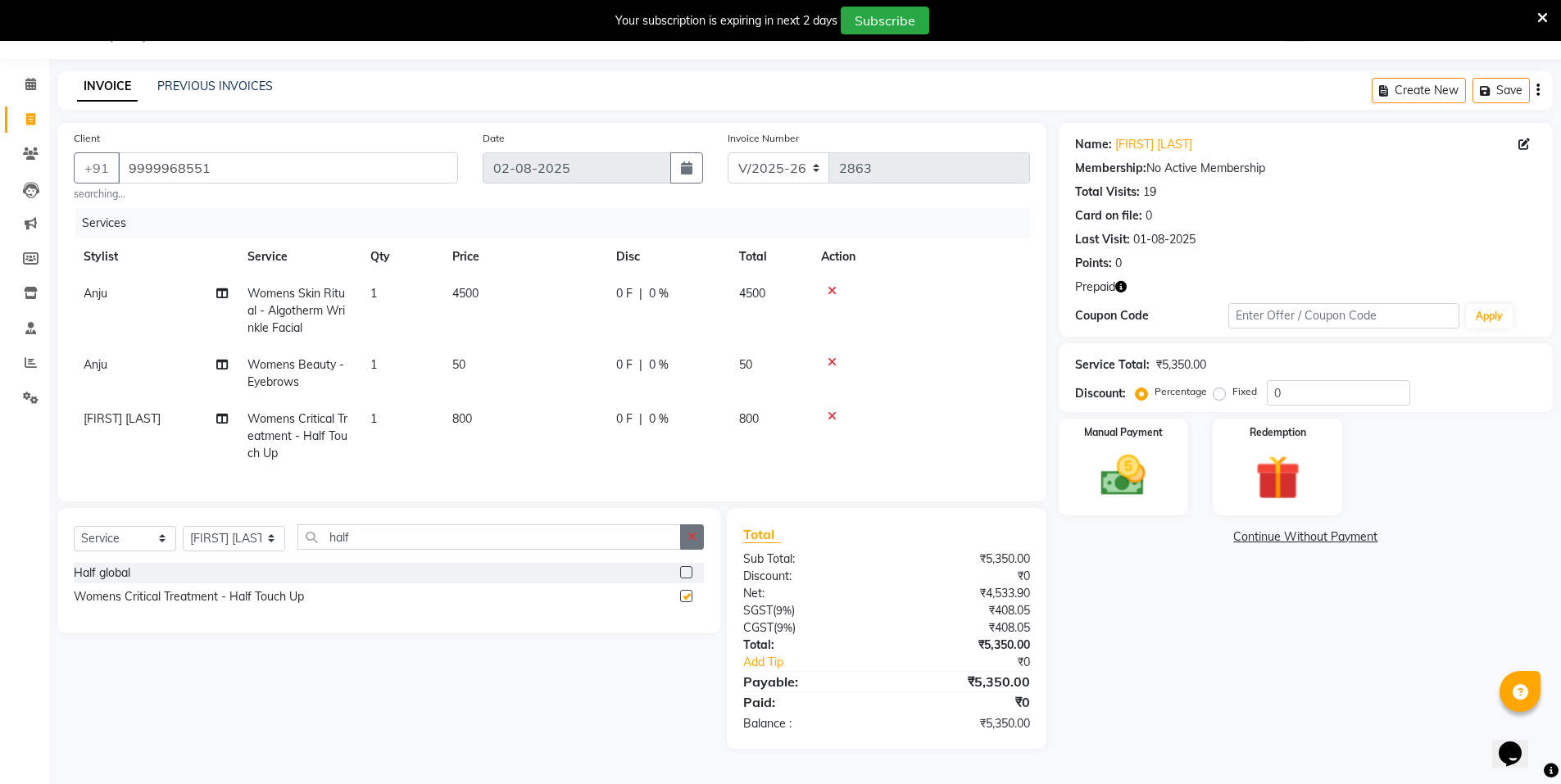 checkbox on "false" 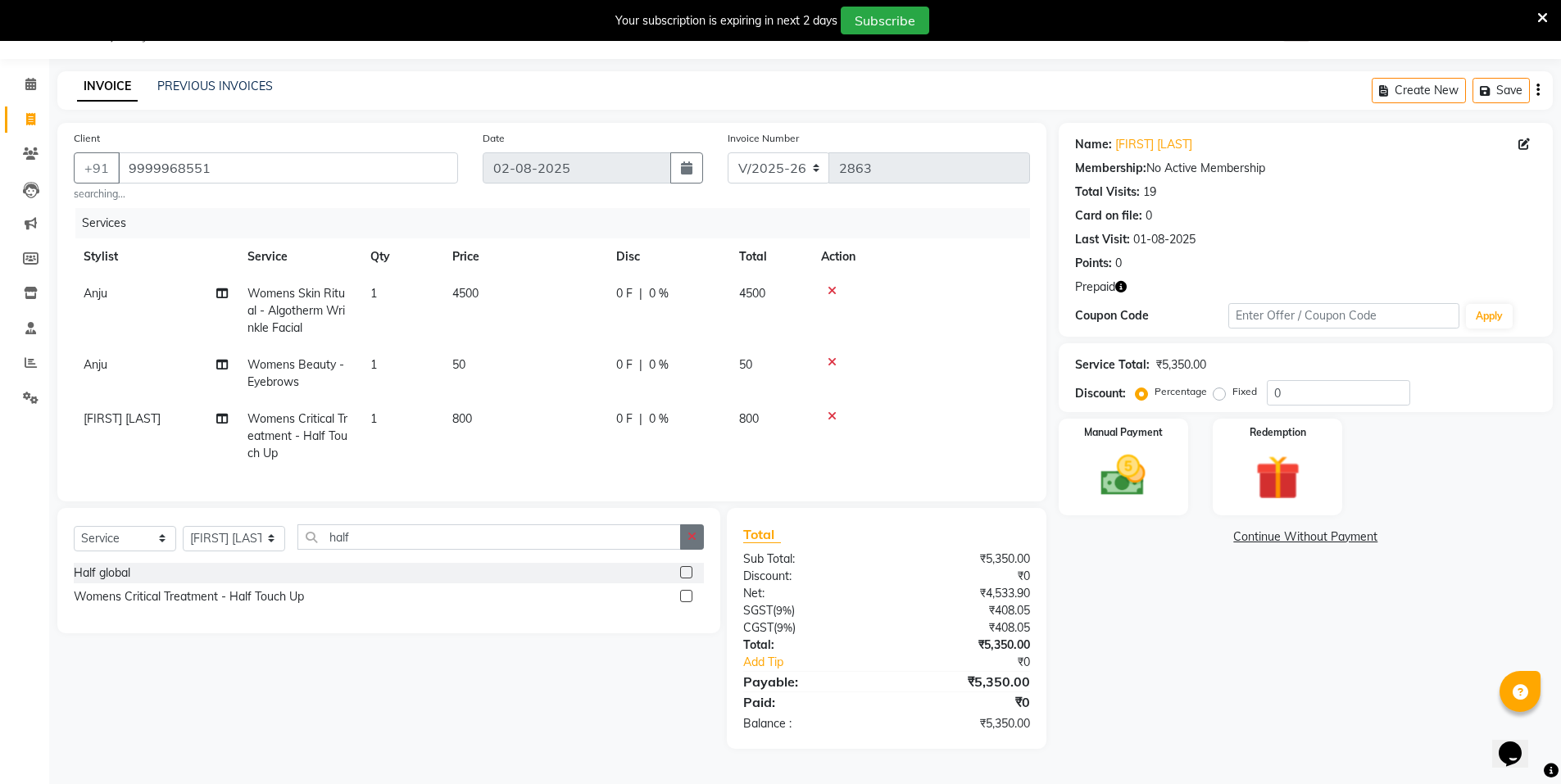 click 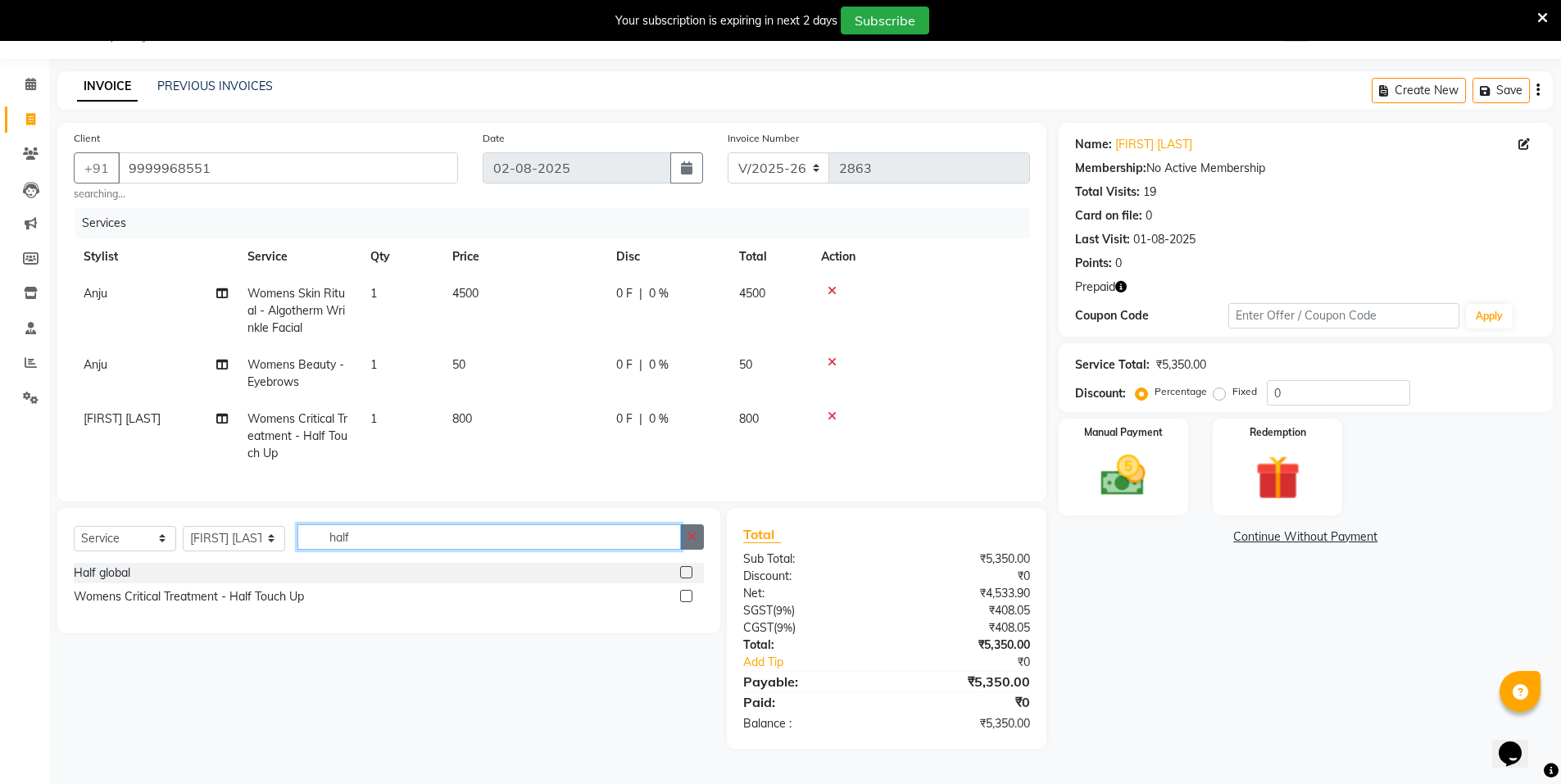 type 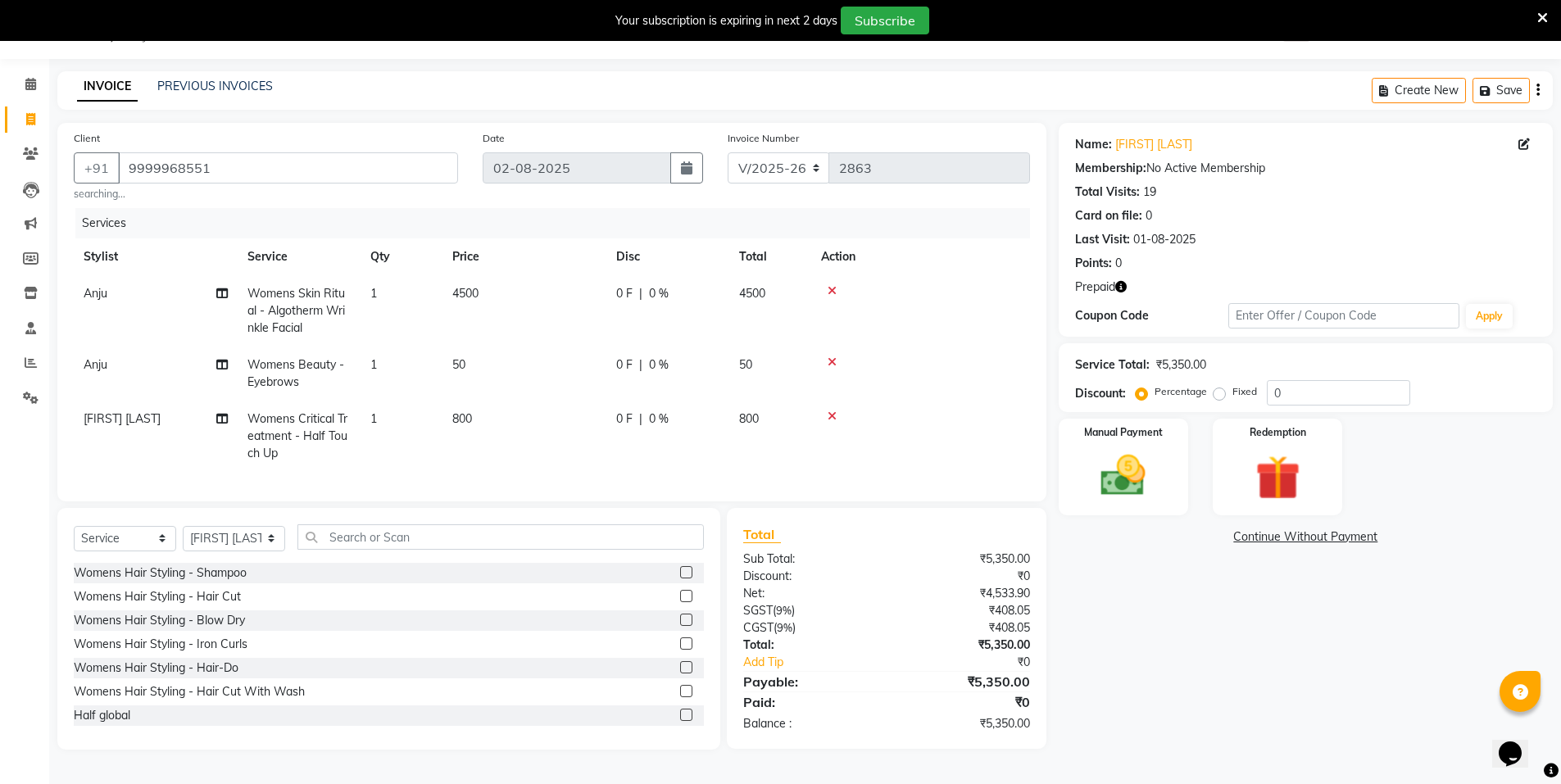 click 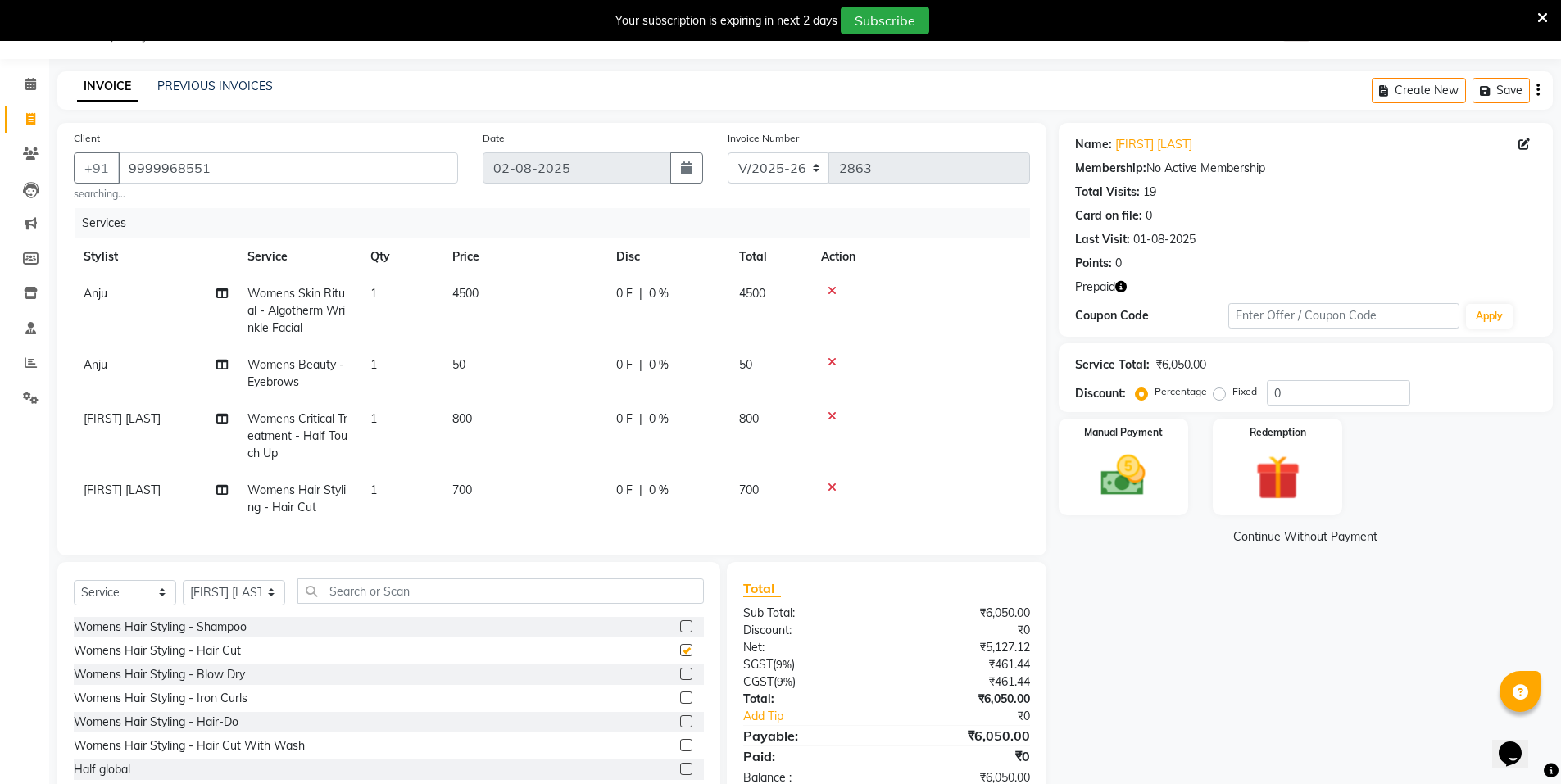 checkbox on "false" 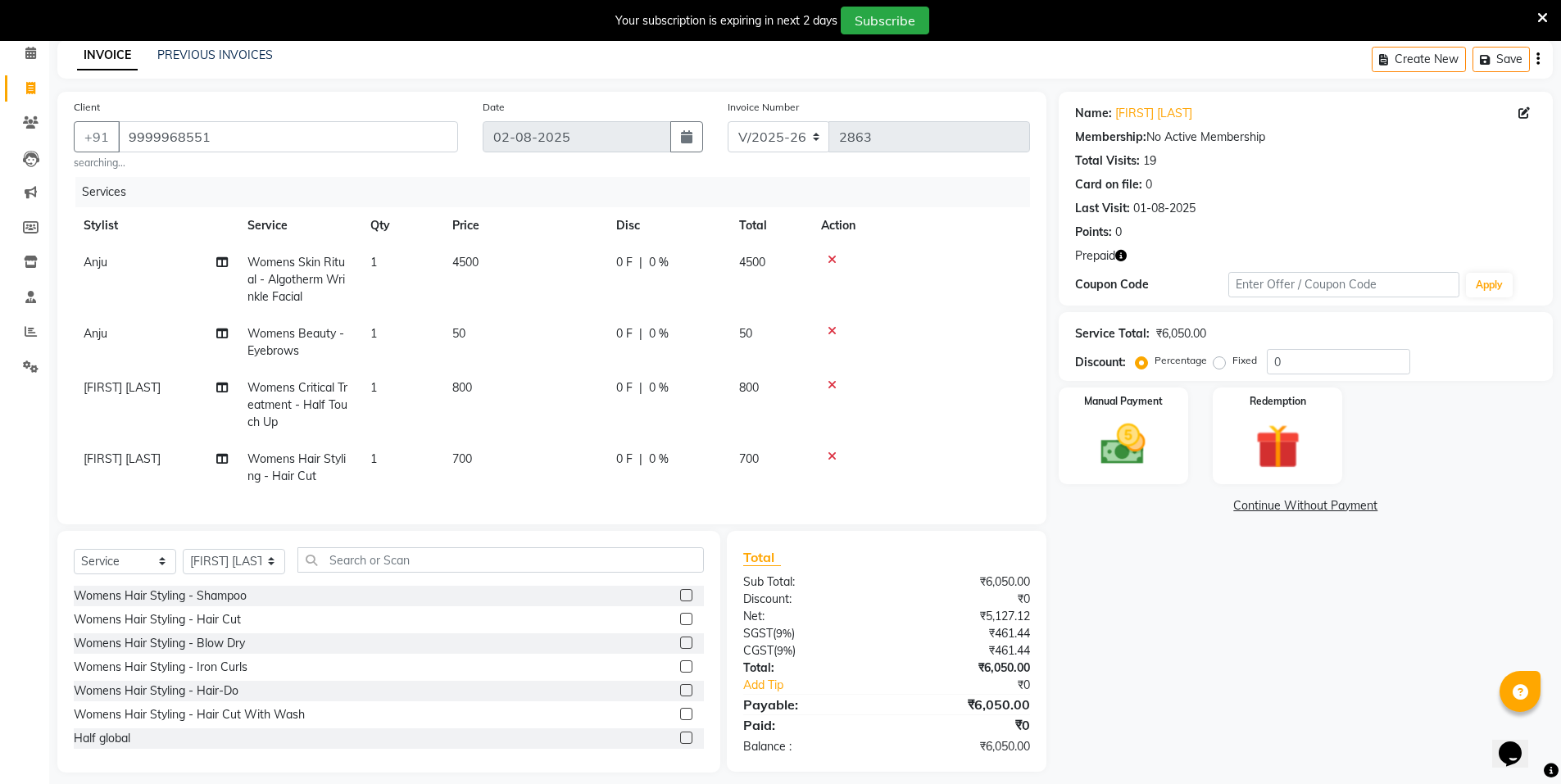 scroll, scrollTop: 97, scrollLeft: 0, axis: vertical 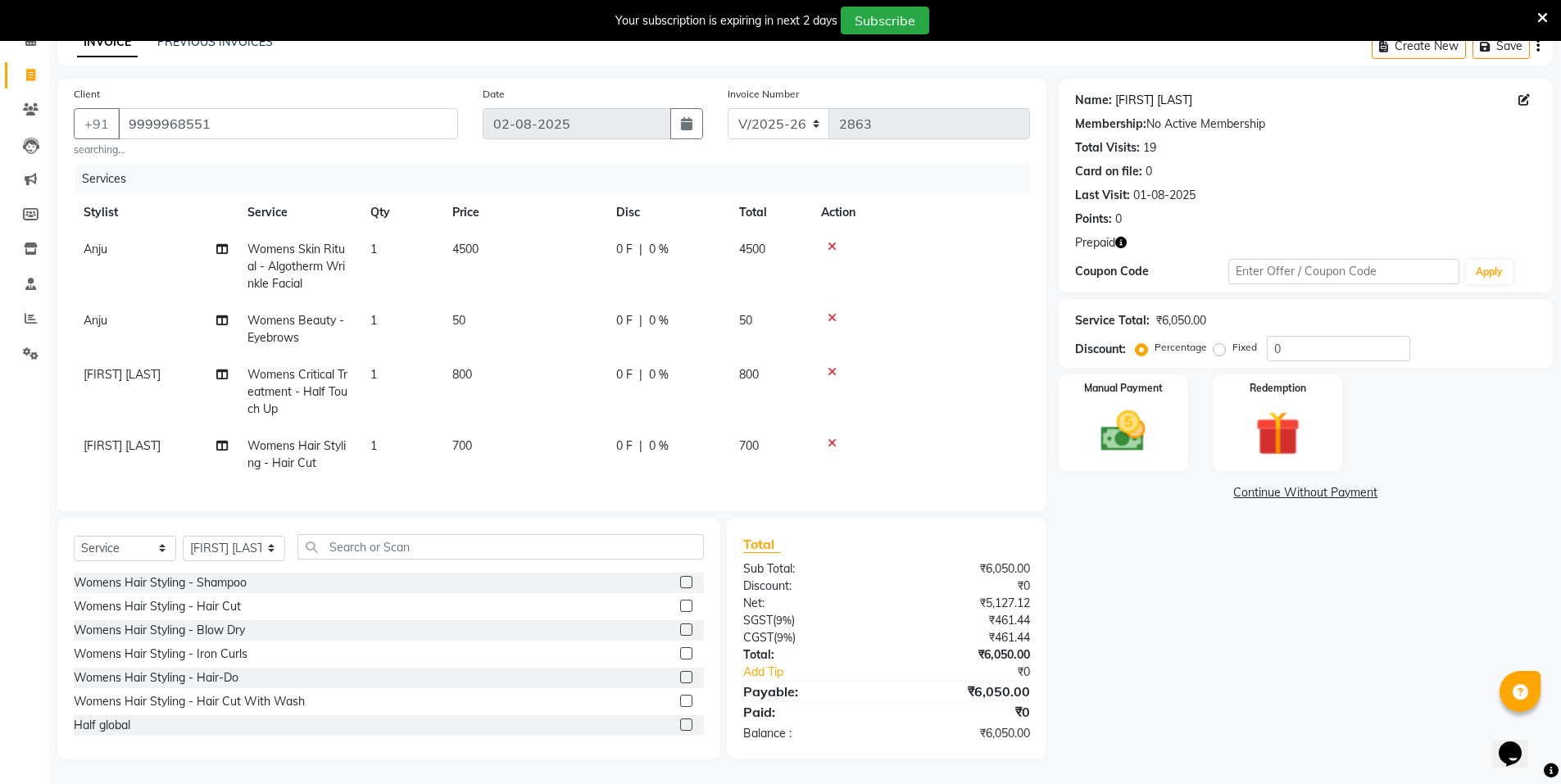click on "Aashima Kayastha" 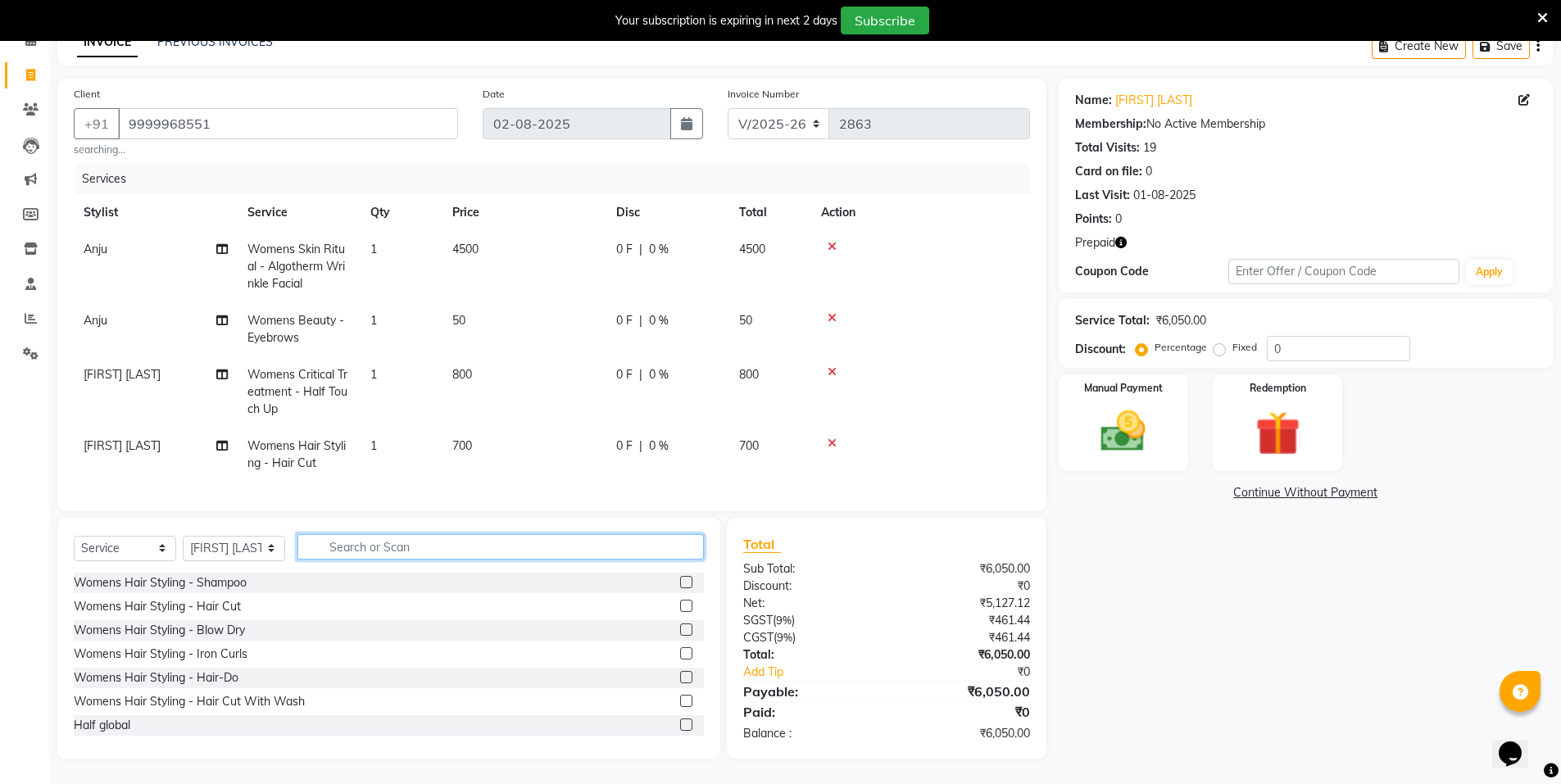 click 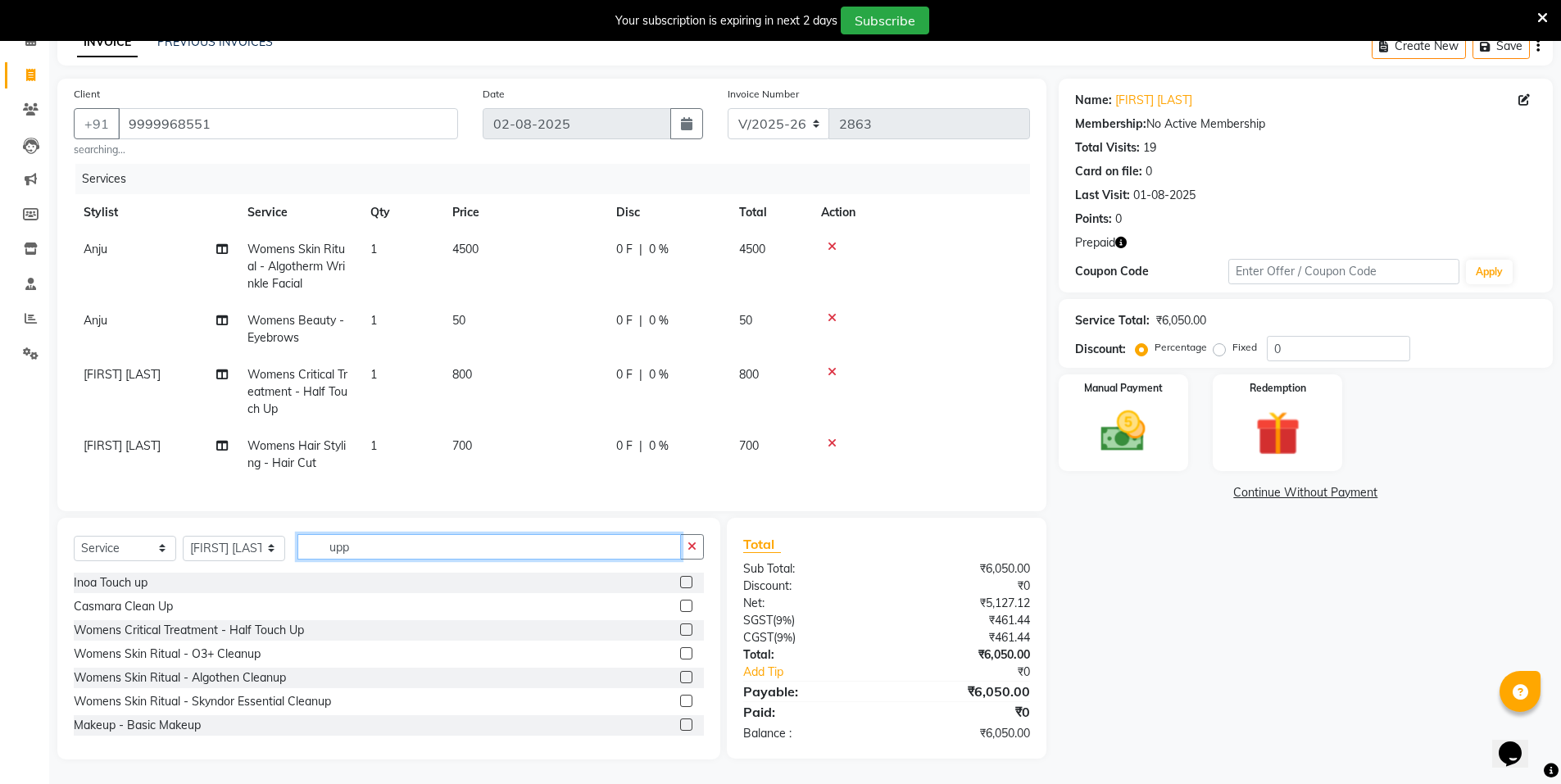 scroll, scrollTop: 97, scrollLeft: 0, axis: vertical 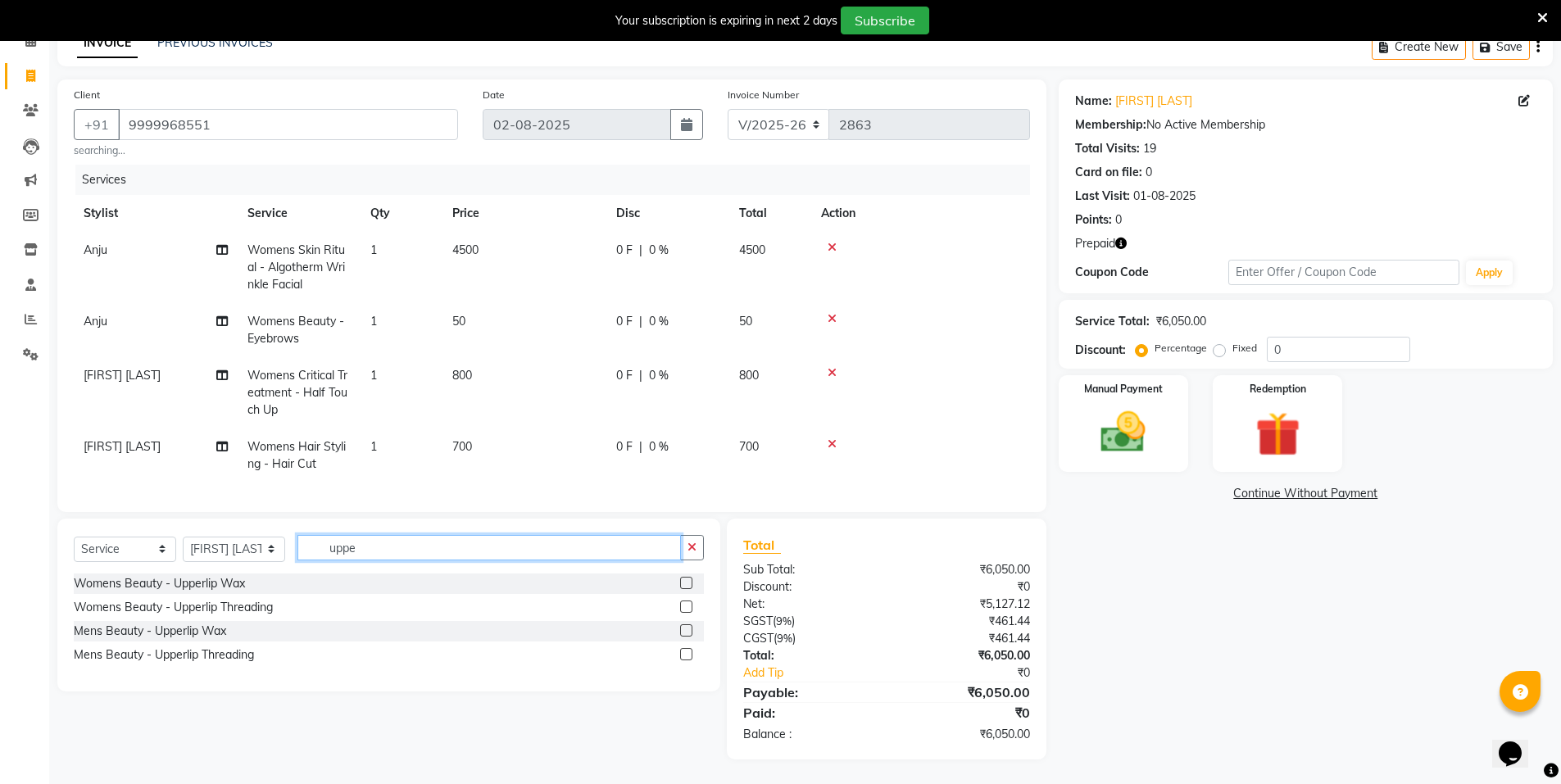 type on "uppe" 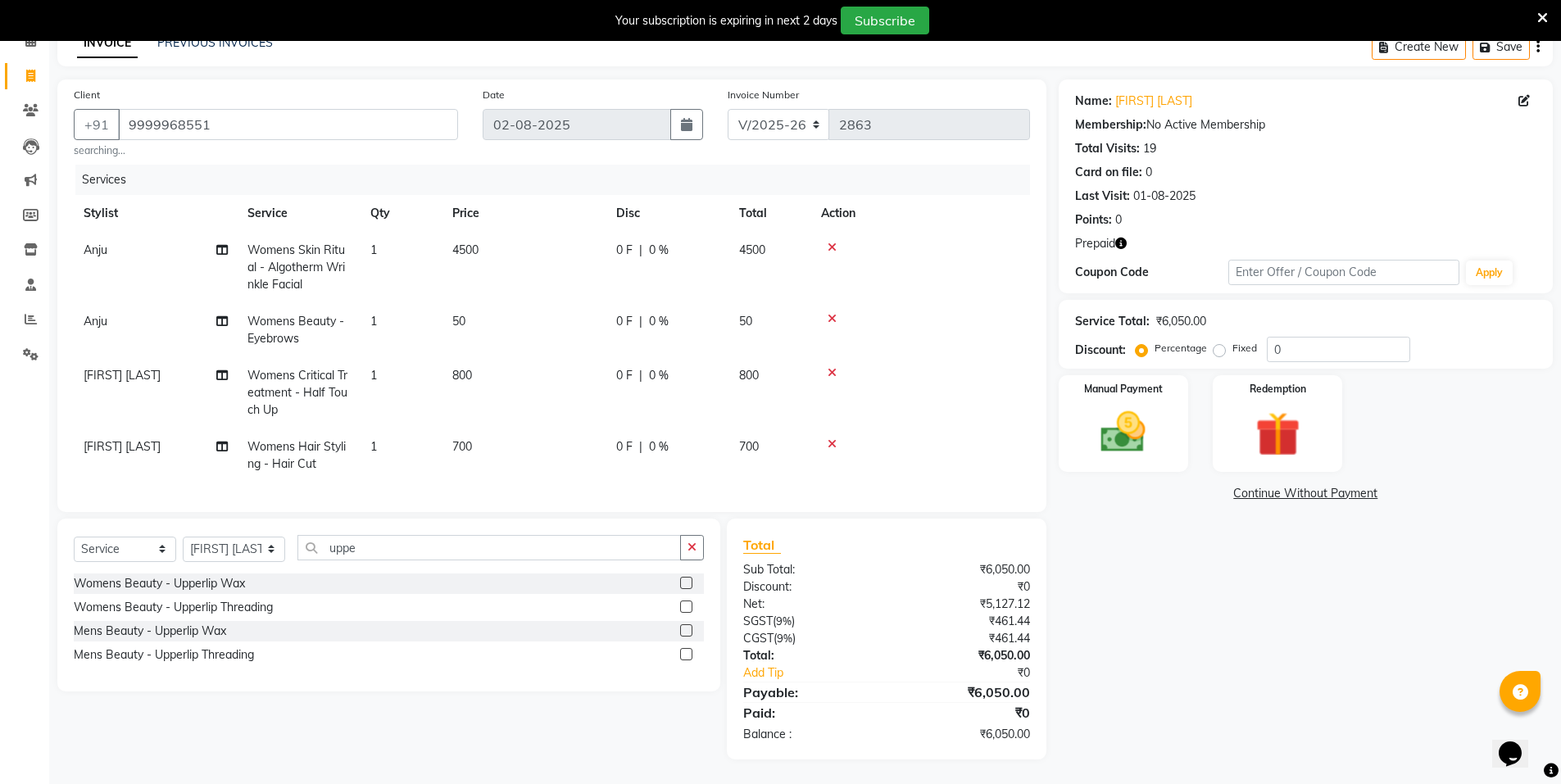 click 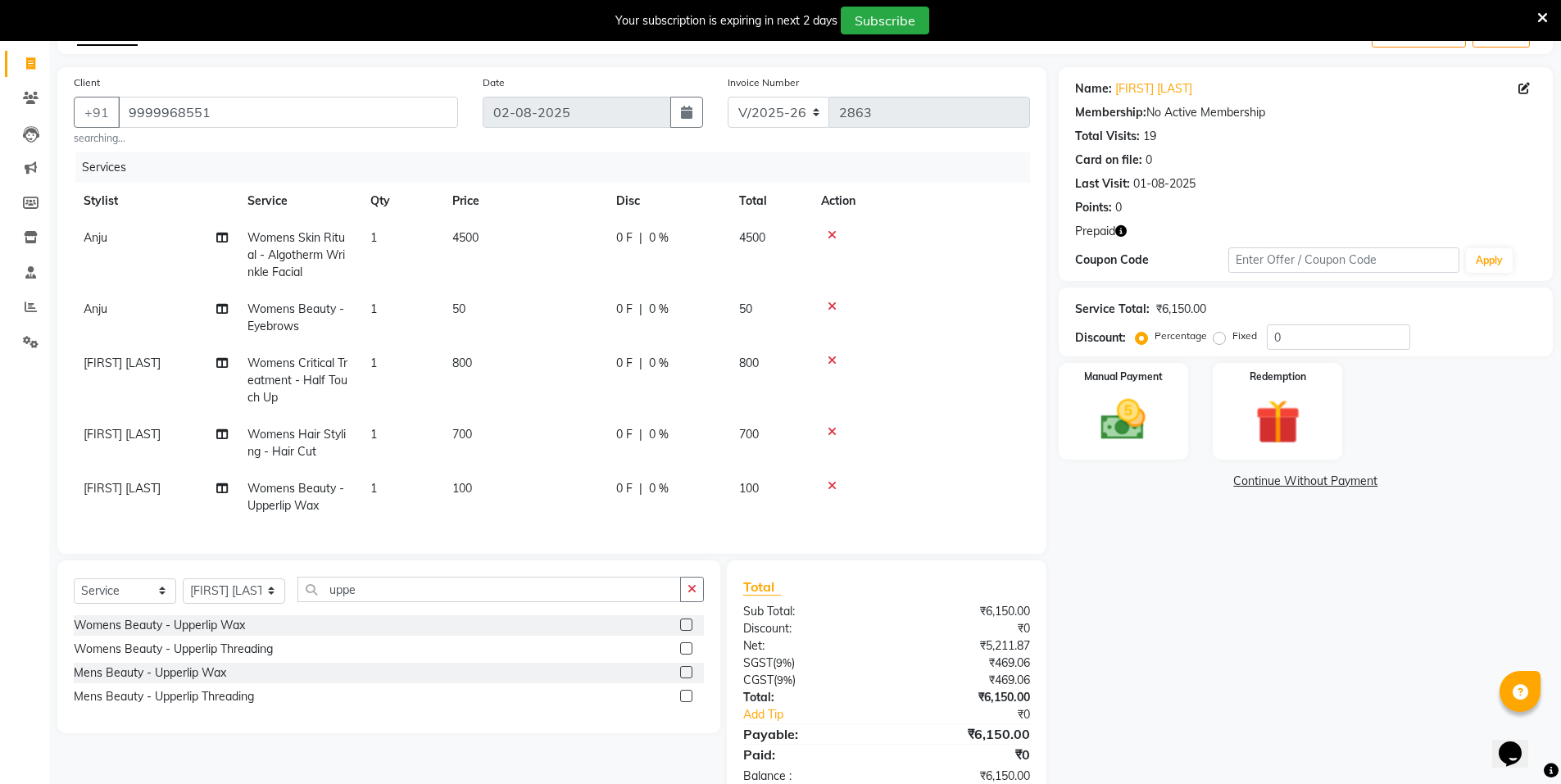 checkbox on "false" 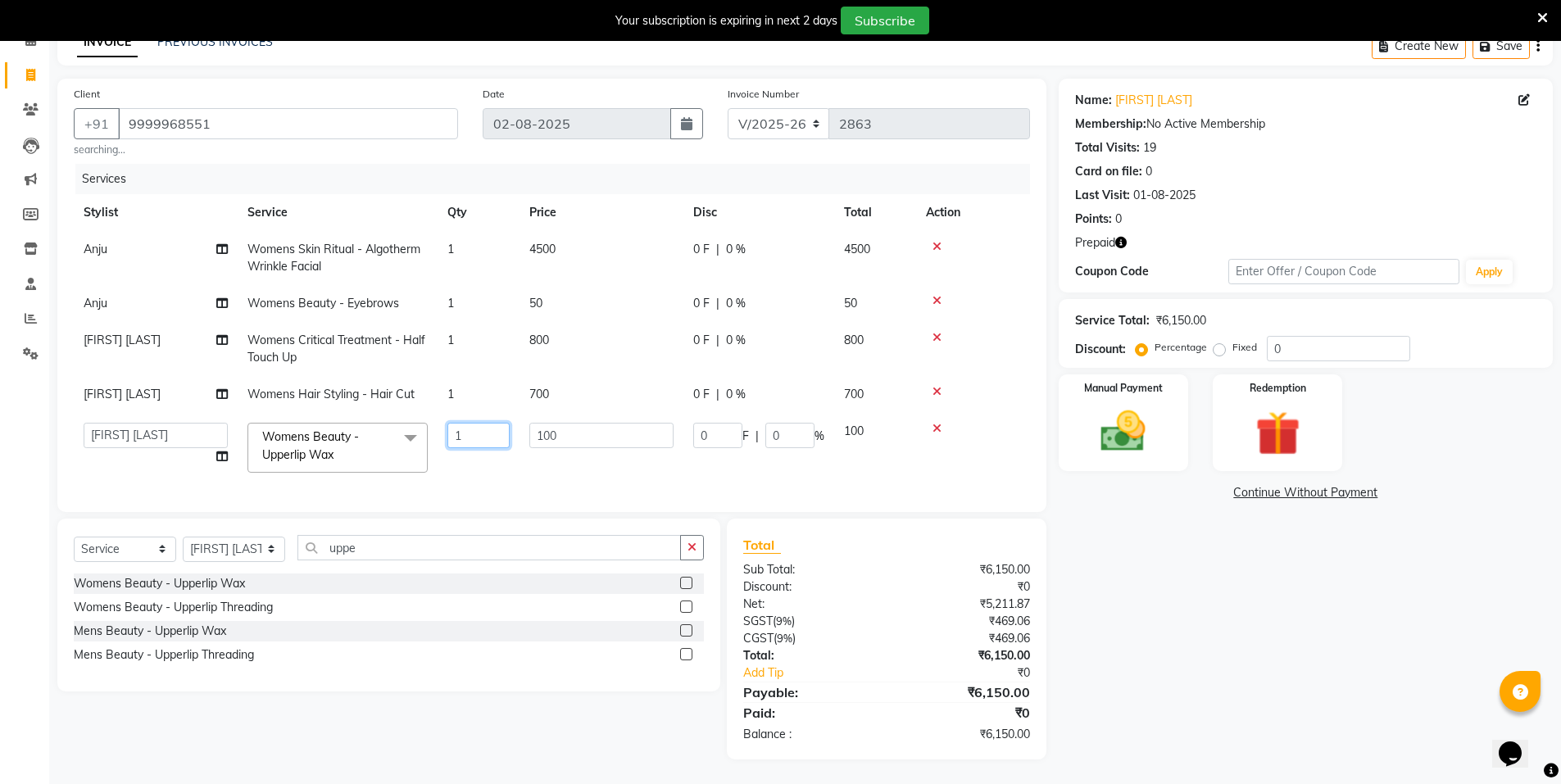 drag, startPoint x: 483, startPoint y: 420, endPoint x: 451, endPoint y: 422, distance: 32.06244 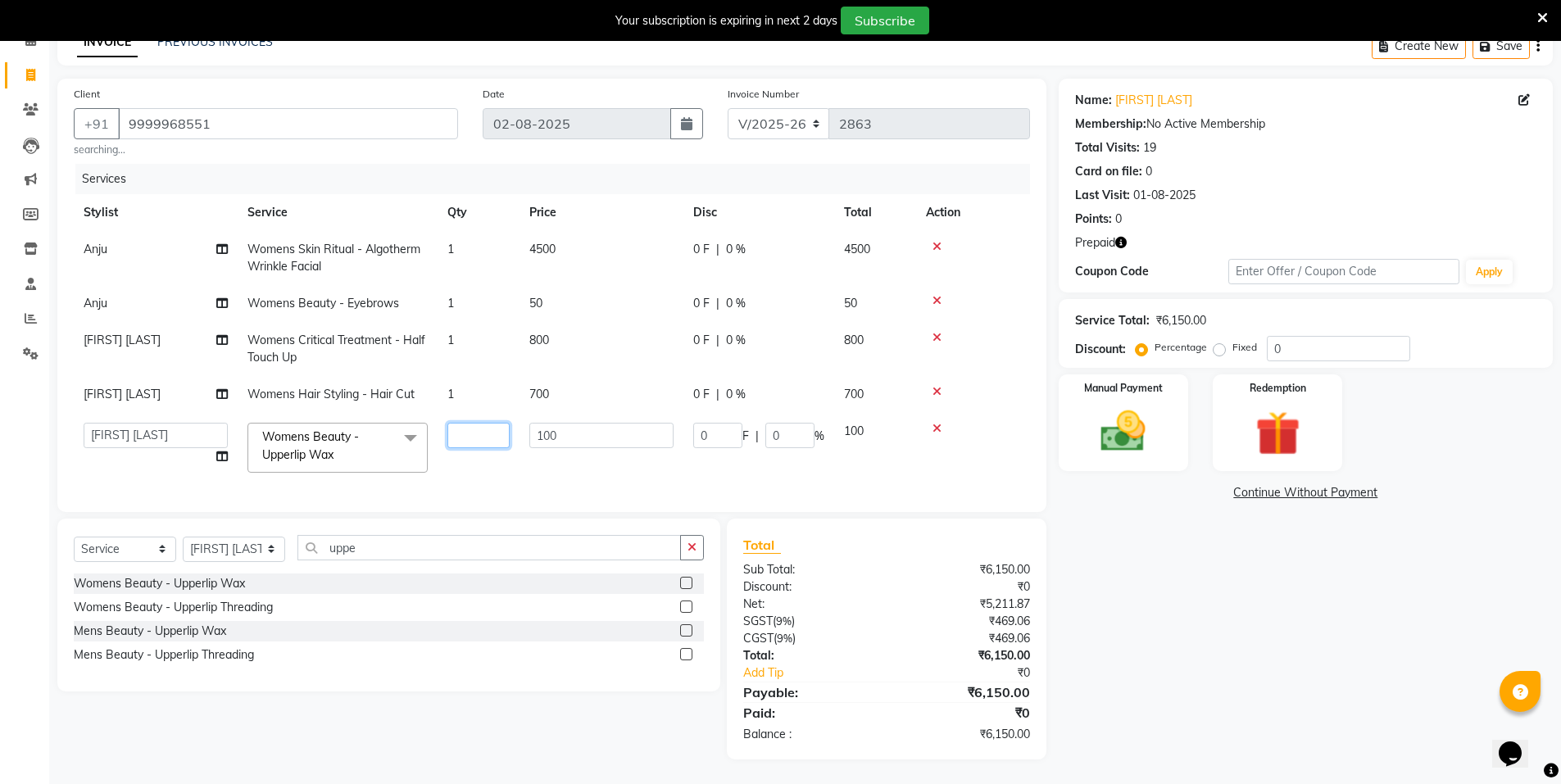 type on "2" 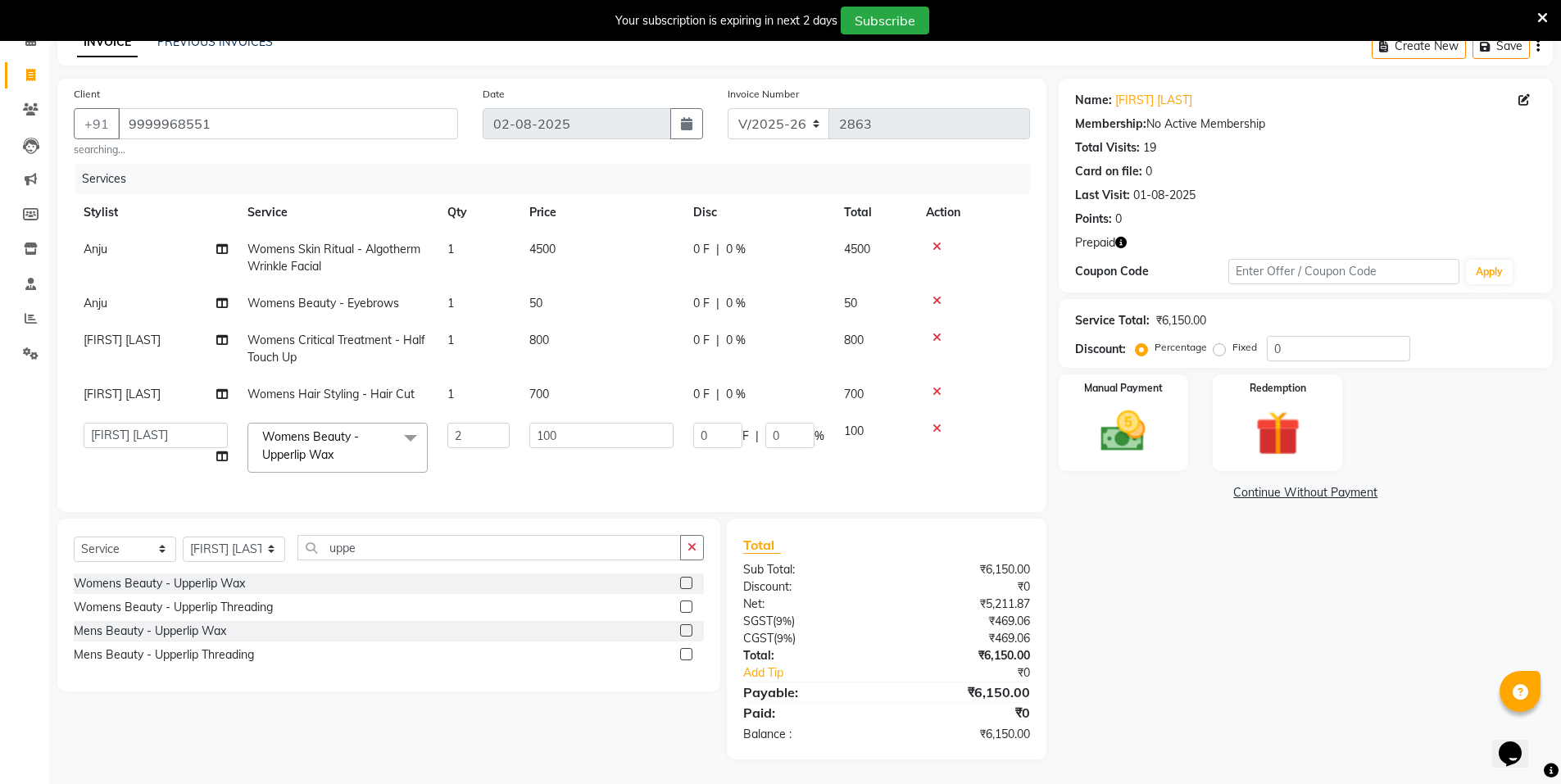 click on "Name: Aashima Kayastha Membership:  No Active Membership  Total Visits:  19 Card on file:  0 Last Visit:   01-08-2025 Points:   0  Prepaid Coupon Code Apply Service Total:  ₹6,150.00  Discount:  Percentage   Fixed  0 Manual Payment Redemption  Continue Without Payment" 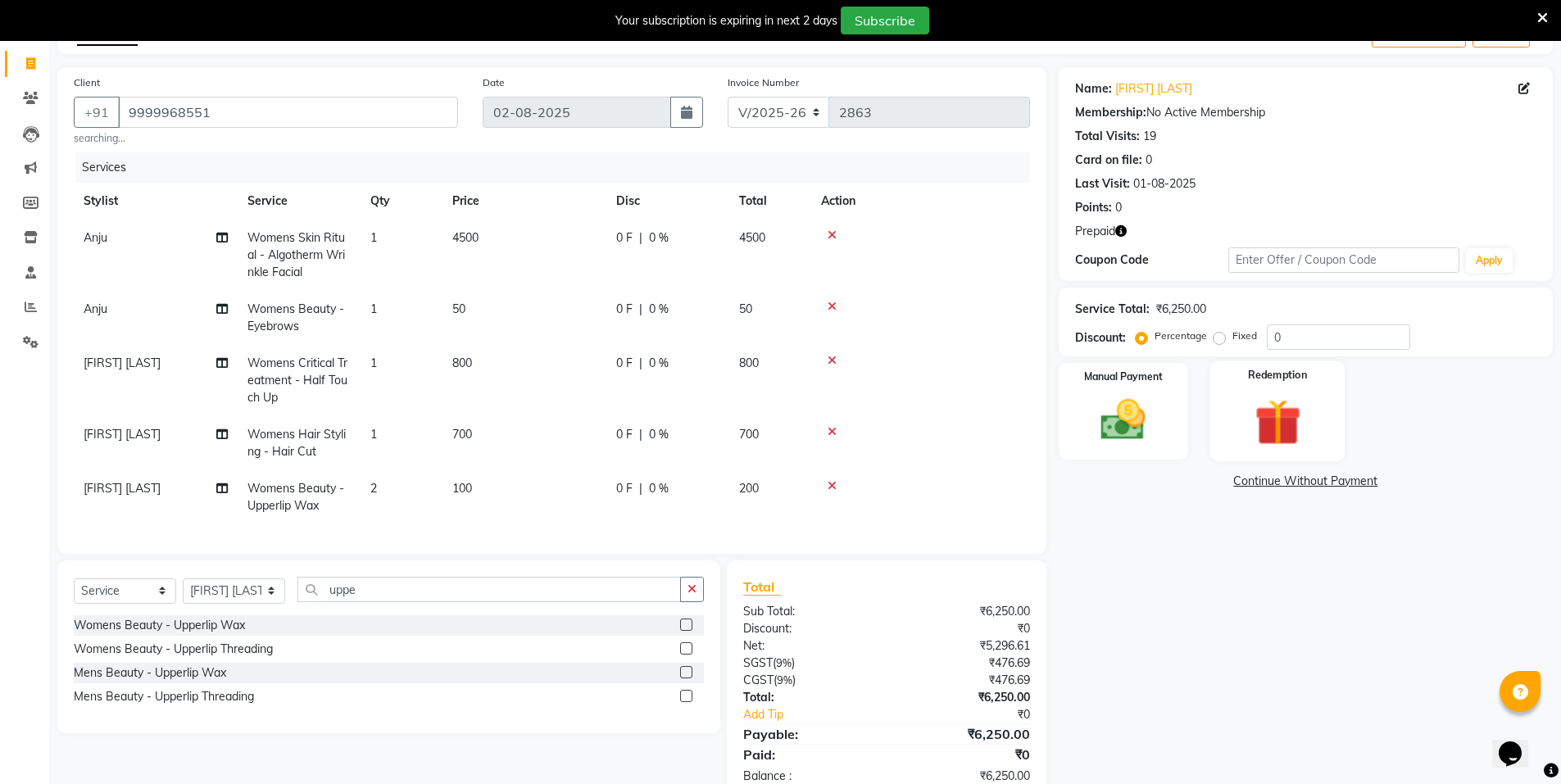 click 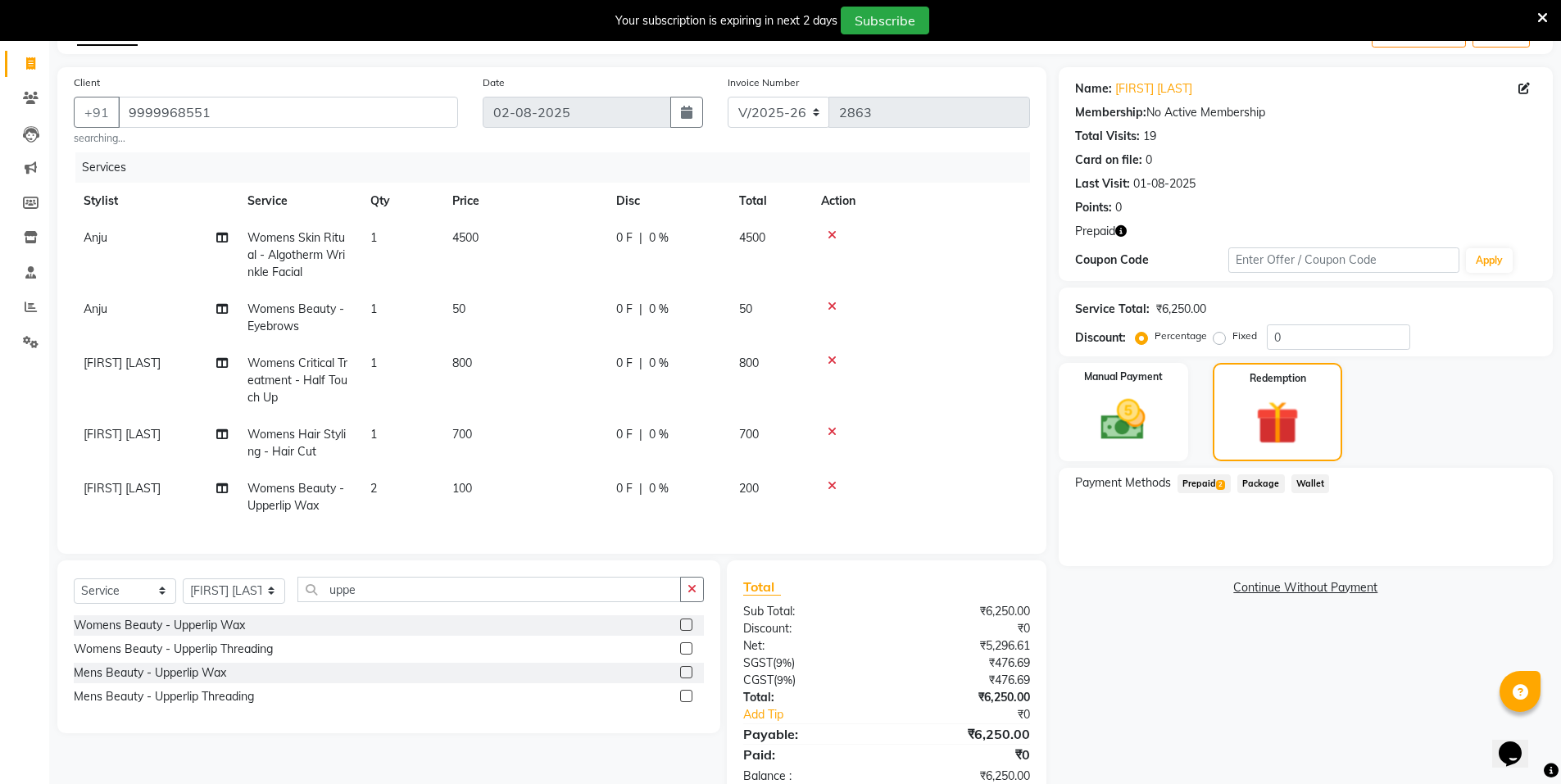 click on "Prepaid  2" 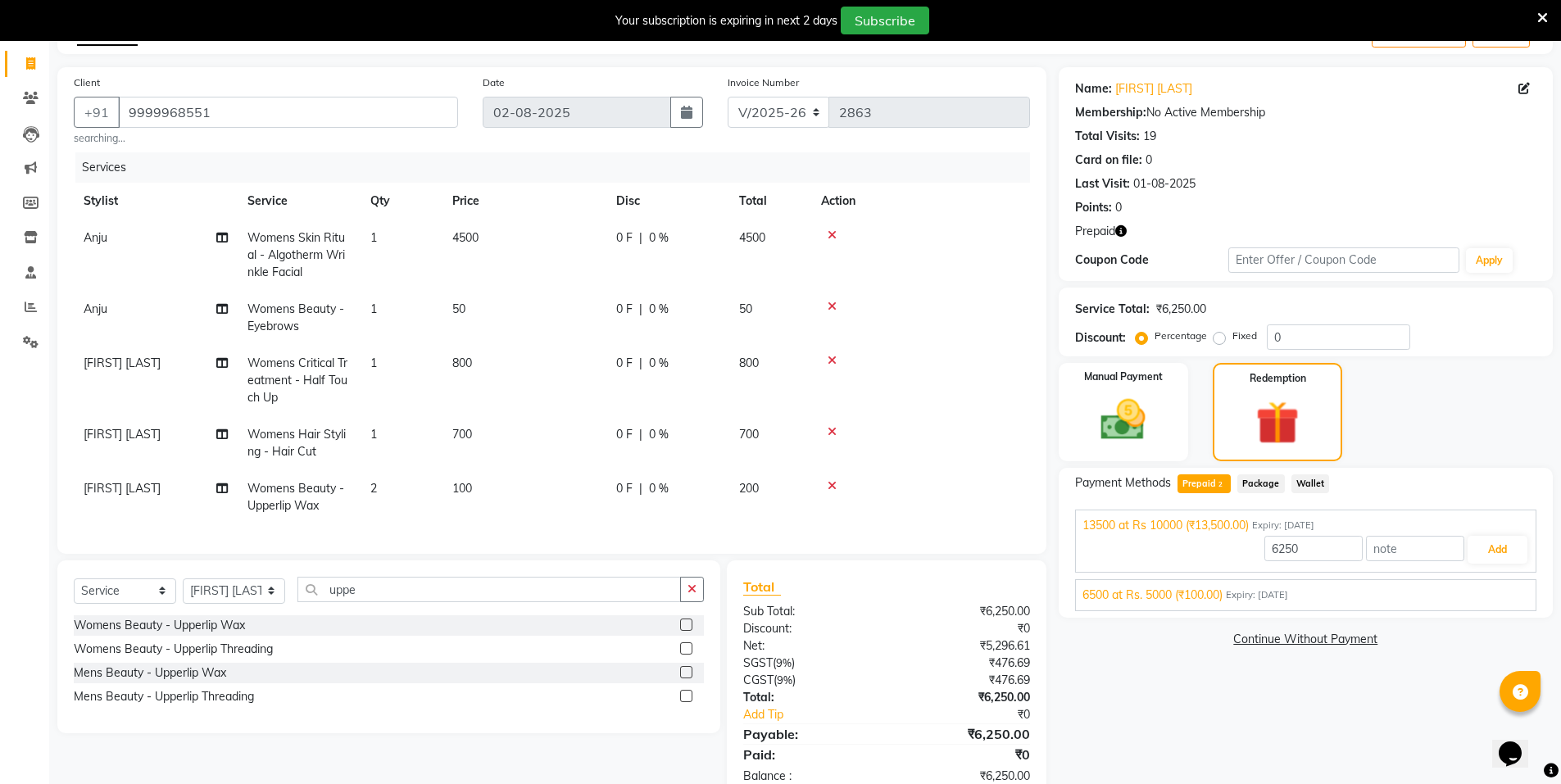 scroll, scrollTop: 151, scrollLeft: 0, axis: vertical 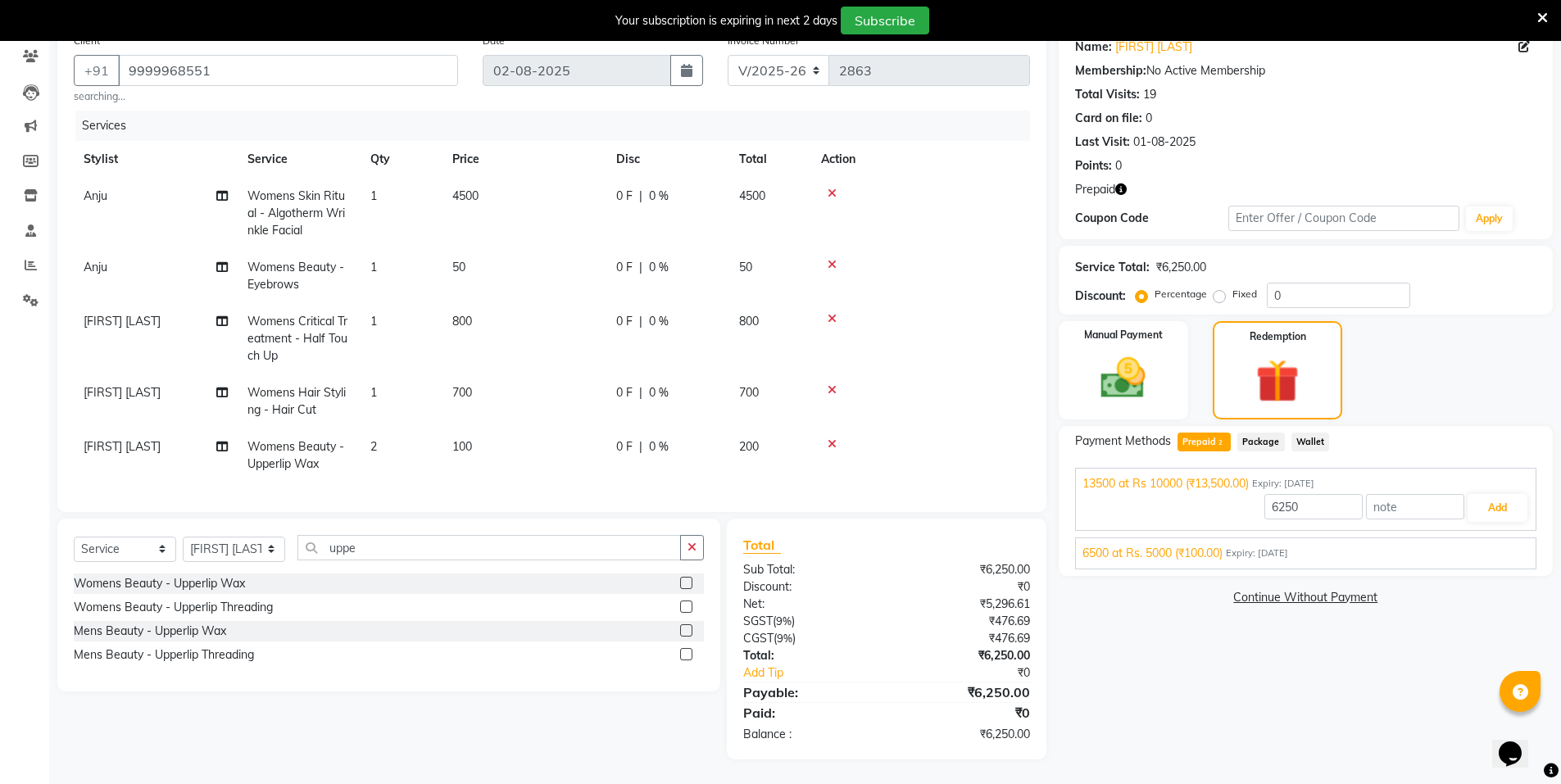 click on "6500 at Rs. 5000 (₹100.00) Expiry: 25-02-2035" at bounding box center [1305, 553] 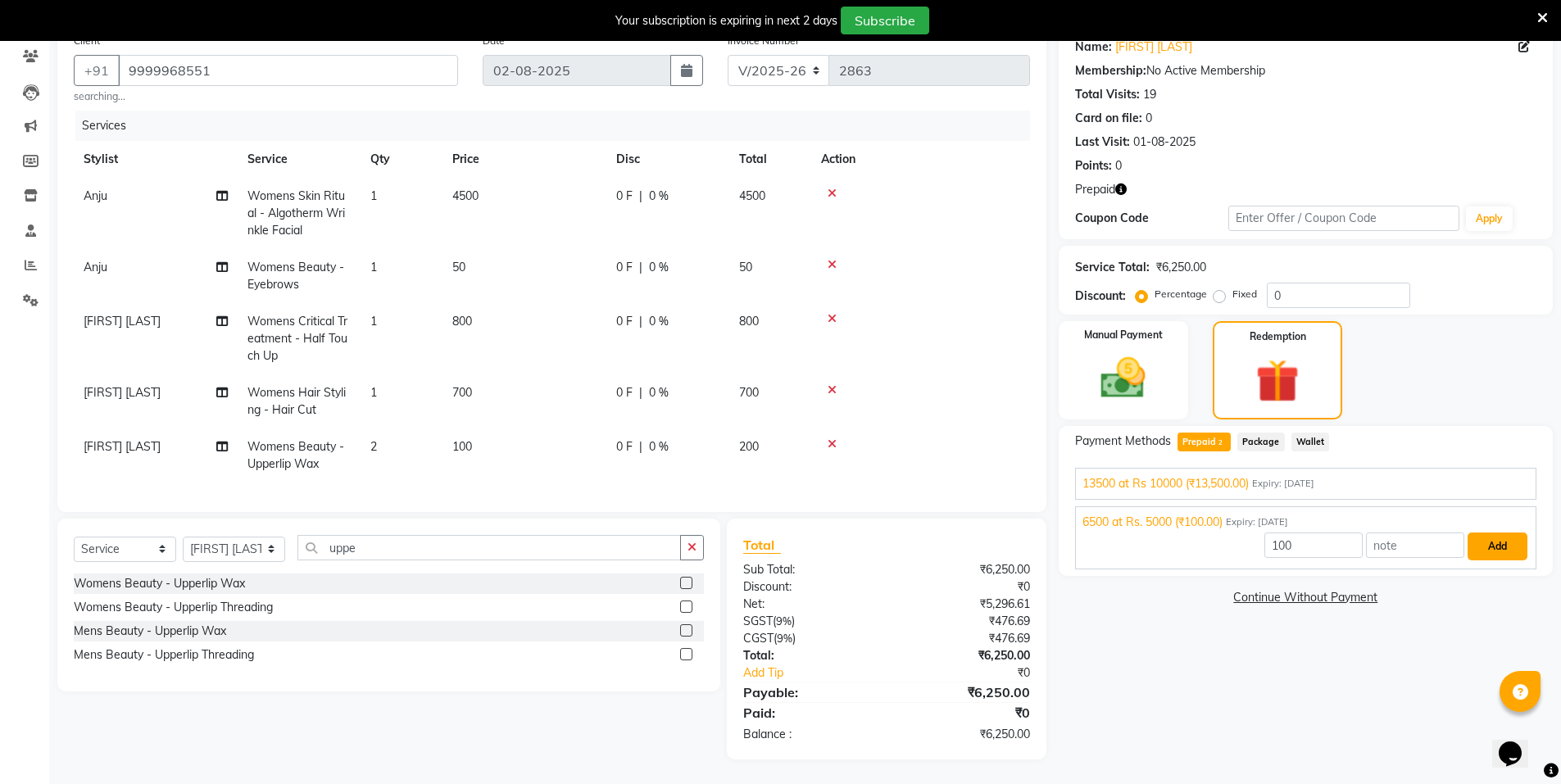 click on "Add" at bounding box center [1497, 546] 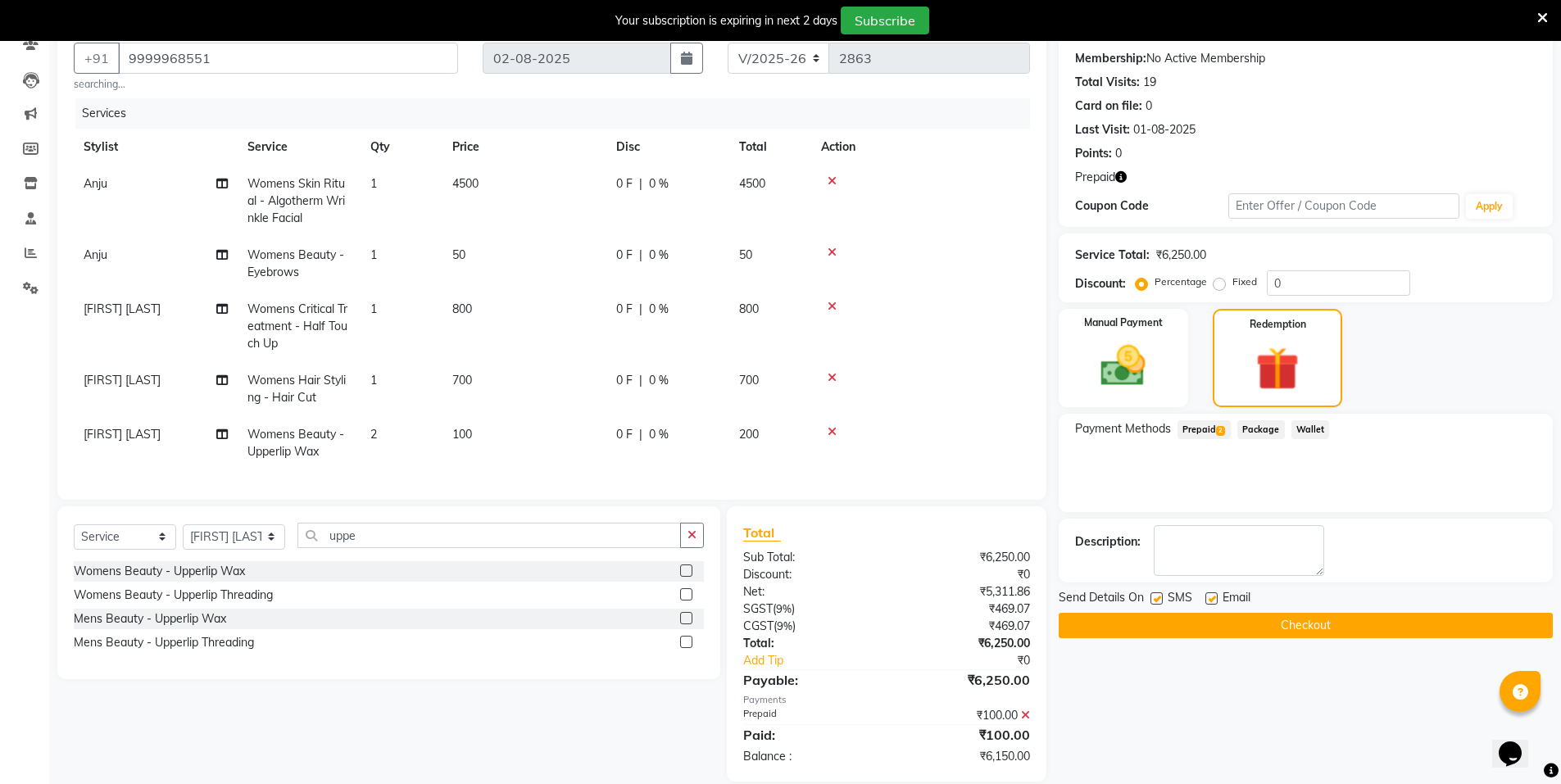 click on "Prepaid  2" 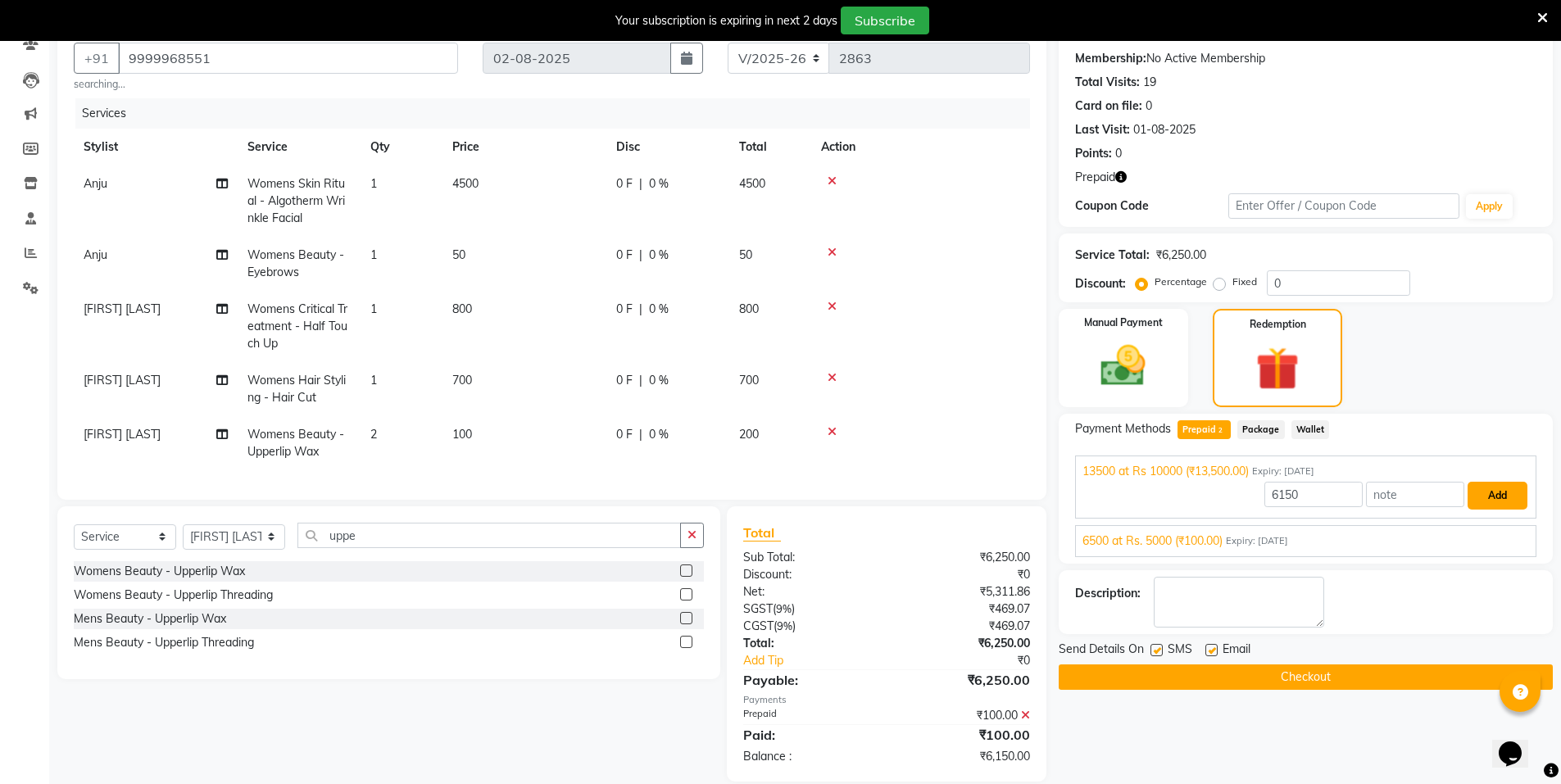click on "Add" at bounding box center (1497, 496) 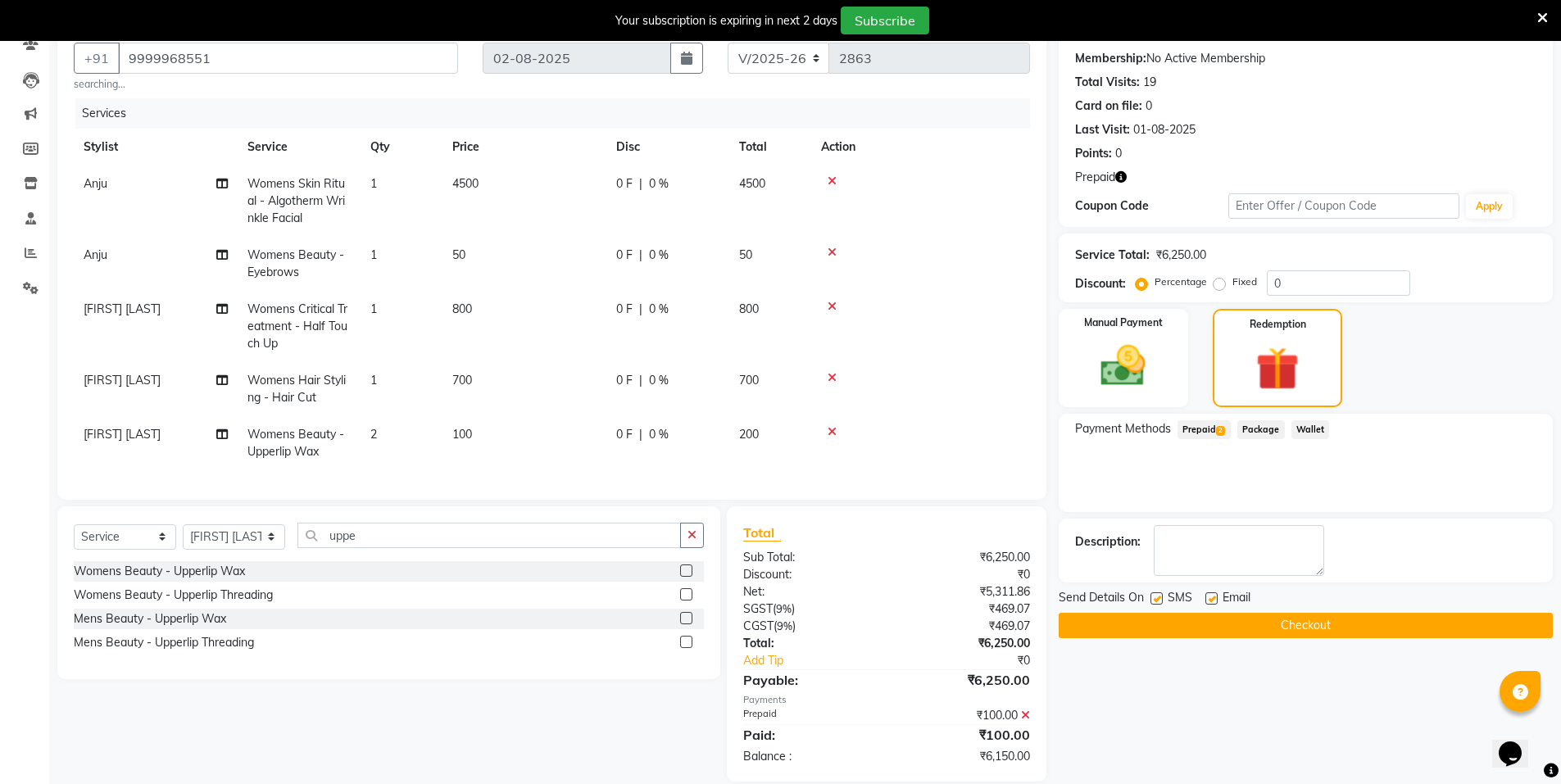 click 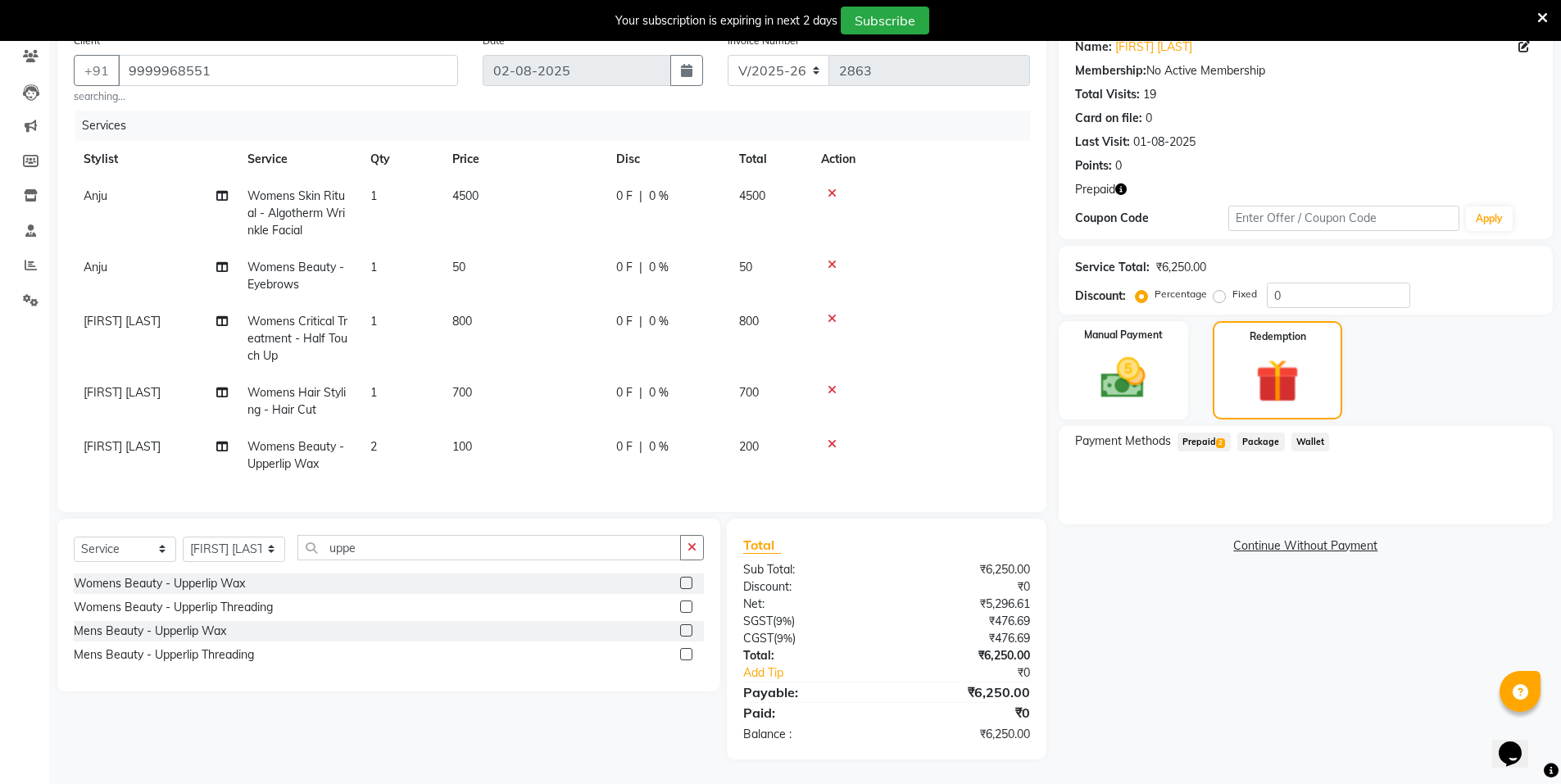 click on "Prepaid  2" 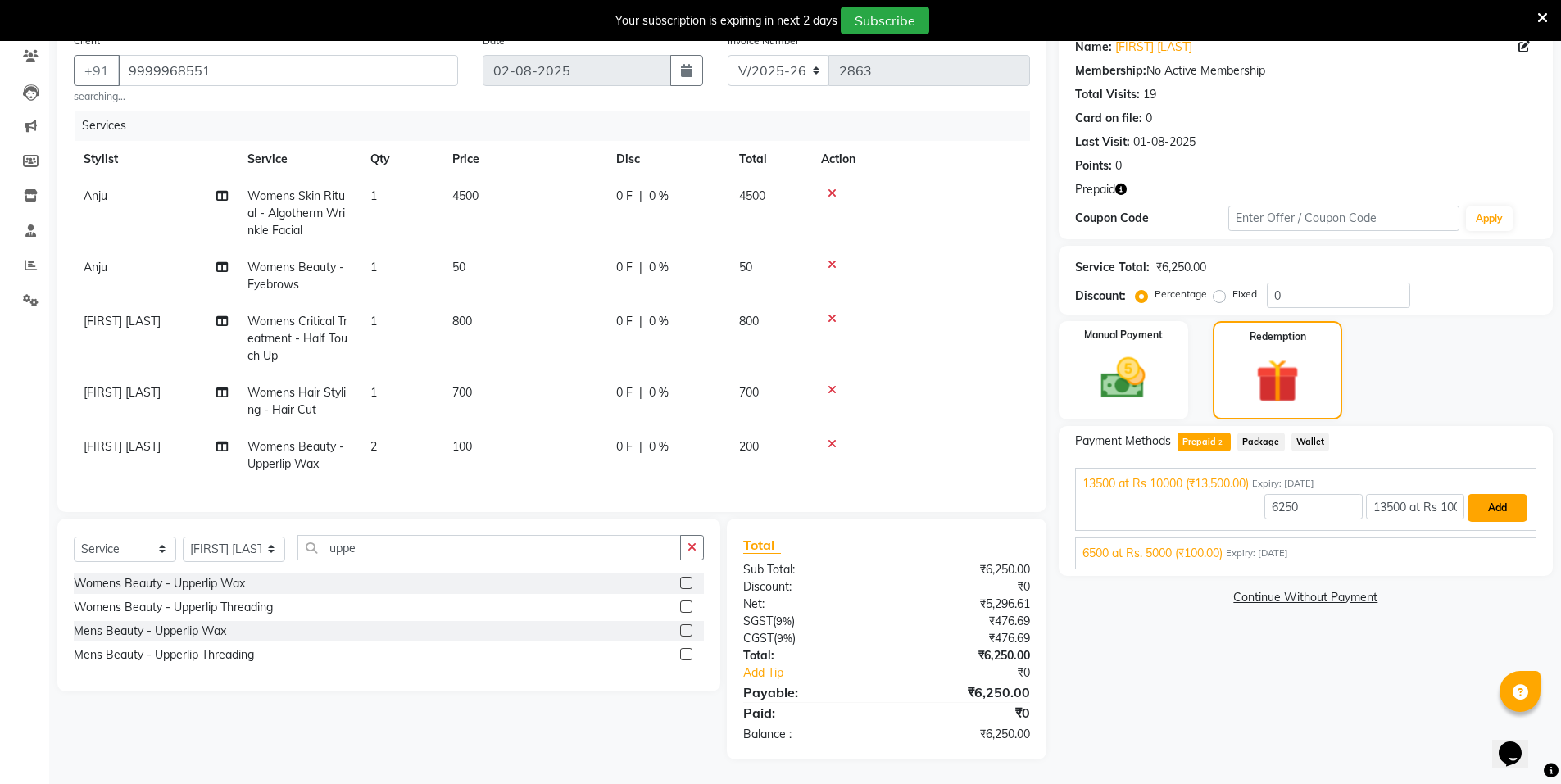 click on "Add" at bounding box center (1497, 508) 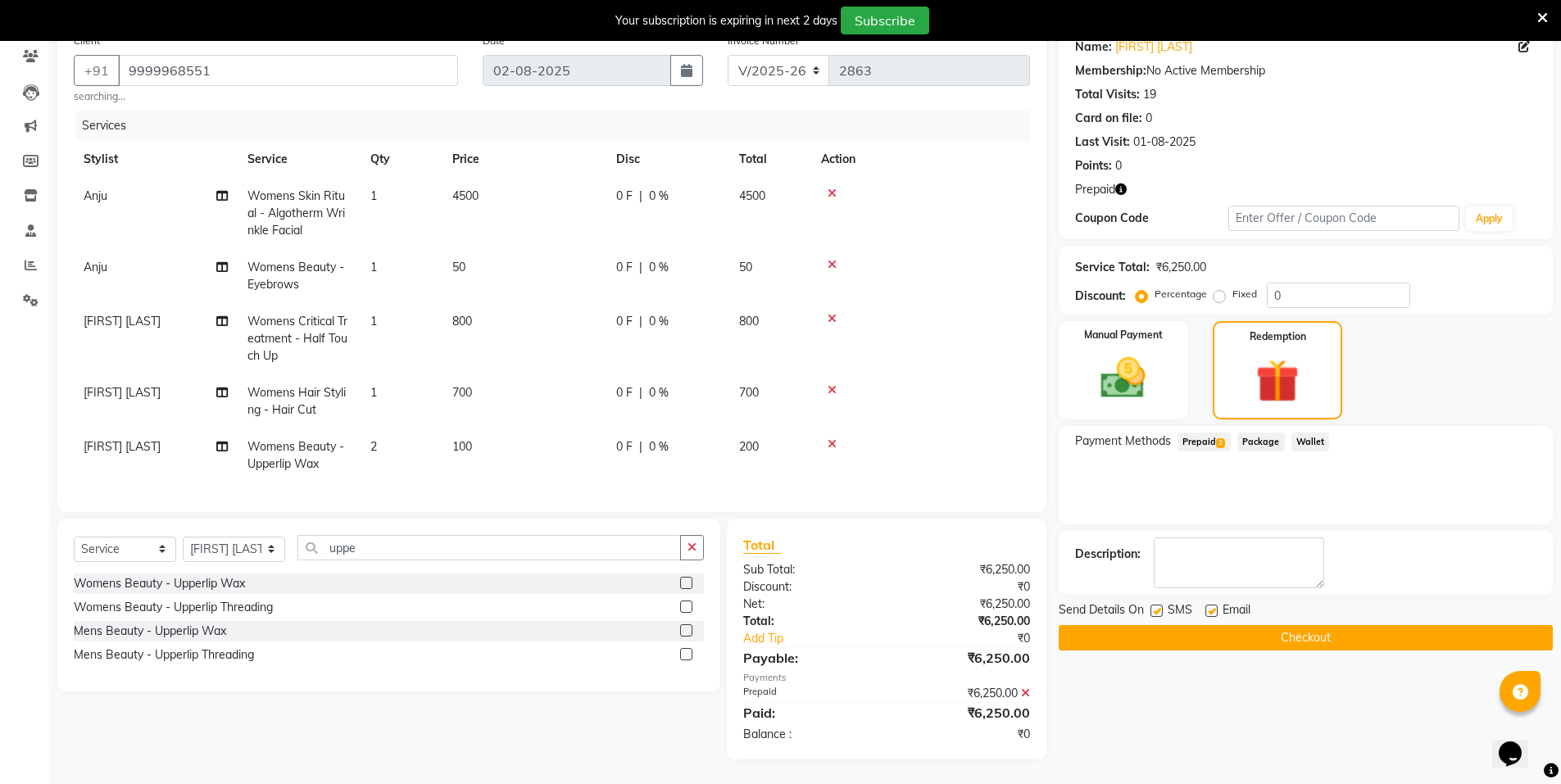 click on "Checkout" 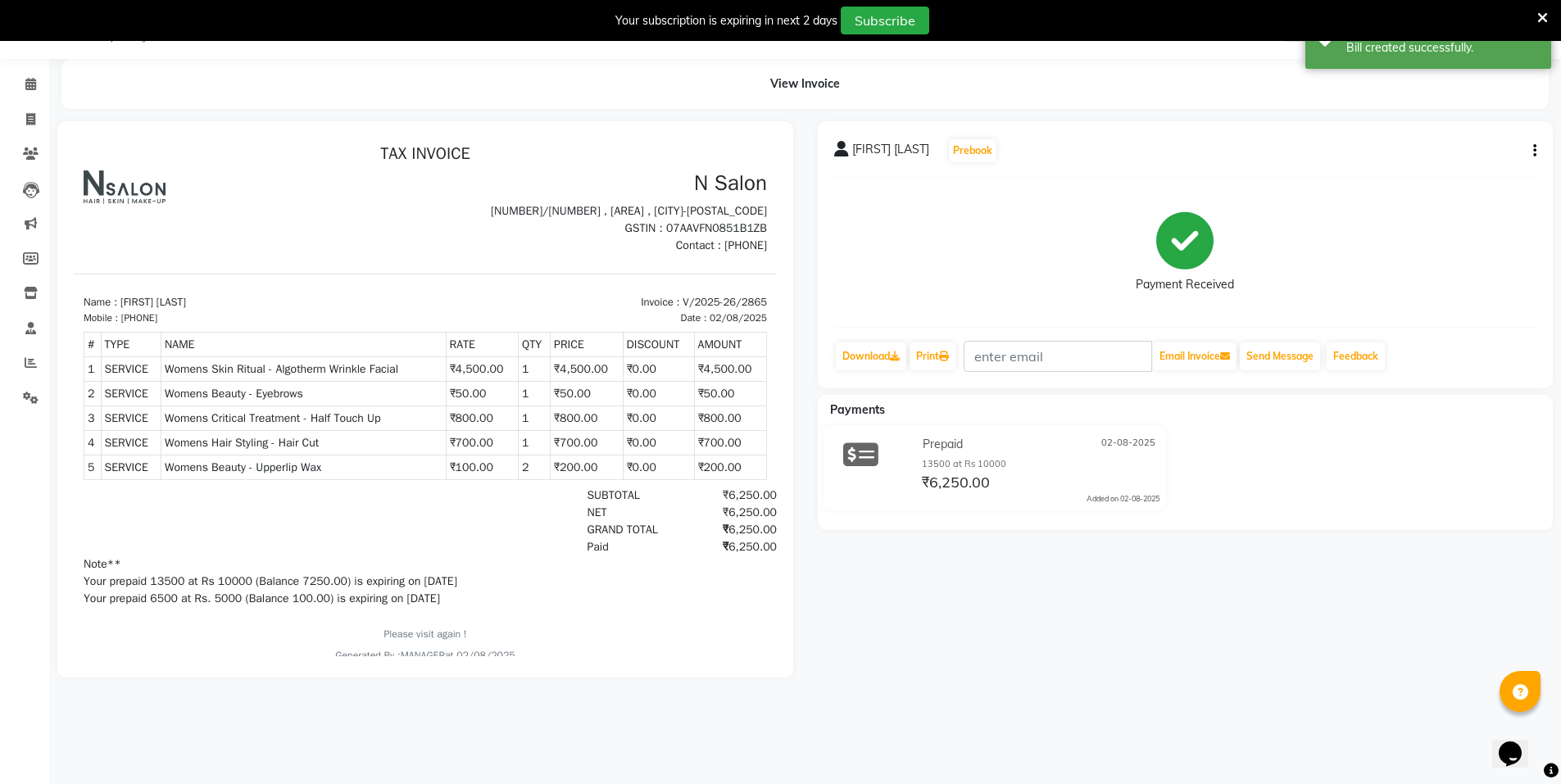 scroll, scrollTop: 0, scrollLeft: 0, axis: both 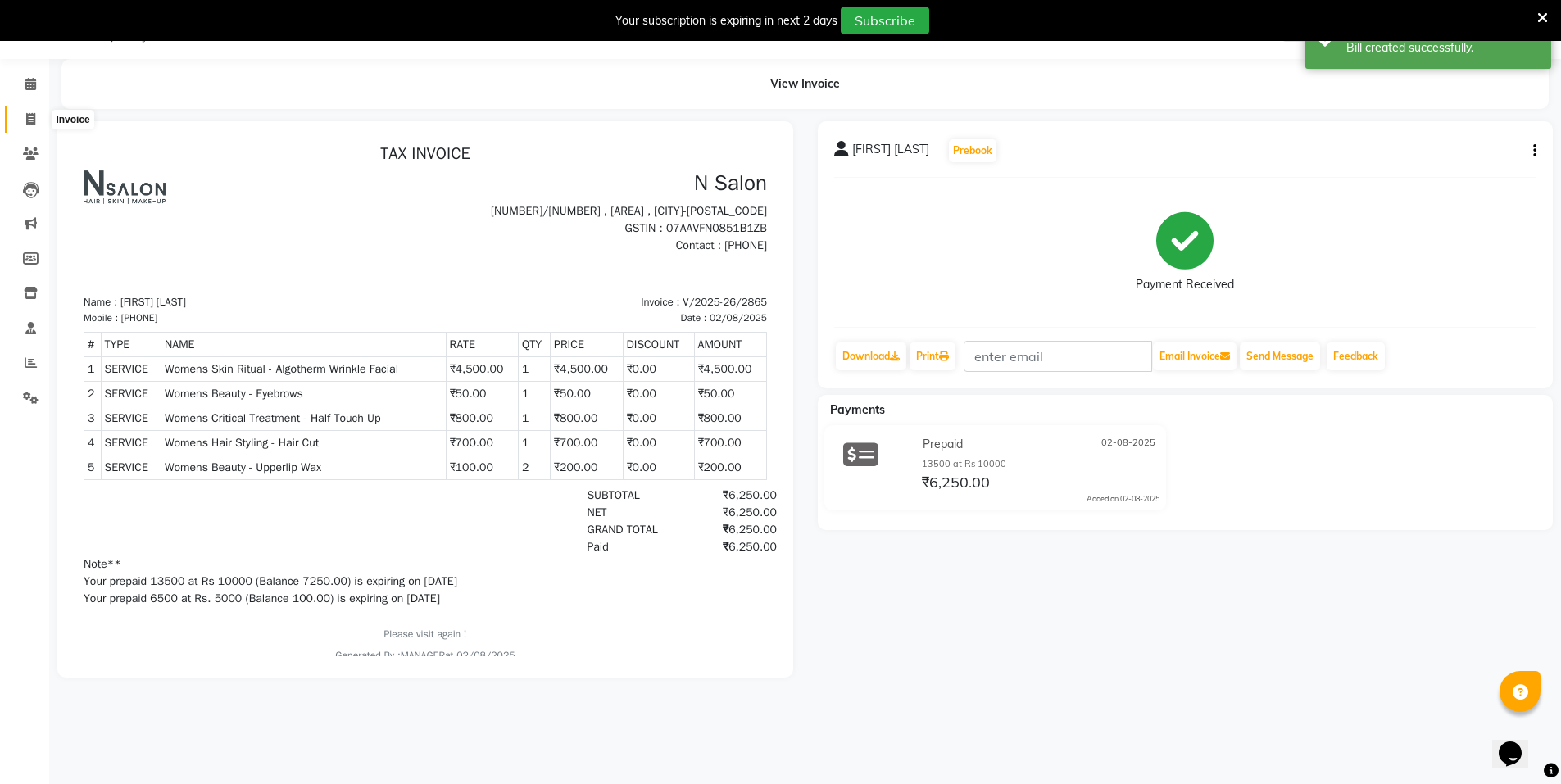 click 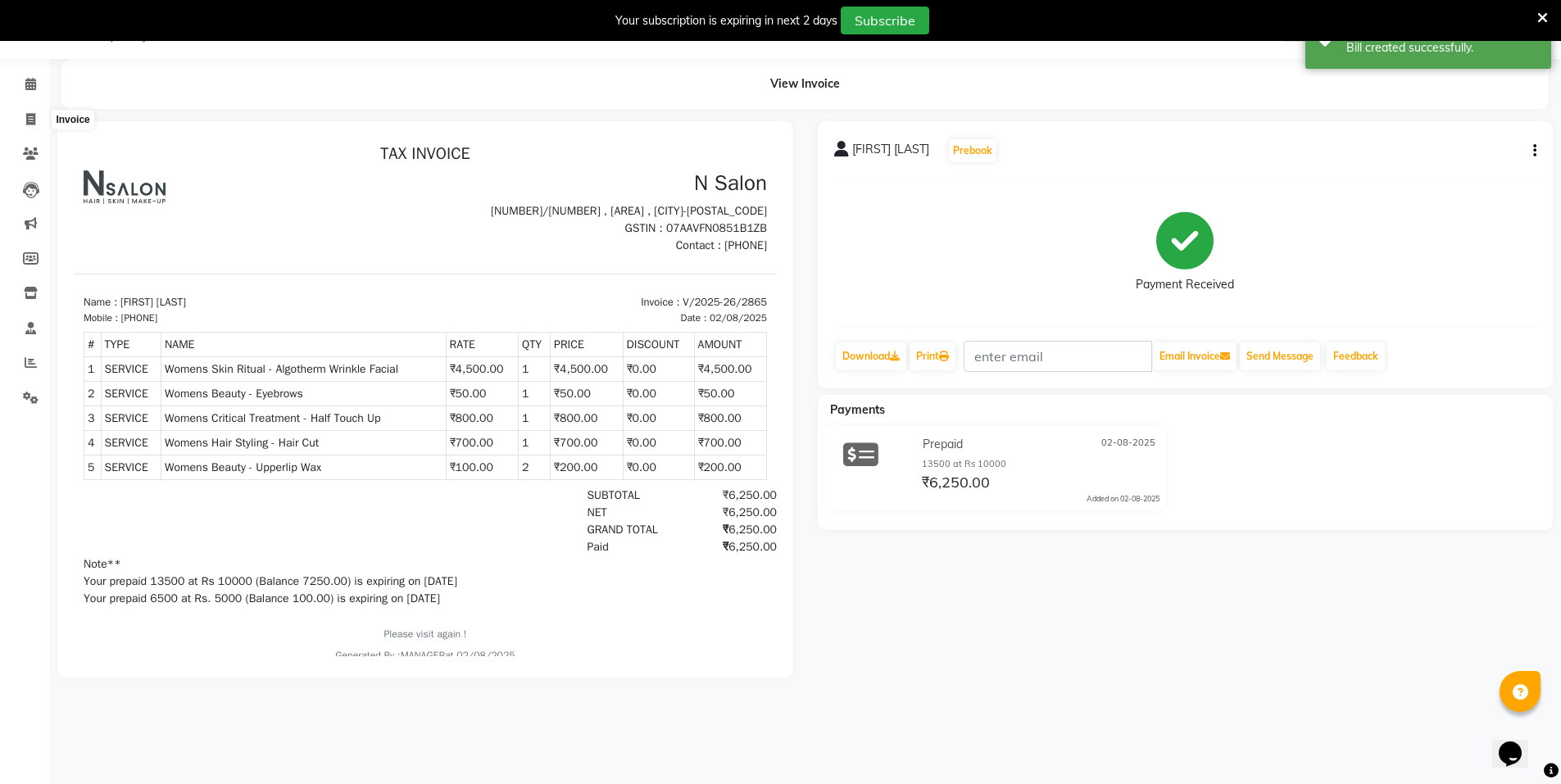 select on "service" 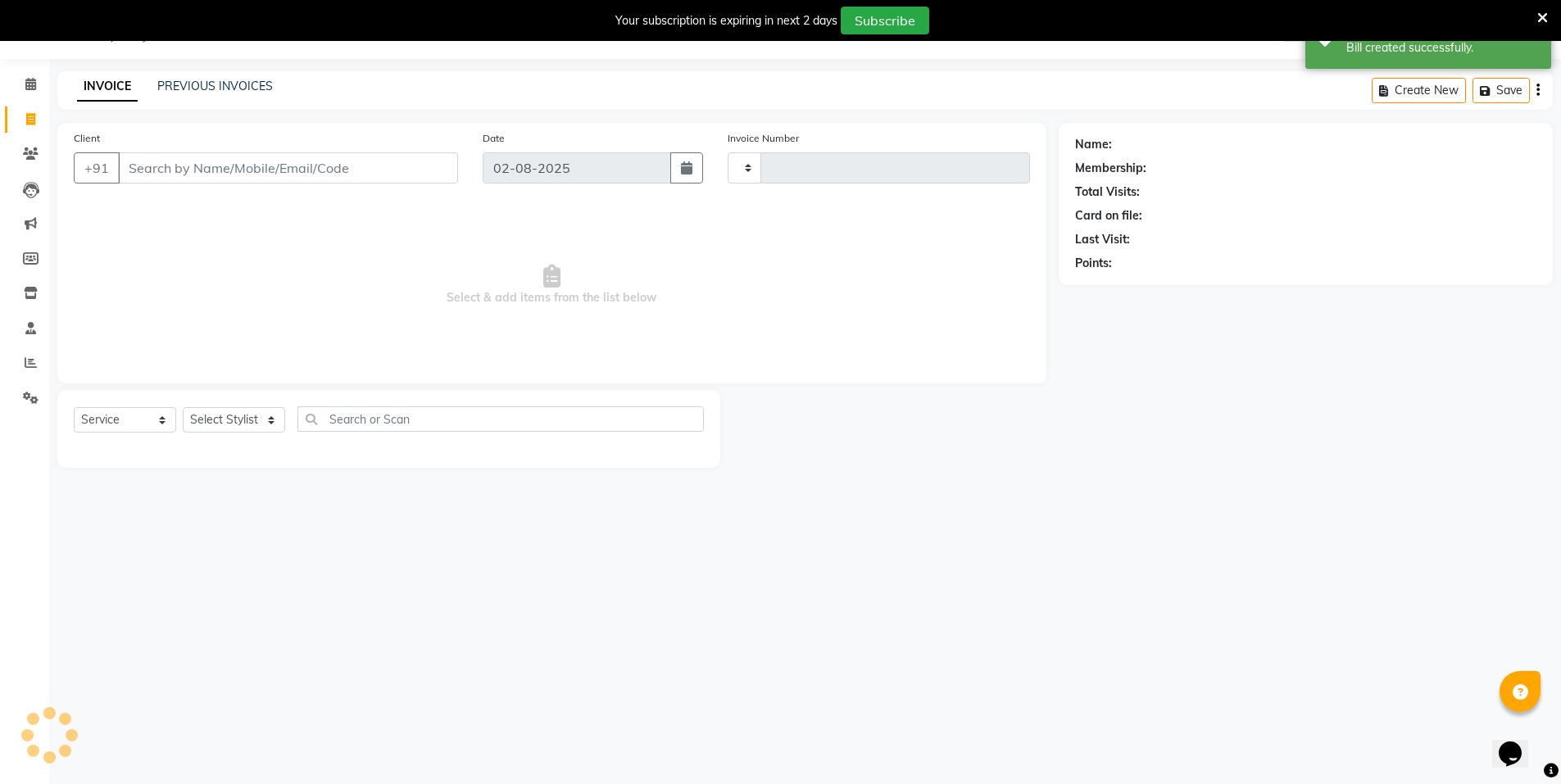 type on "2866" 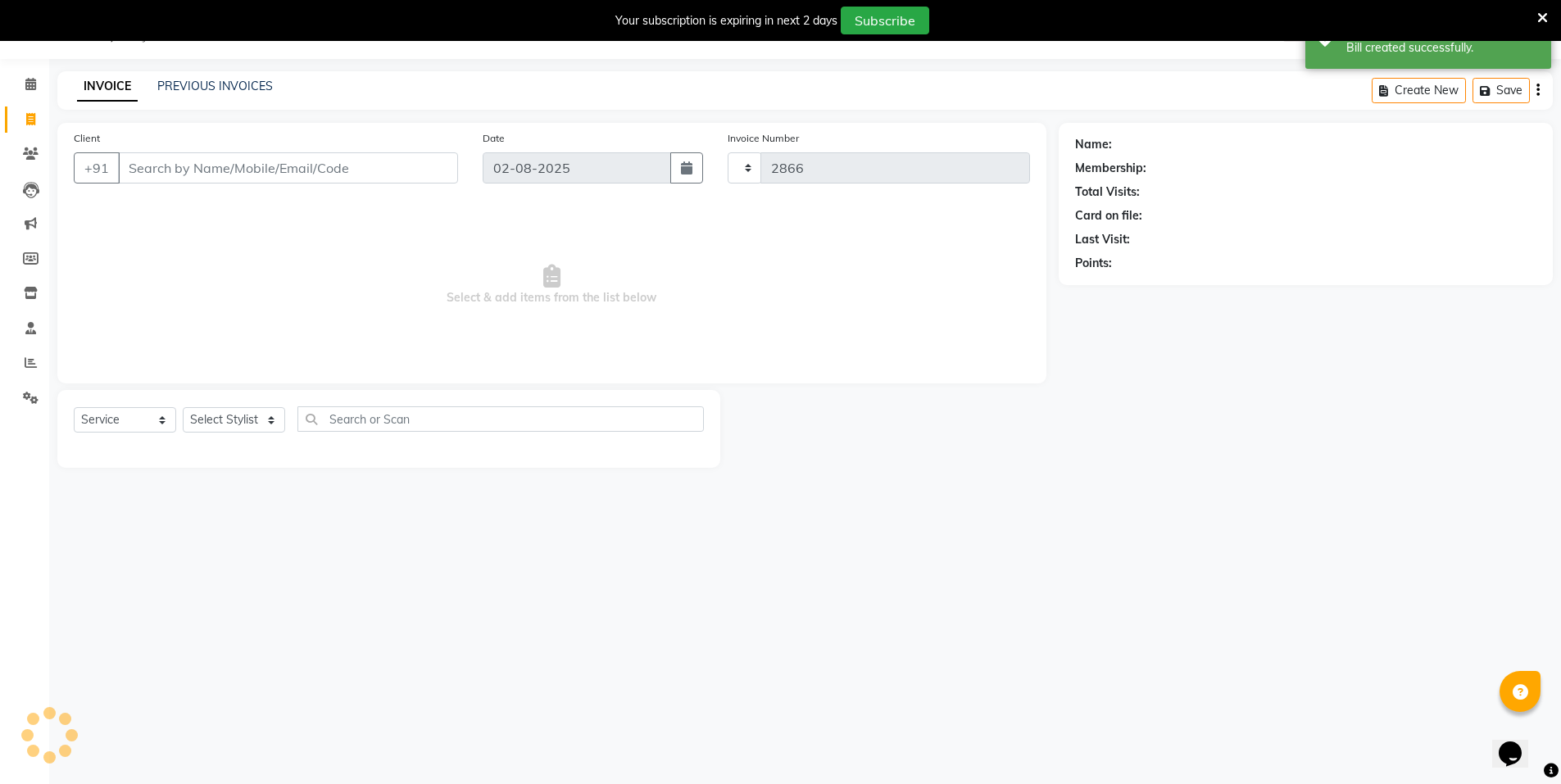 select on "3472" 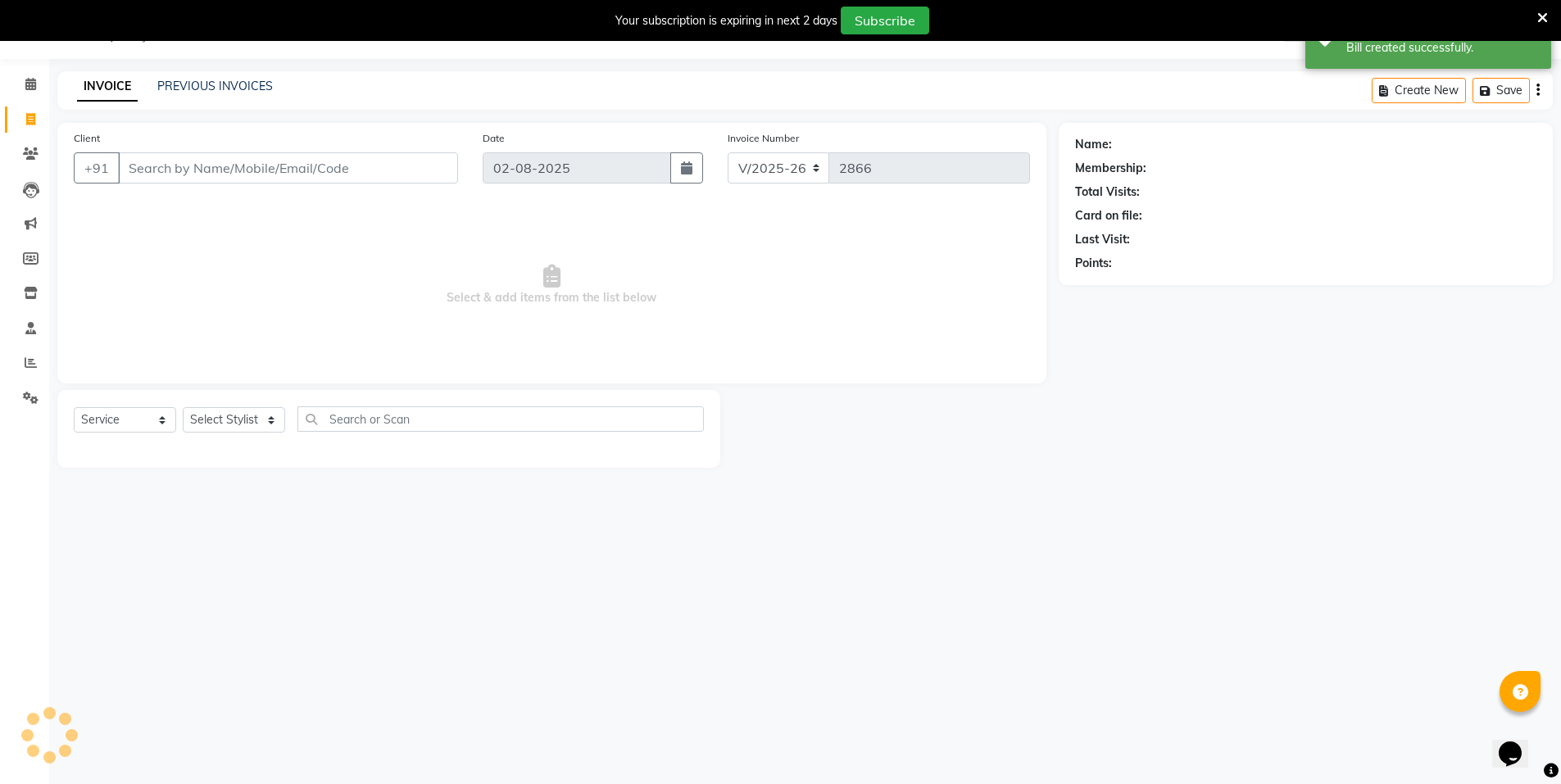 click on "Client" at bounding box center (288, 168) 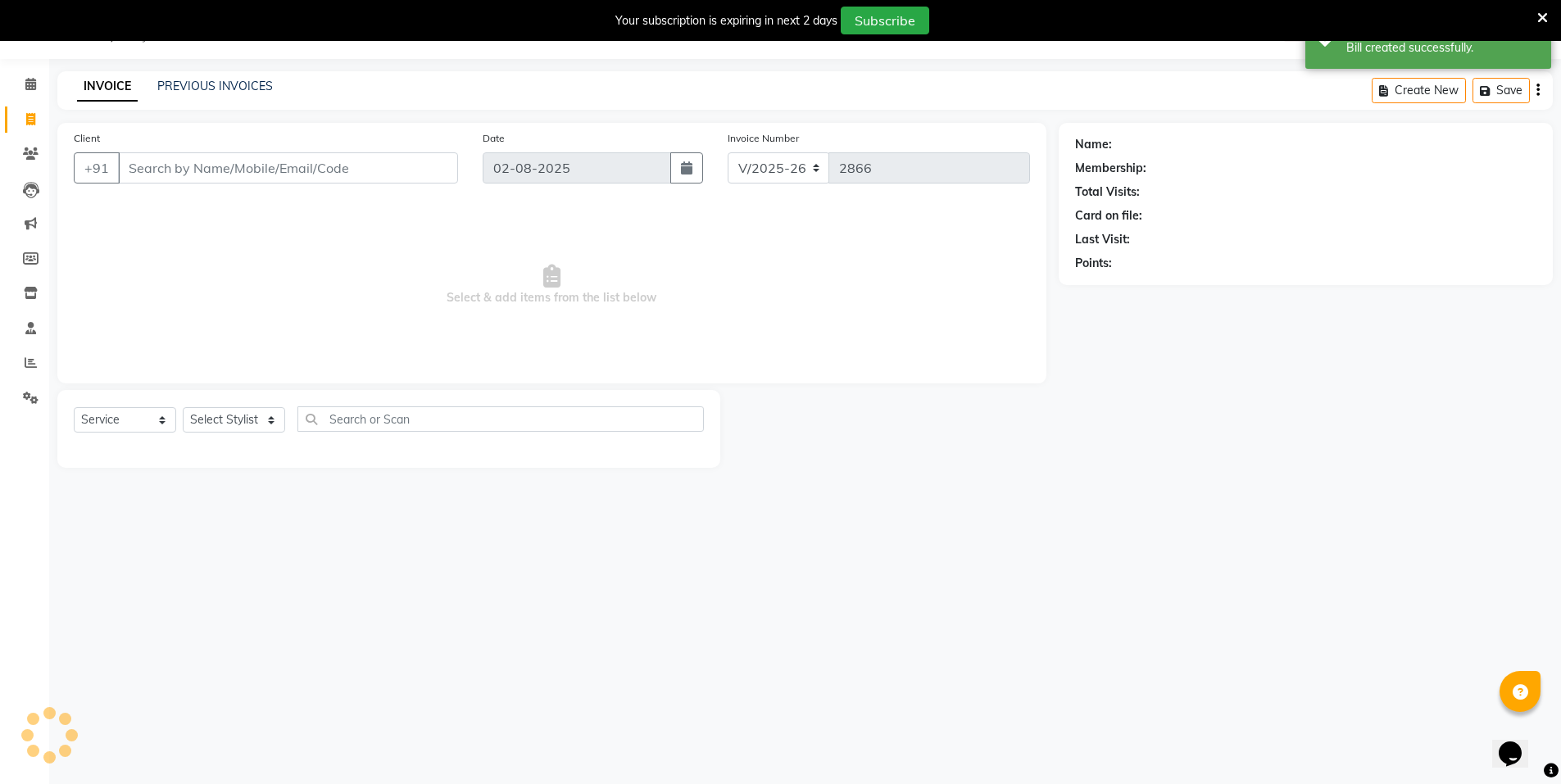 select on "P" 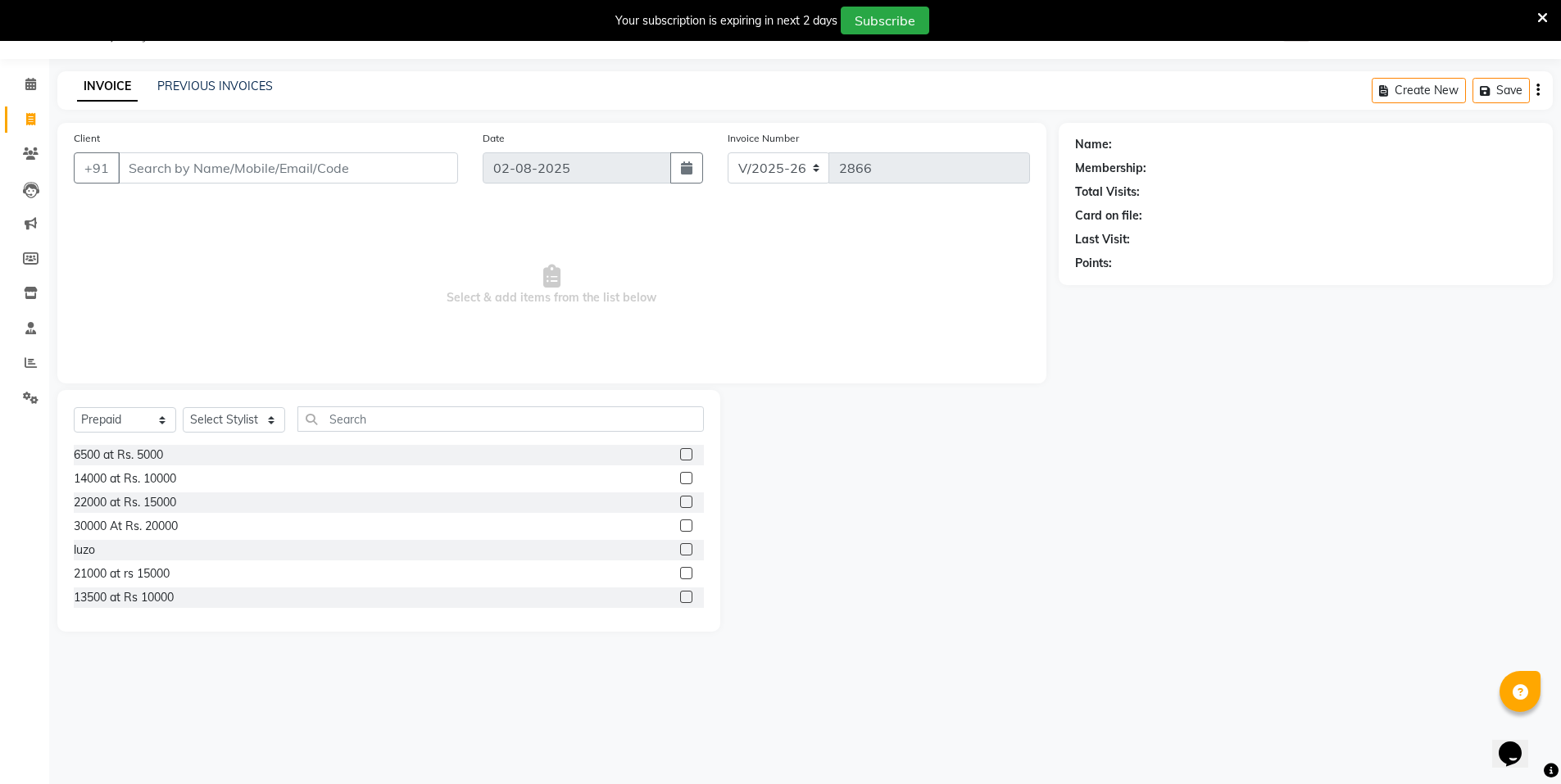 click on "Select & add items from the list below" at bounding box center (551, 285) 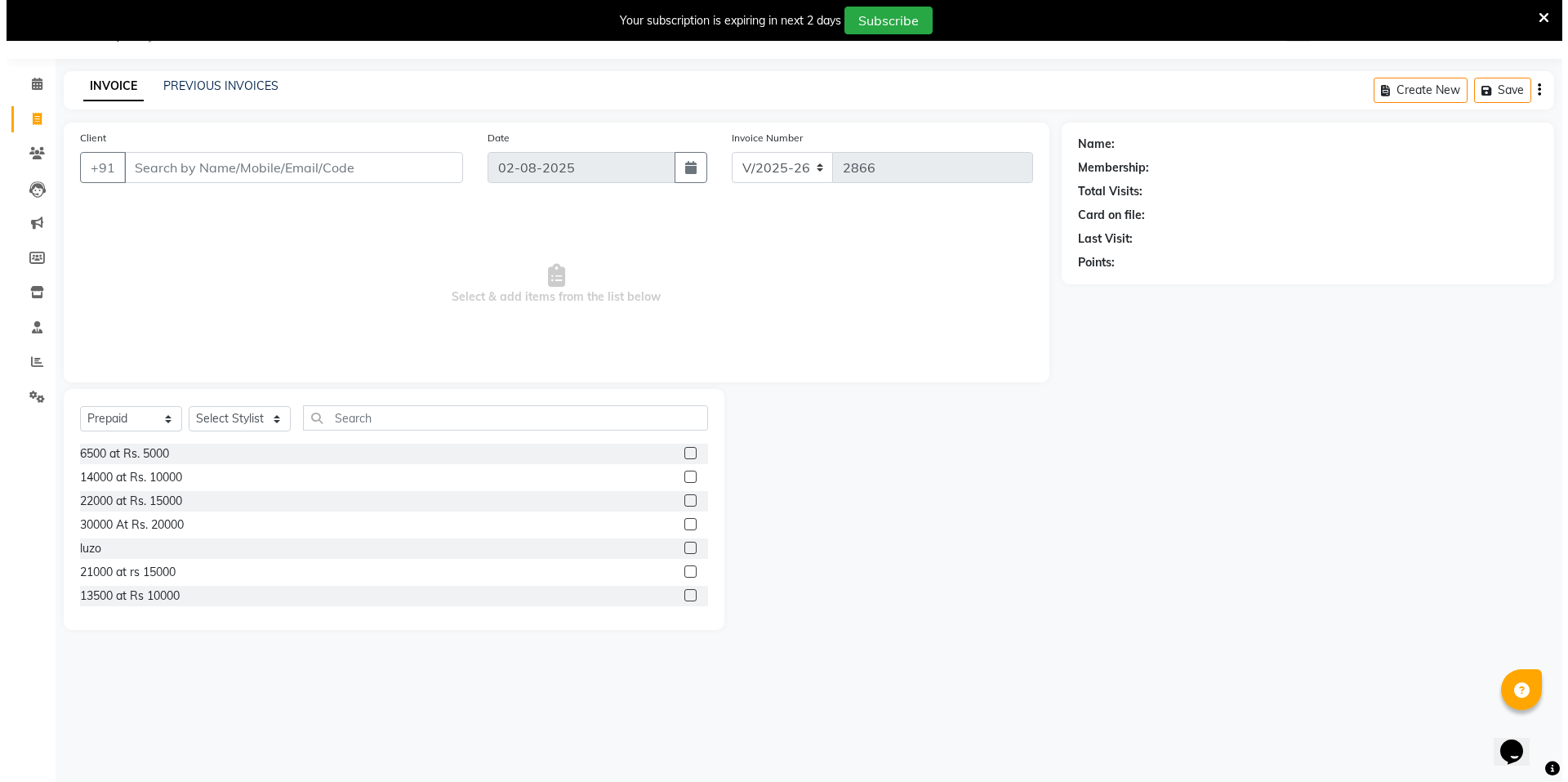 scroll, scrollTop: 0, scrollLeft: 0, axis: both 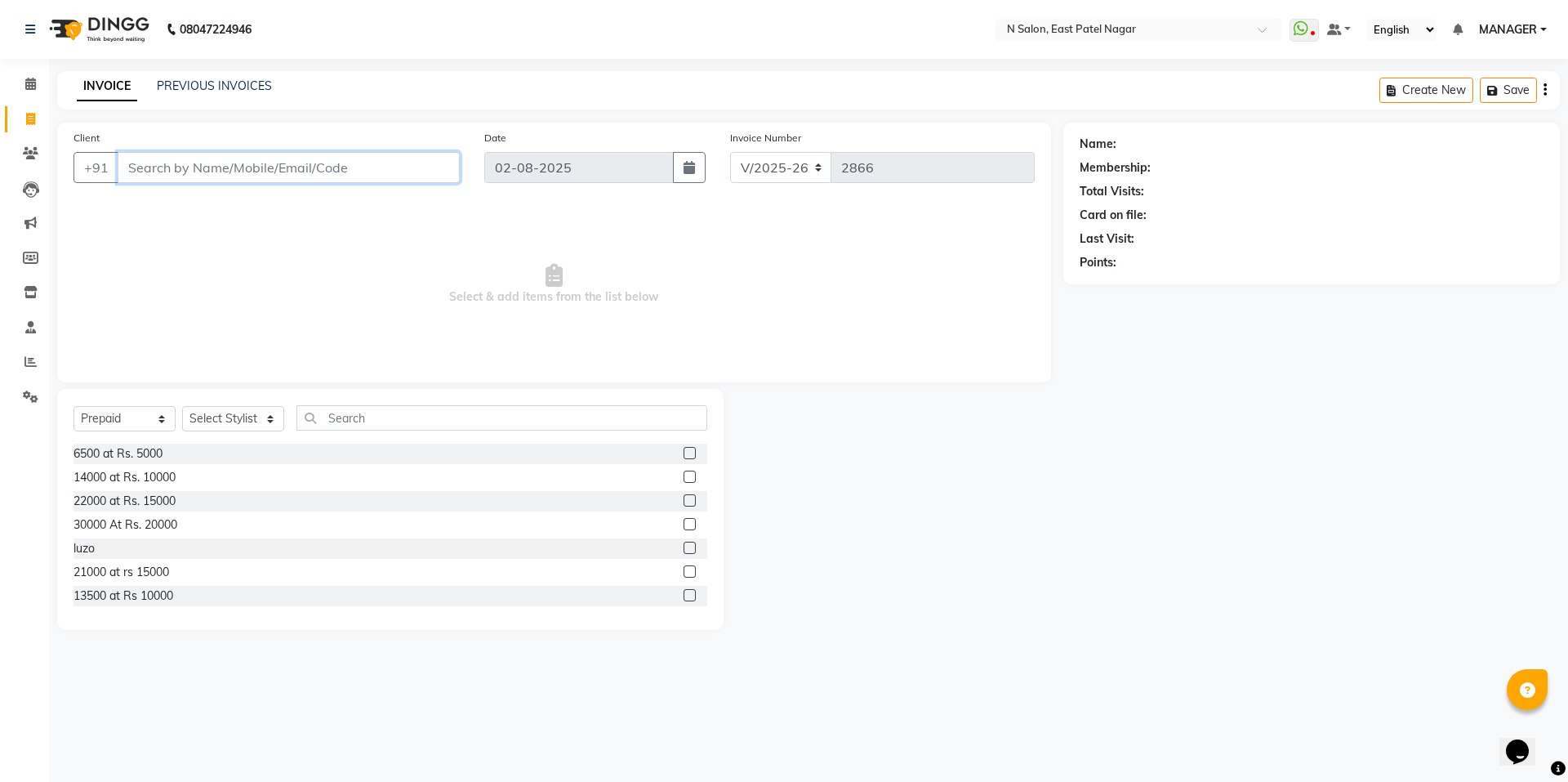 click on "Client" at bounding box center [288, 168] 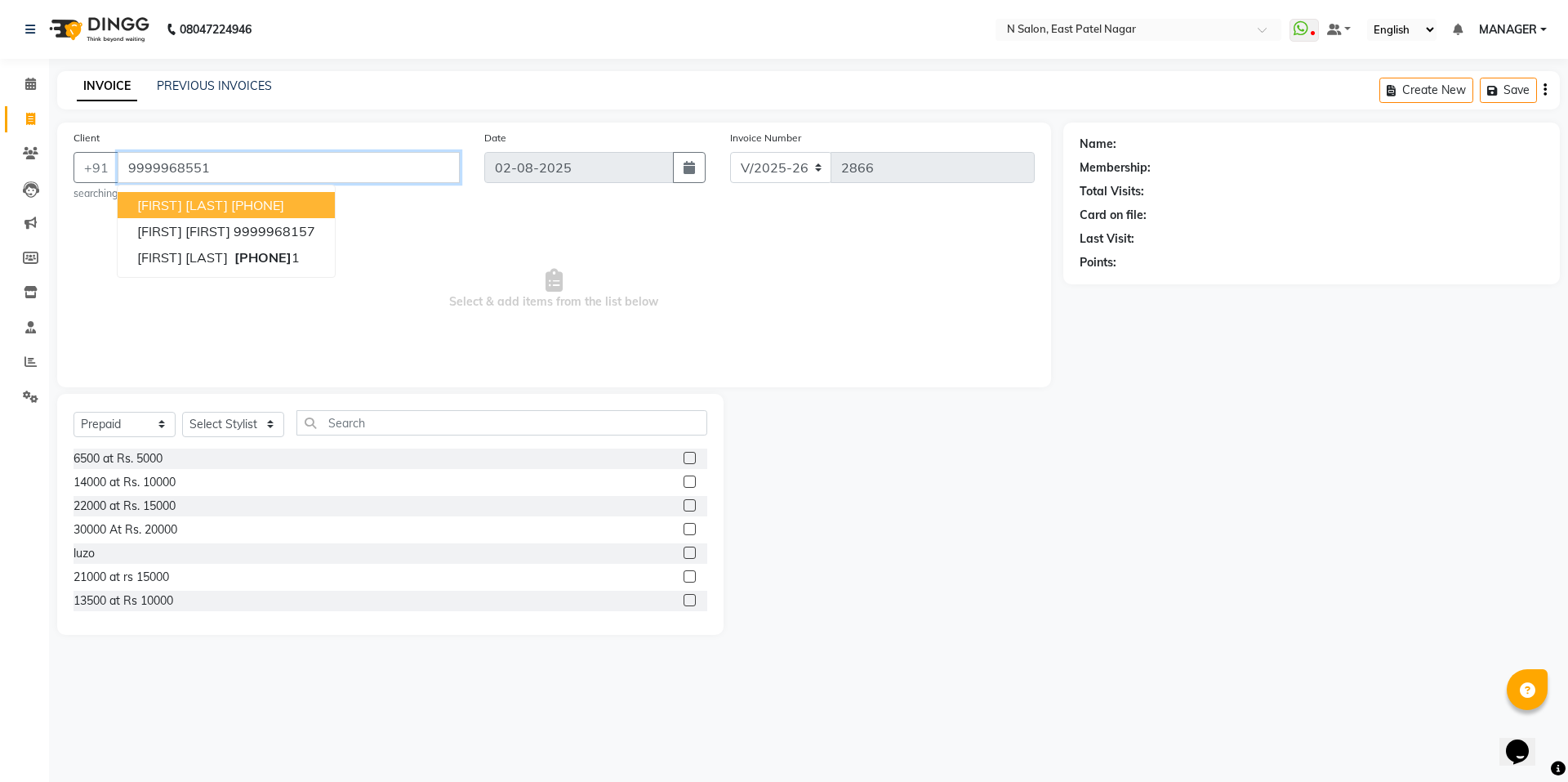 type on "9999968551" 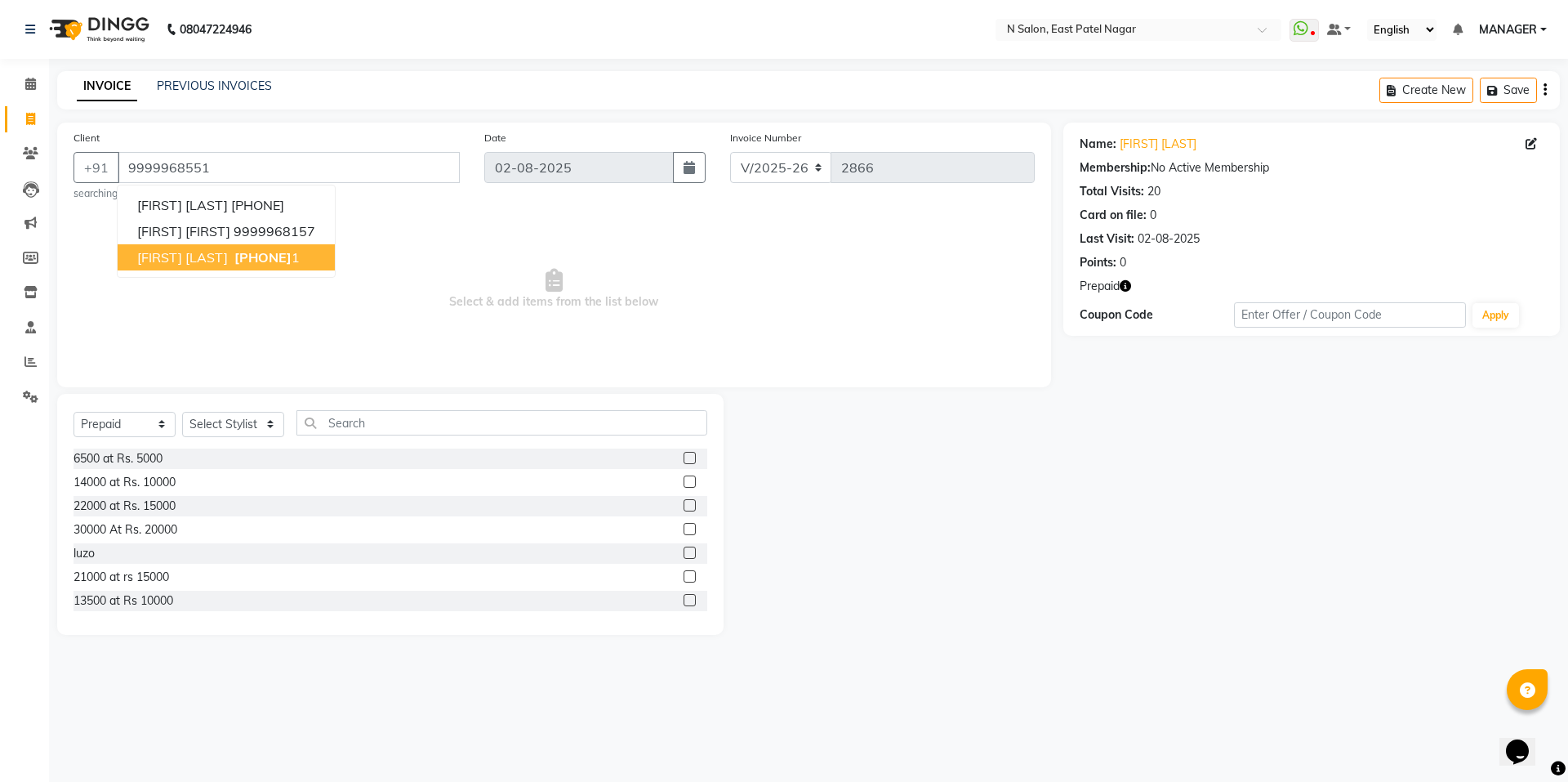 click on "Select & add items from the list below" at bounding box center [554, 289] 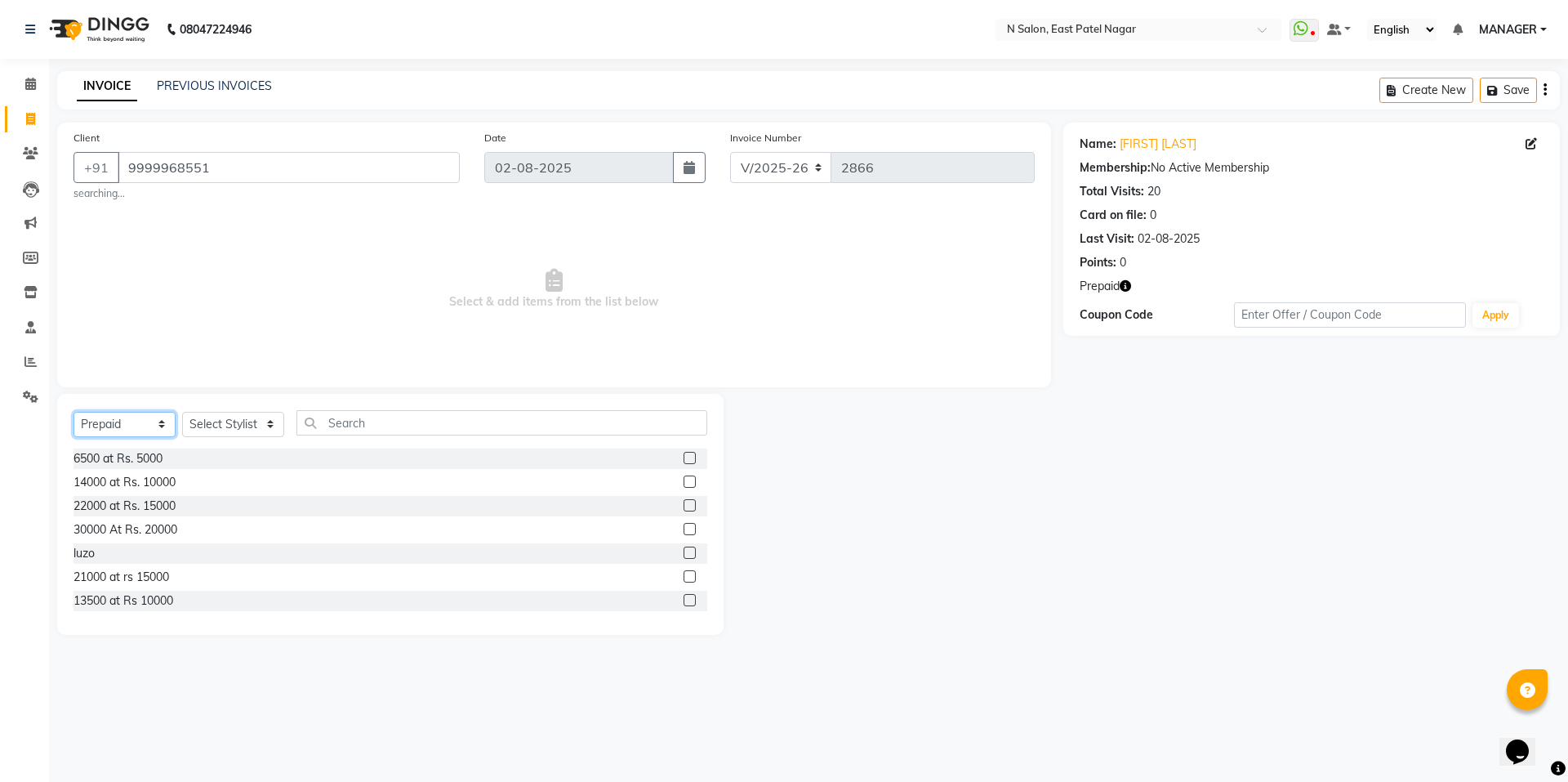 click on "Select  Service  Product  Membership  Package Voucher Prepaid Gift Card" 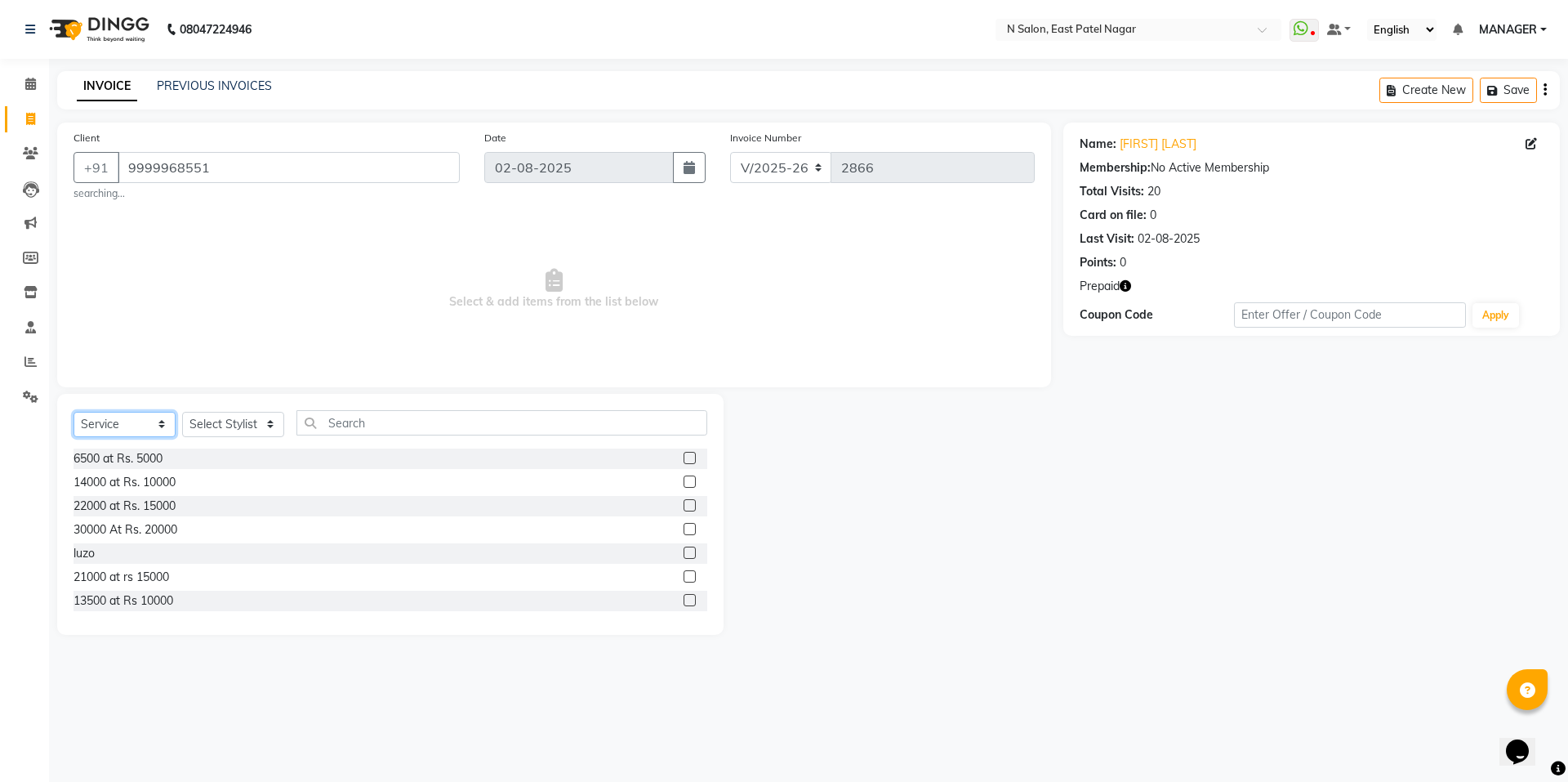 click on "Select  Service  Product  Membership  Package Voucher Prepaid Gift Card" 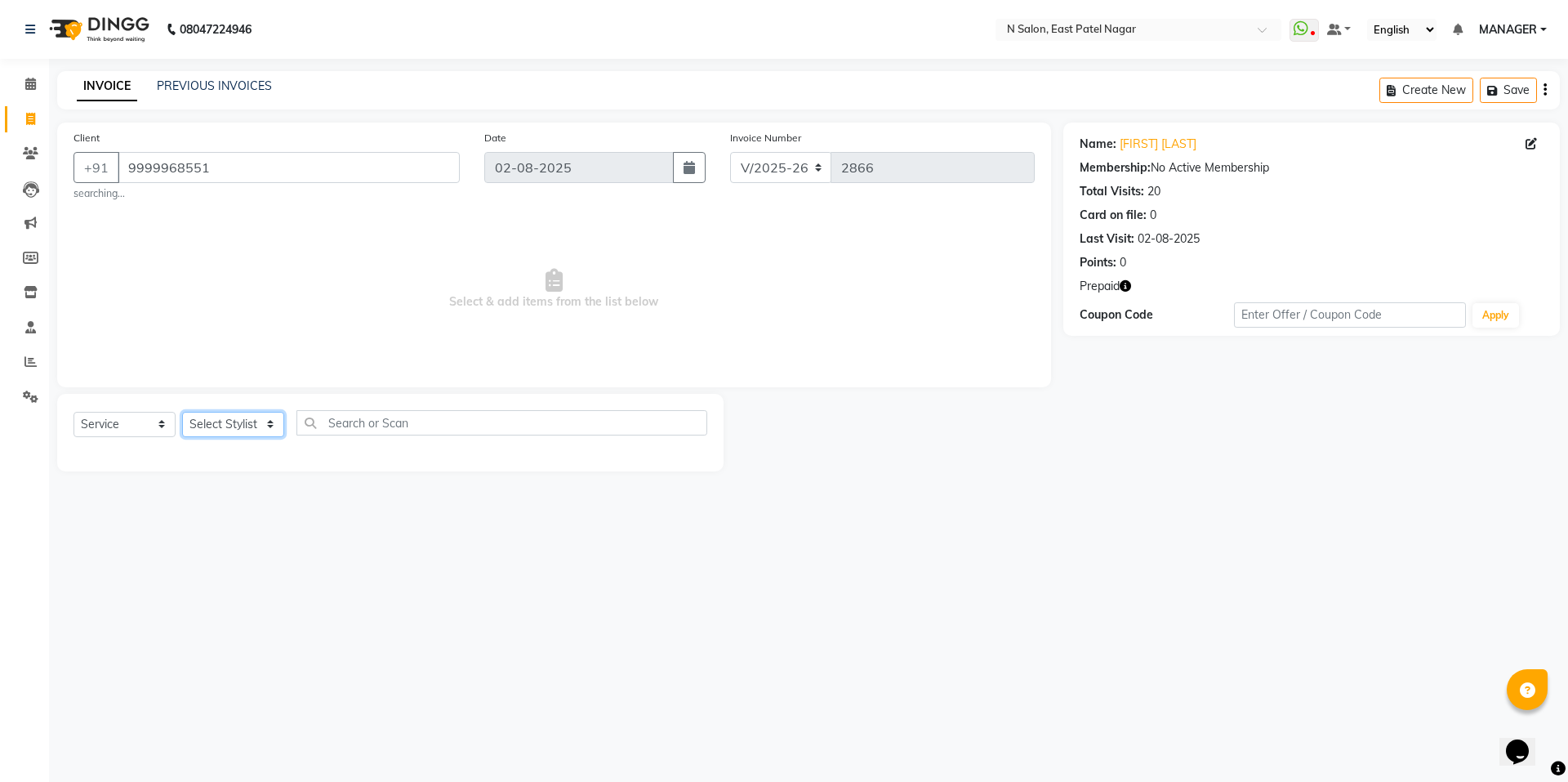 click on "Select Stylist Anju Faiz Faizal MANAGER MD..... Operator Pankaj Pradeep Rahul Sir Sahil  NAWAB sameer shoaib shweta Suzen" 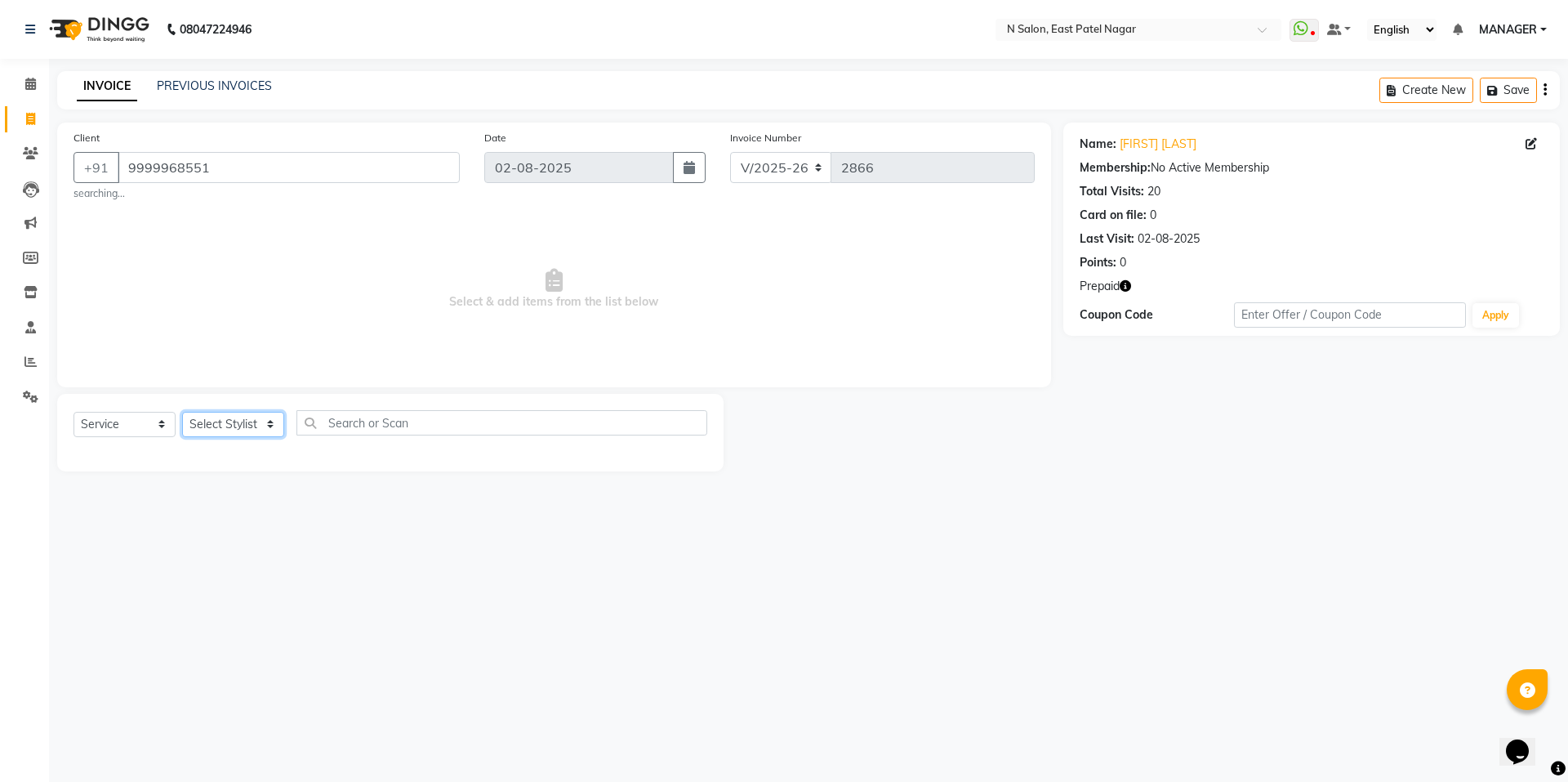 select on "15674" 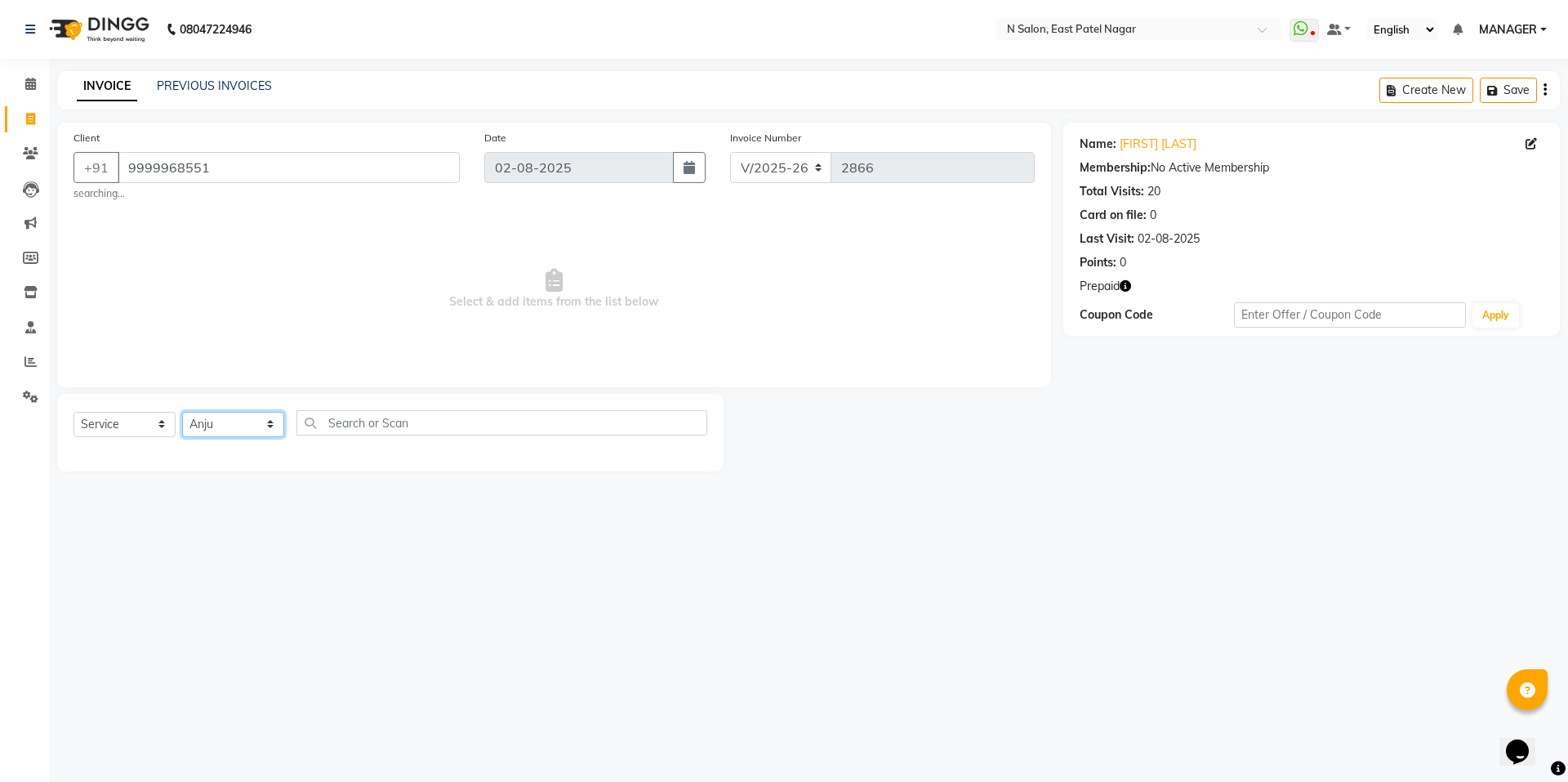 click on "Select Stylist Anju Faiz Faizal MANAGER MD..... Operator Pankaj Pradeep Rahul Sir Sahil  NAWAB sameer shoaib shweta Suzen" 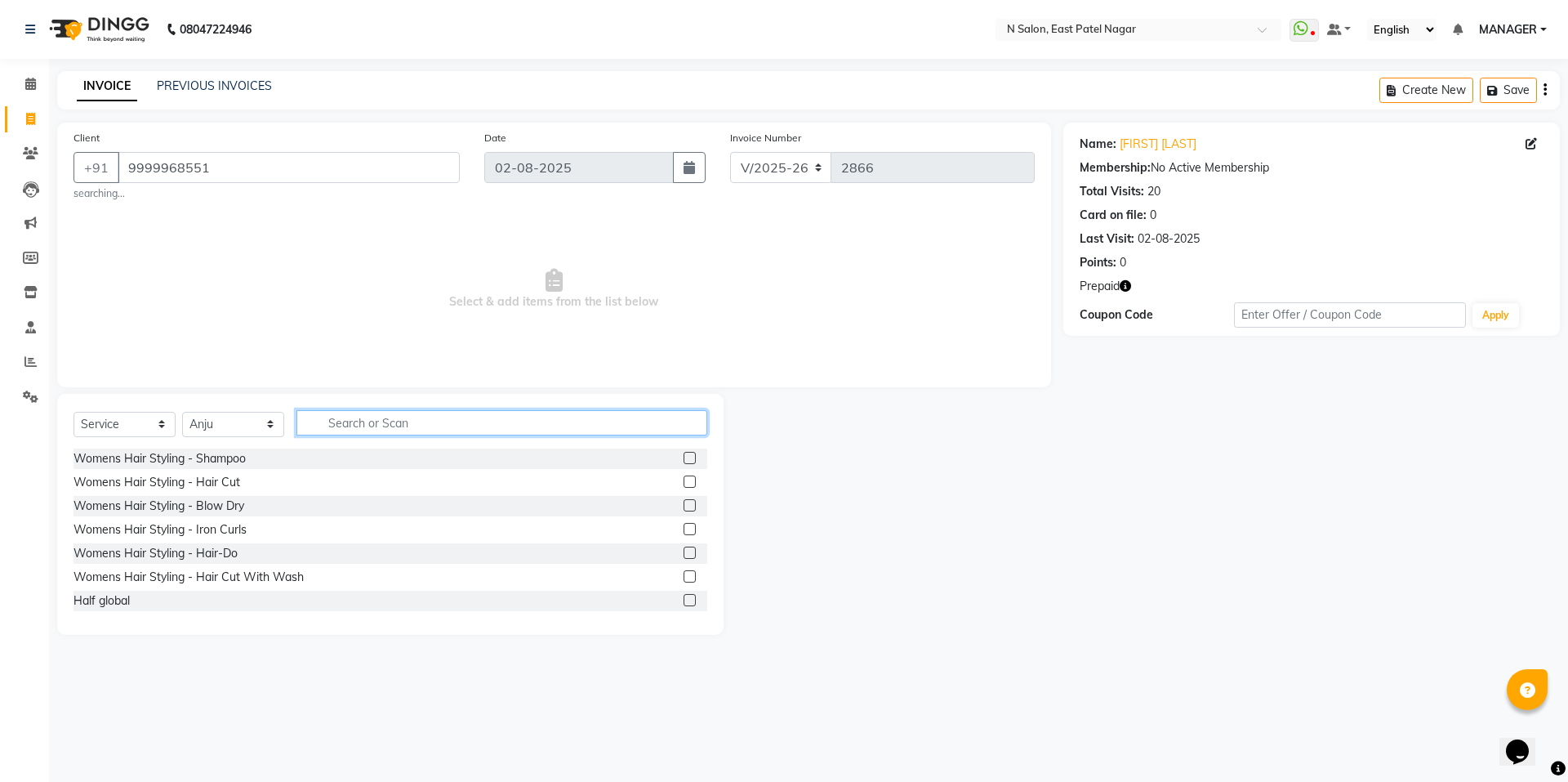 click 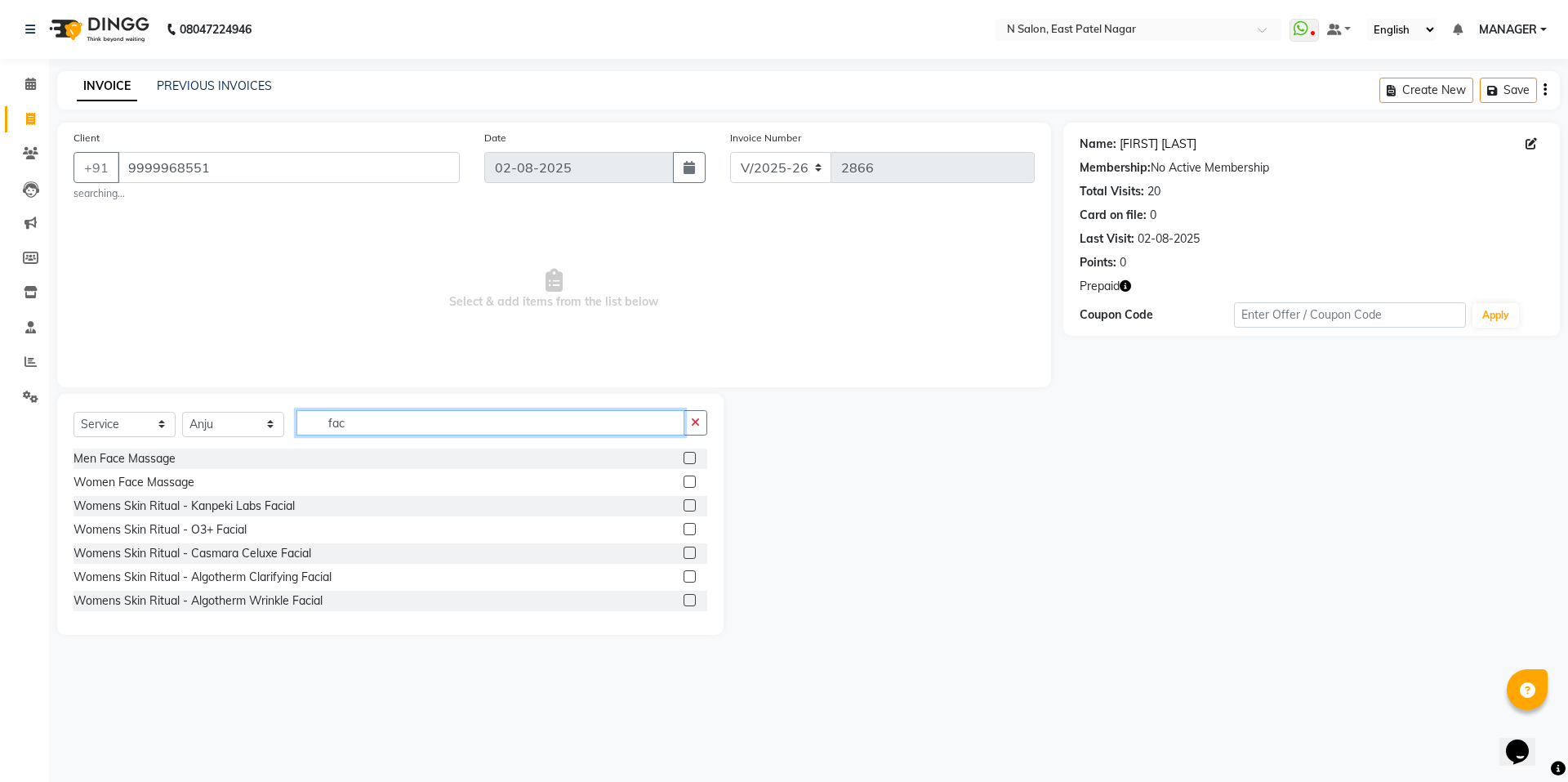 type on "fac" 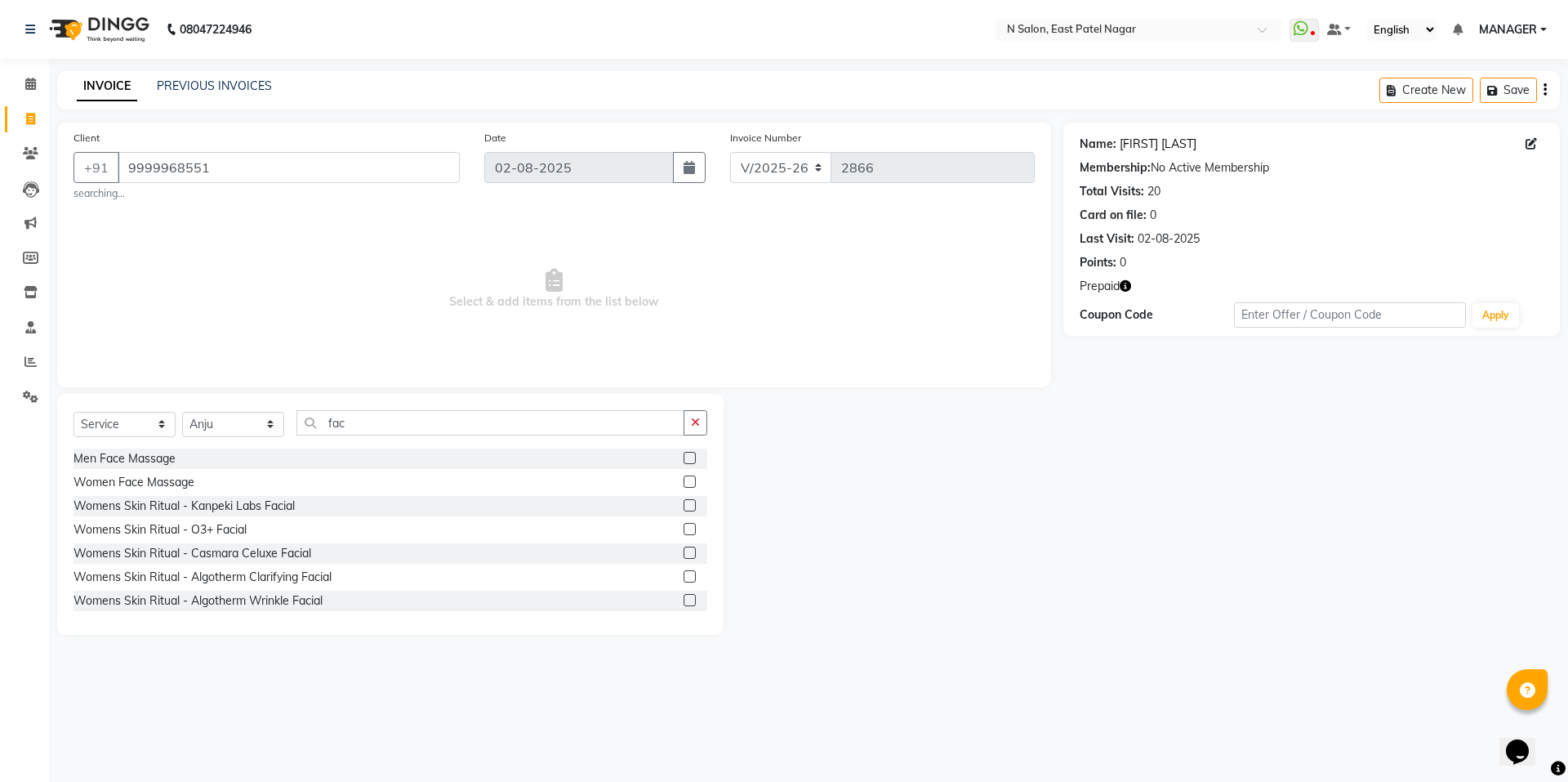 click on "Aashima Kayastha" 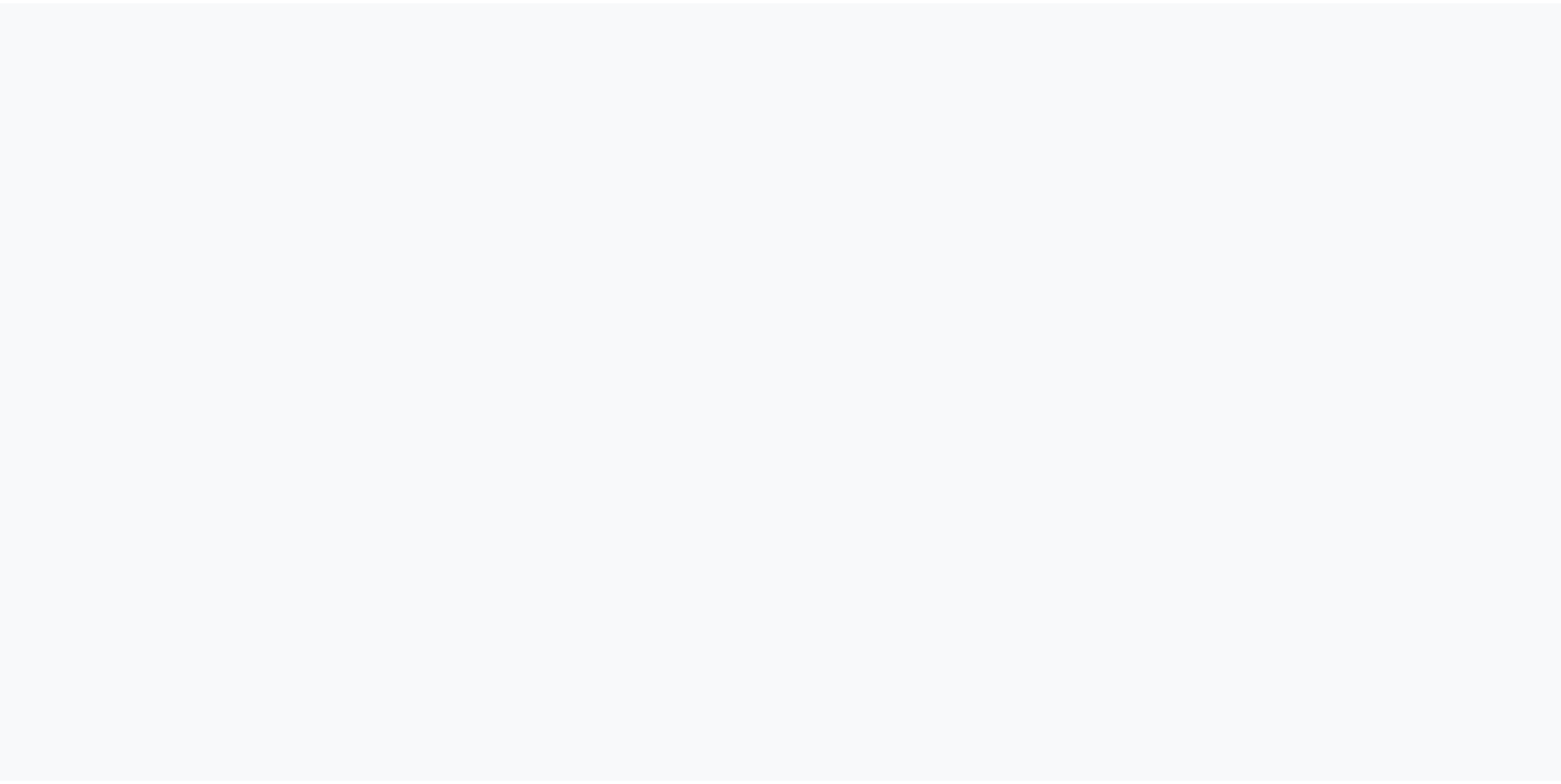 scroll, scrollTop: 0, scrollLeft: 0, axis: both 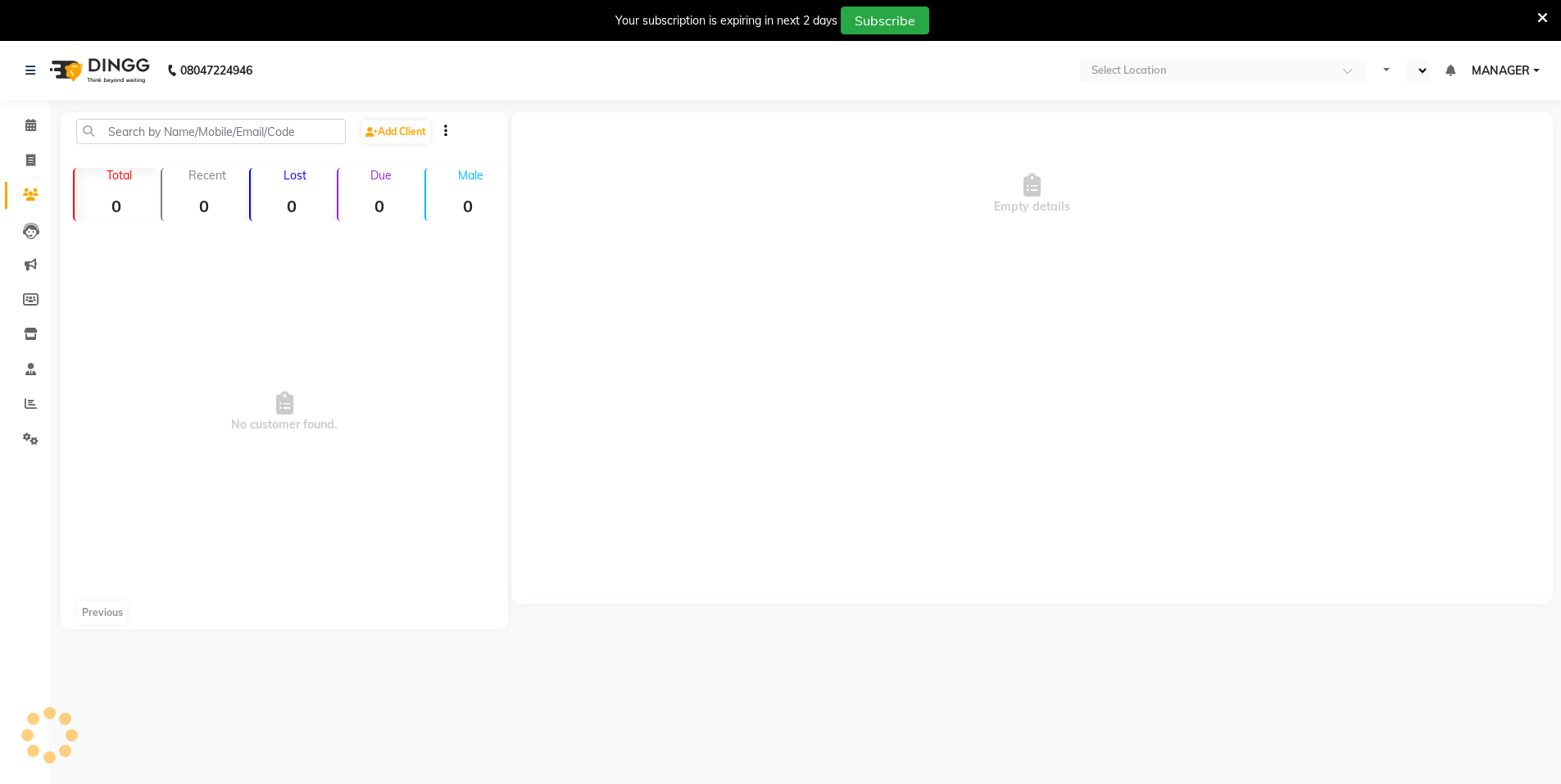 select on "en" 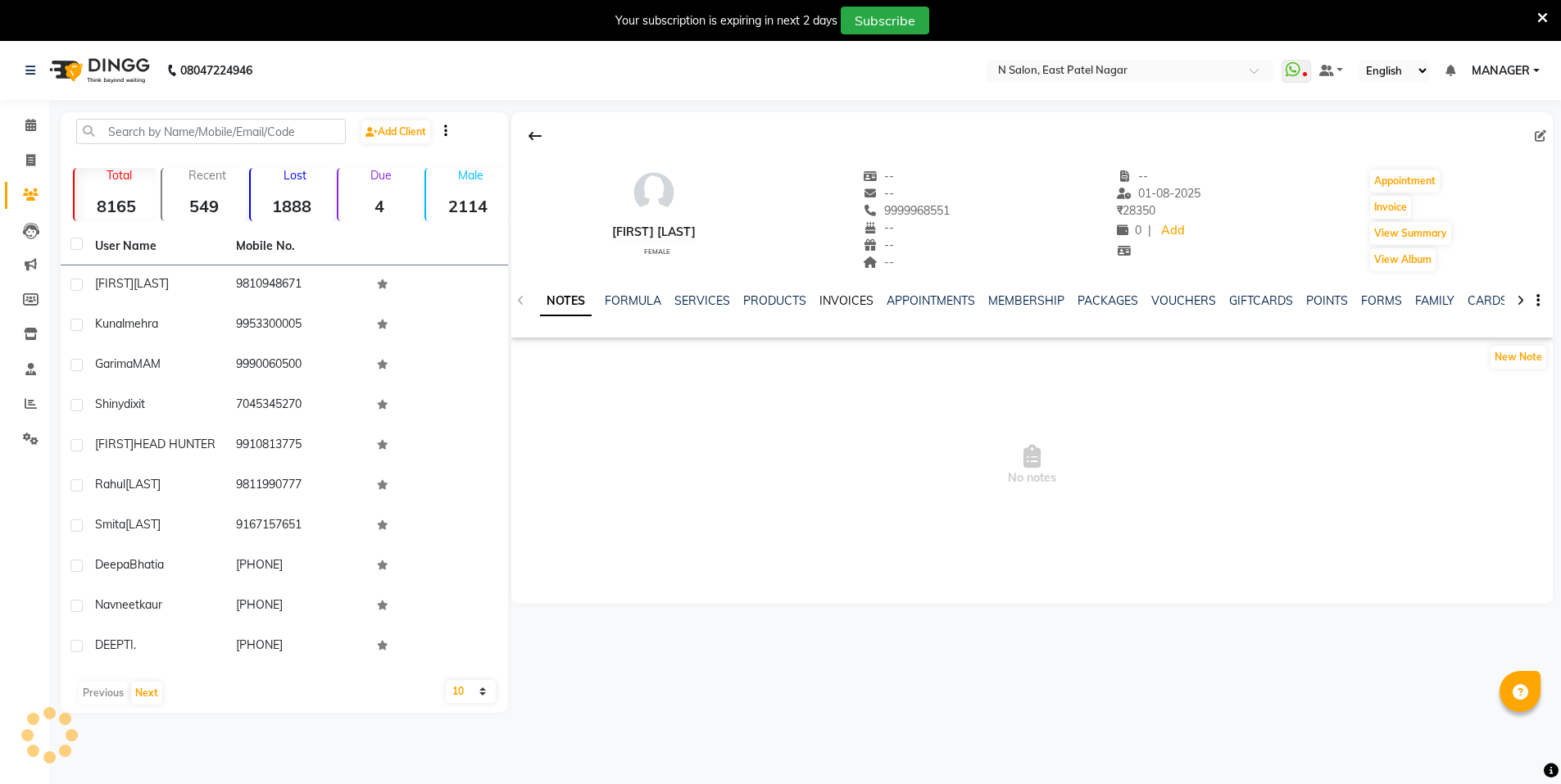 click on "INVOICES" 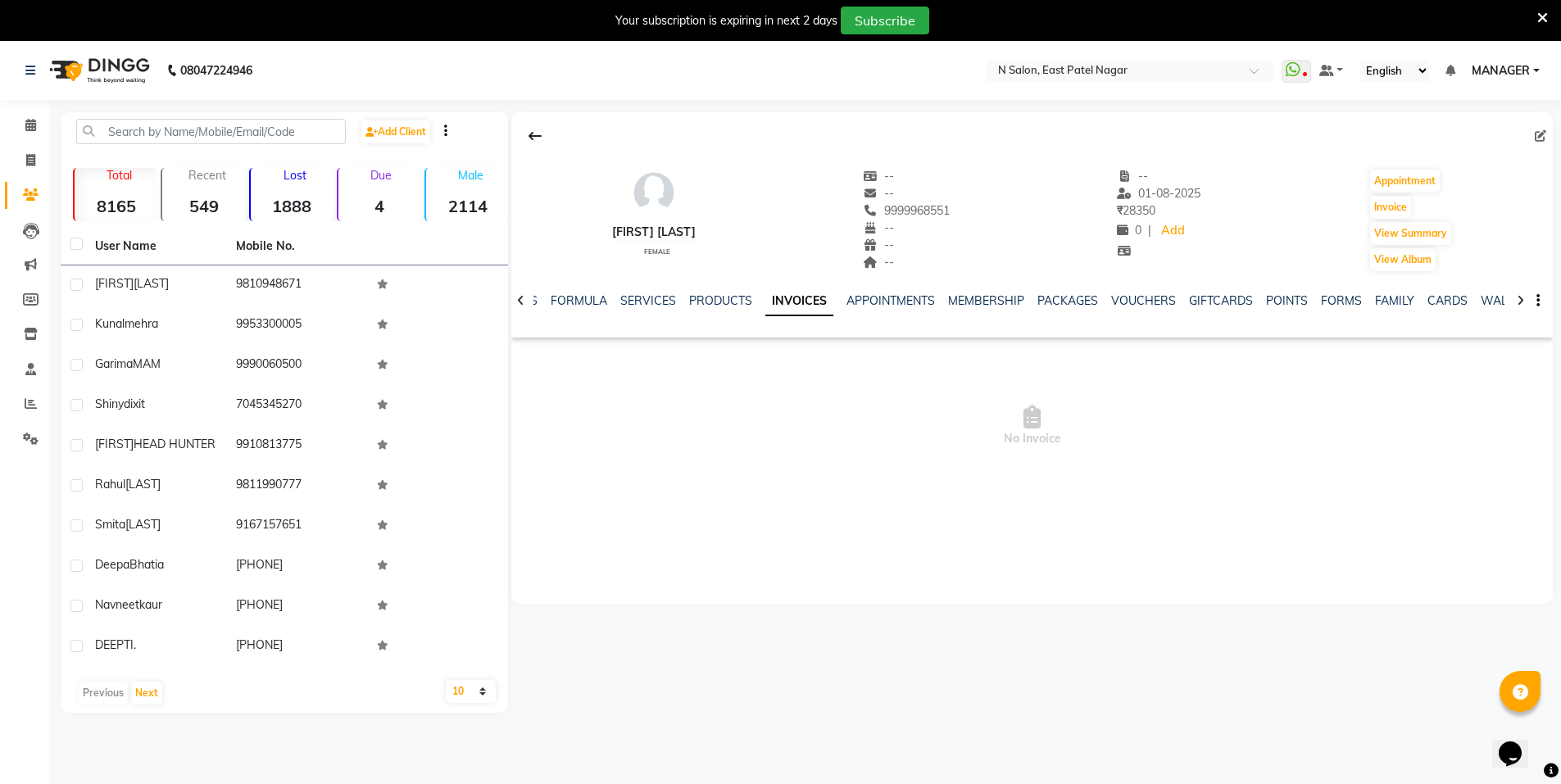 scroll, scrollTop: 0, scrollLeft: 0, axis: both 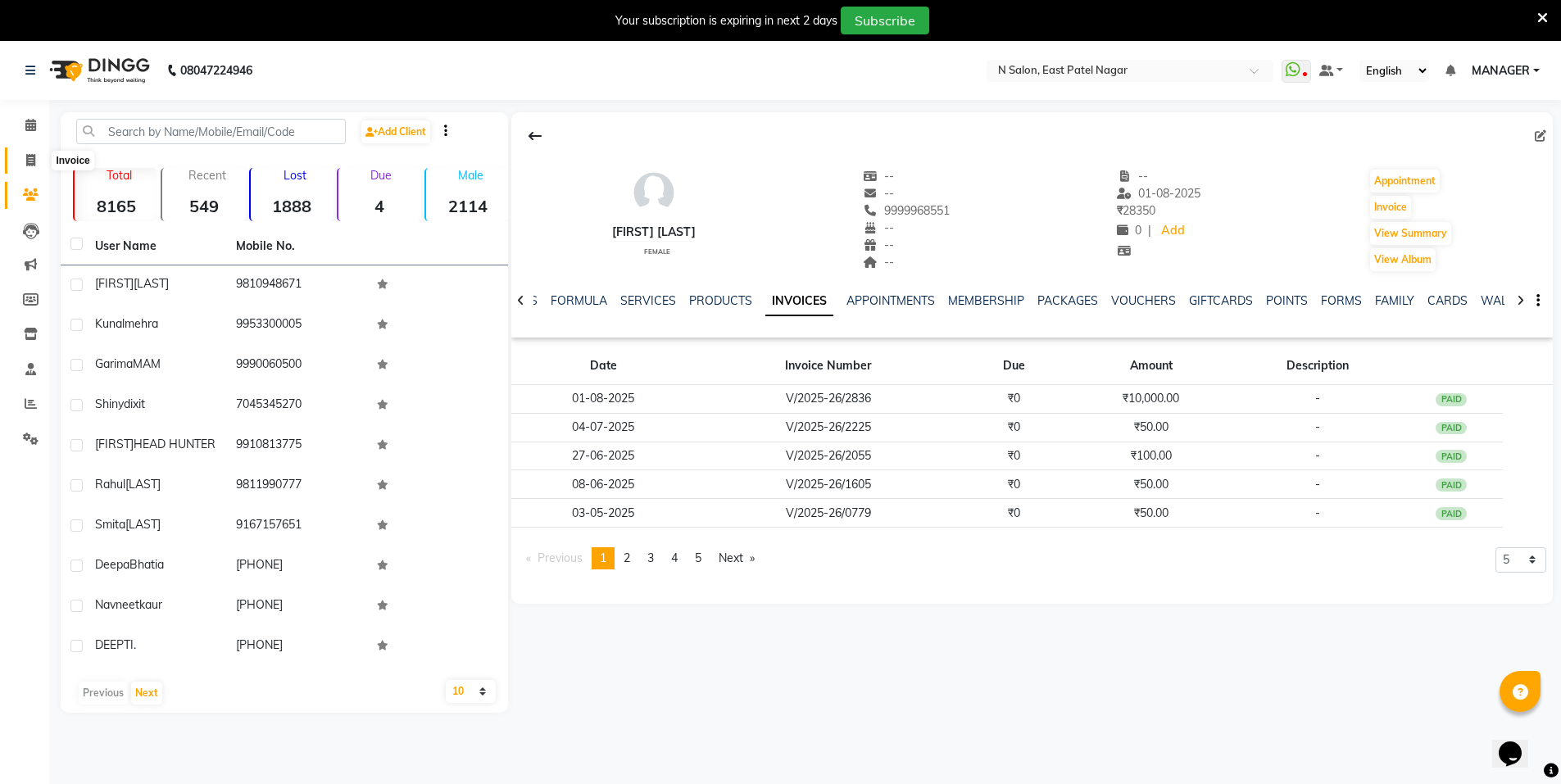 click 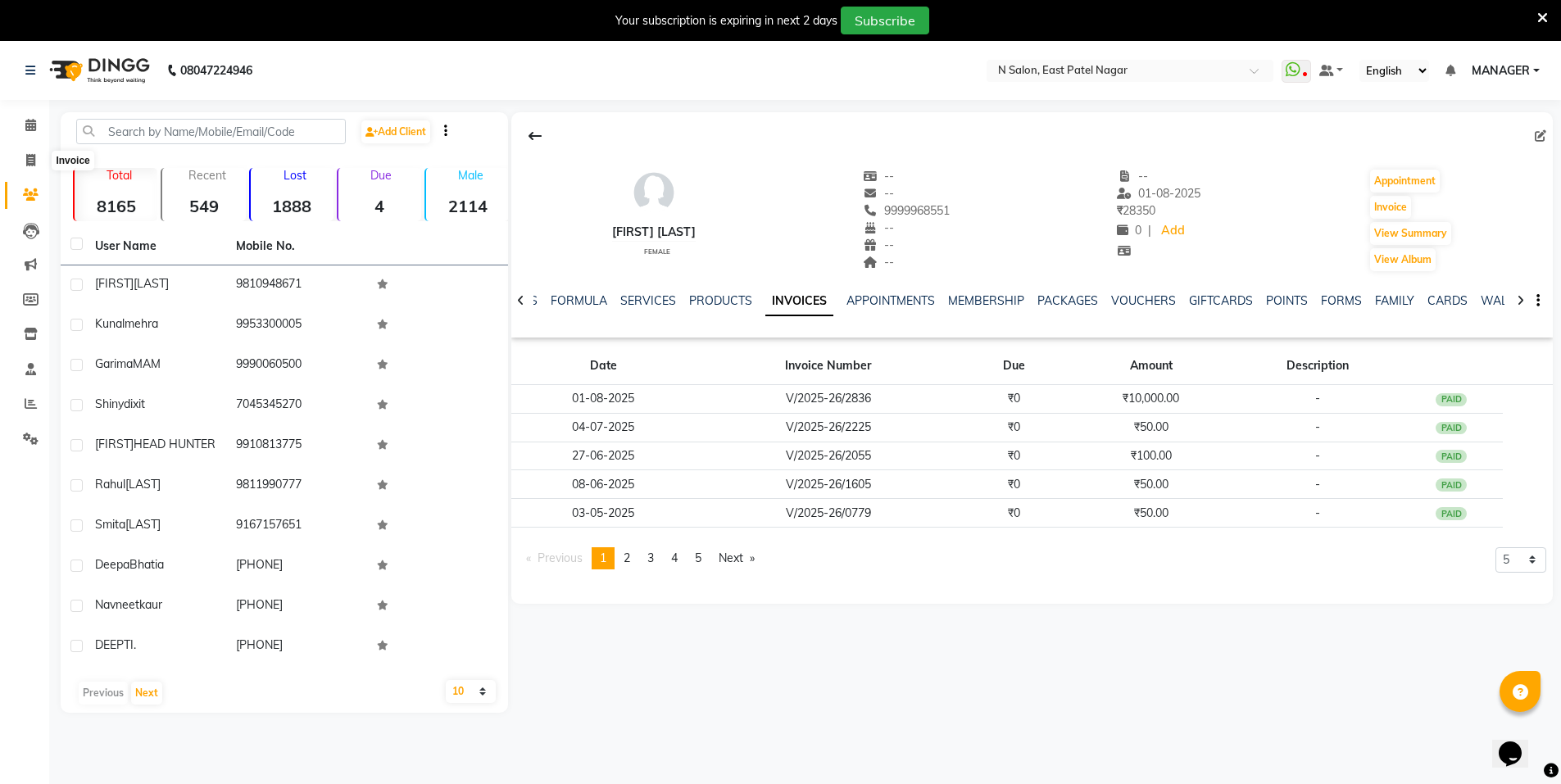 select on "service" 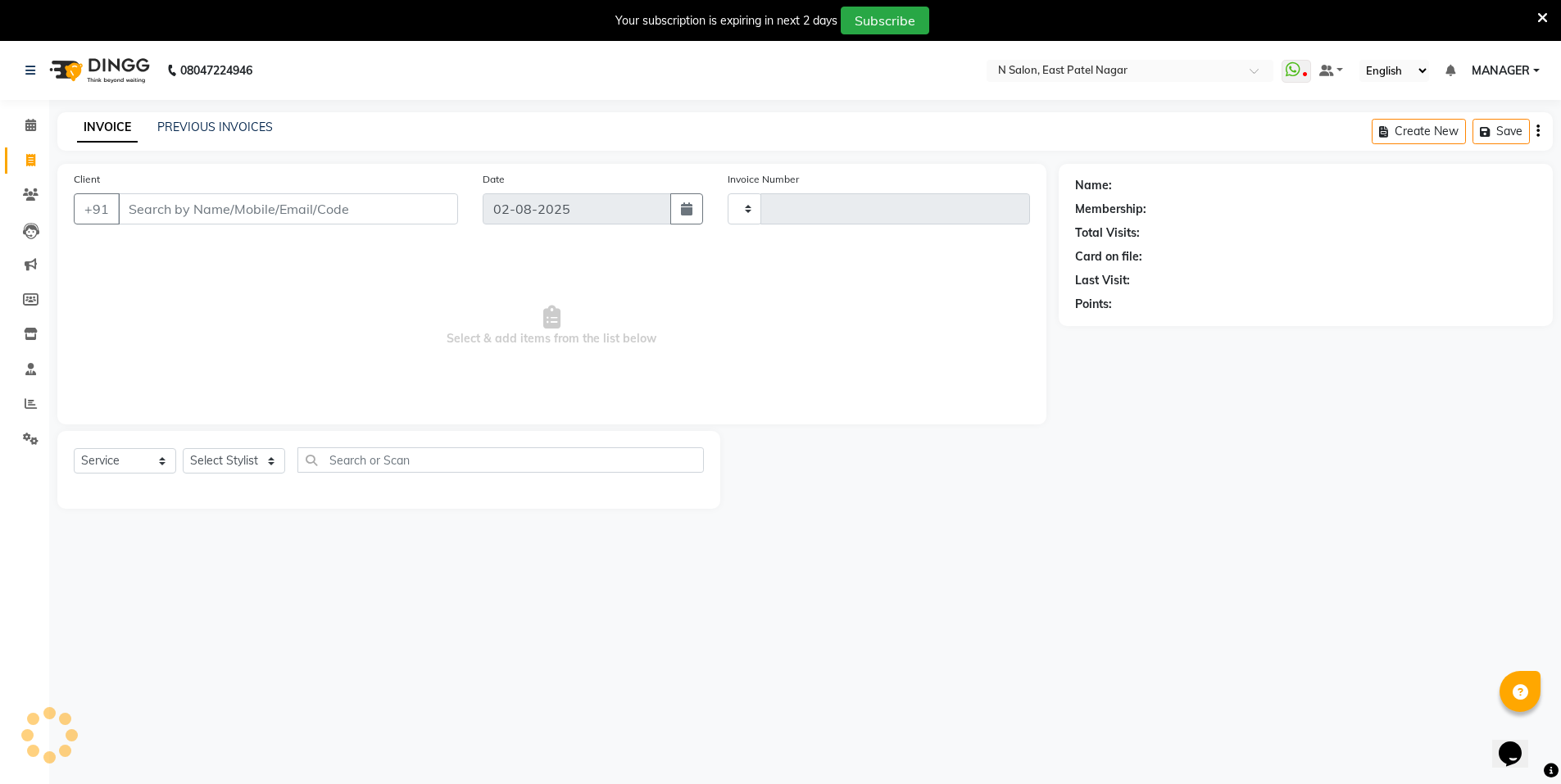 scroll, scrollTop: 41, scrollLeft: 0, axis: vertical 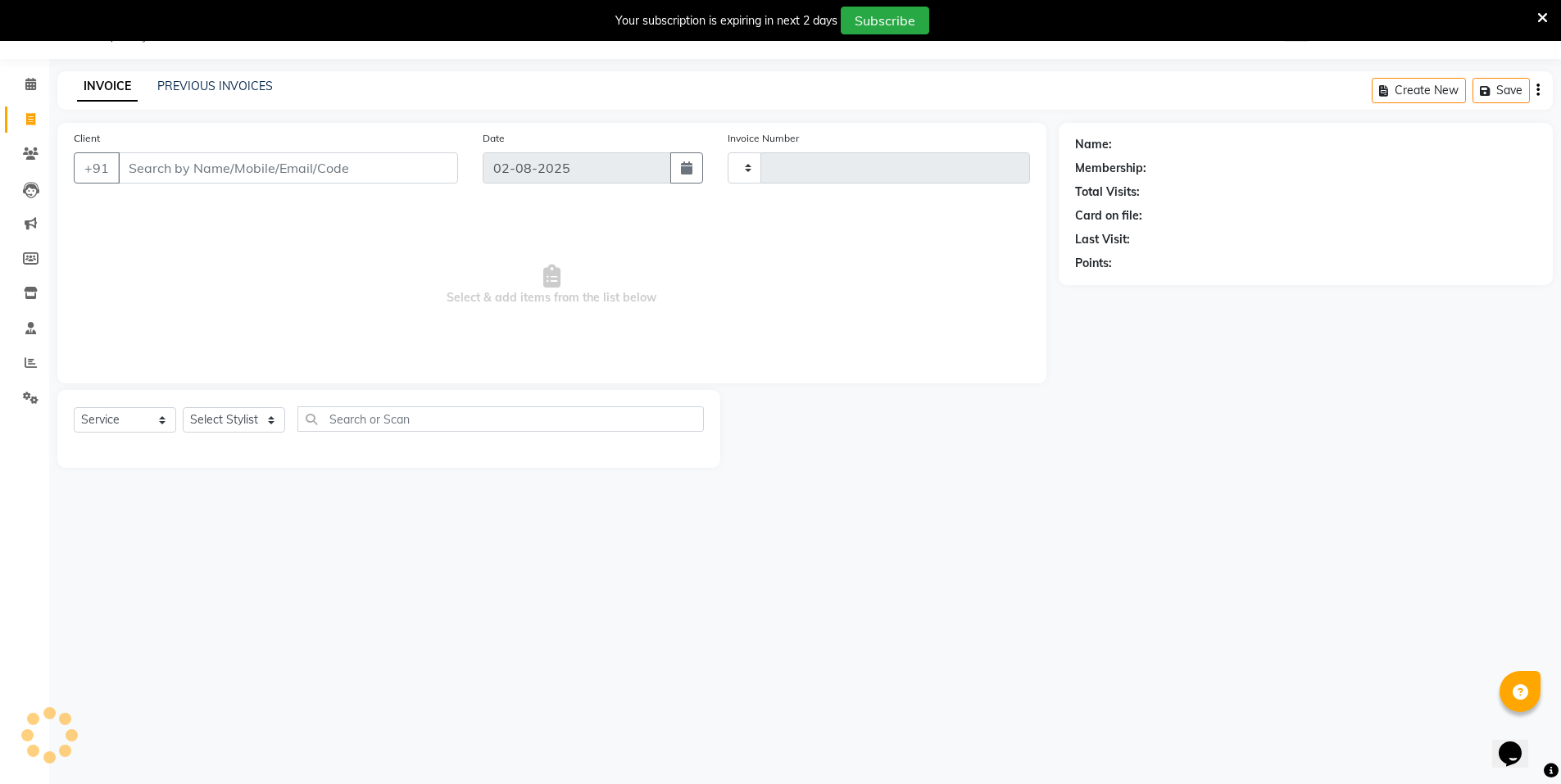type on "2866" 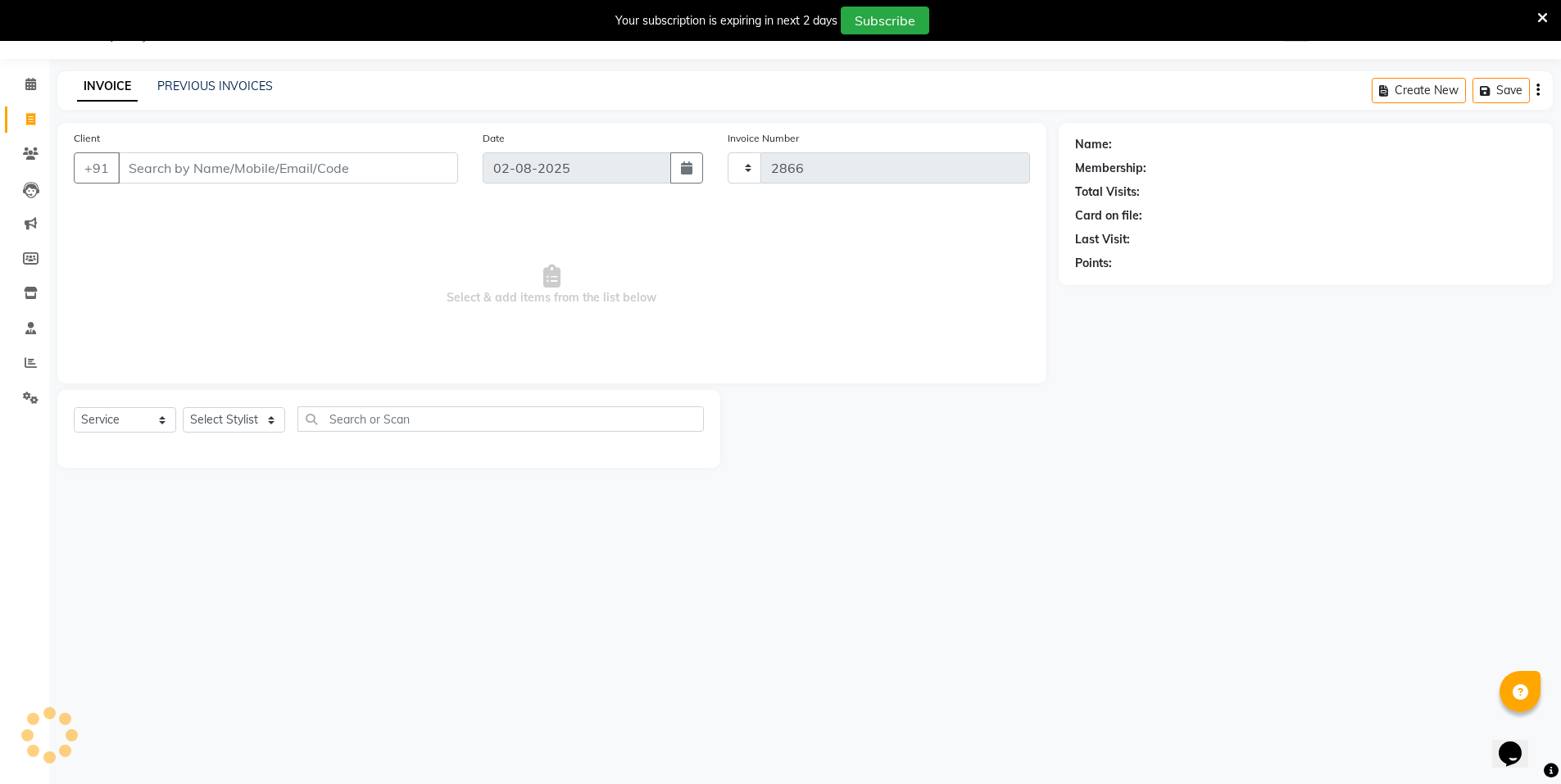 select on "3472" 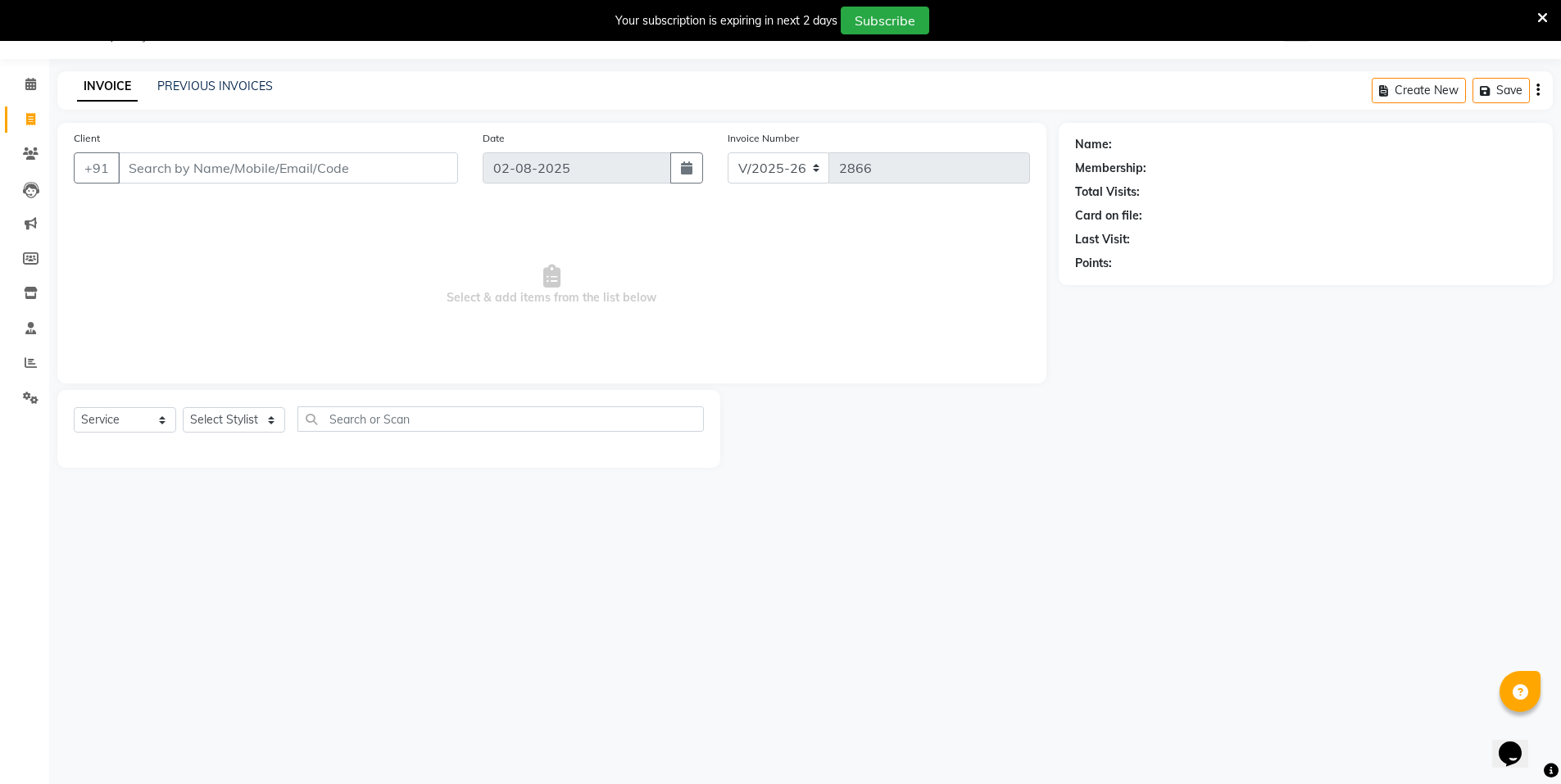 select on "P" 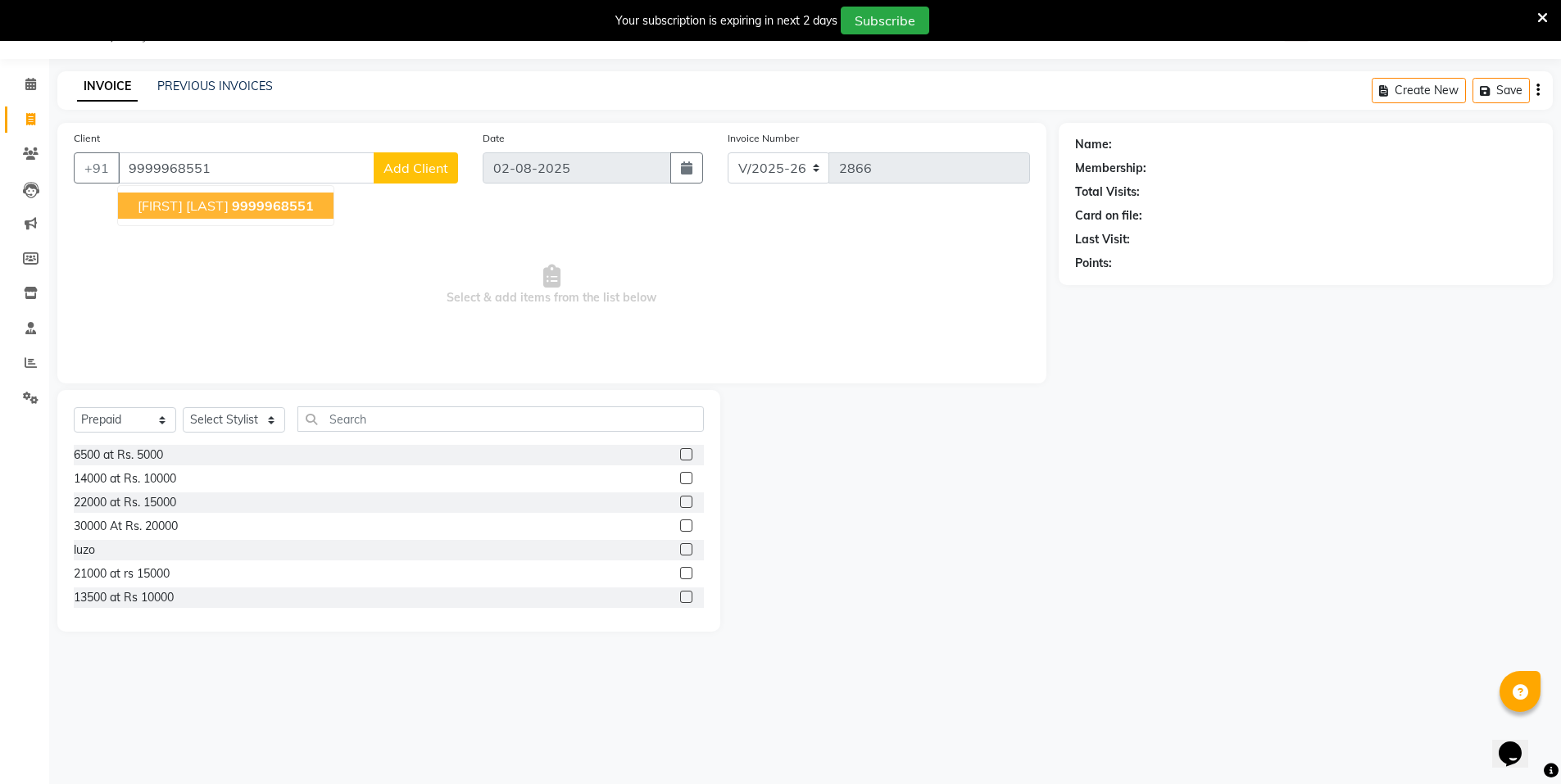 click on "9999968551" 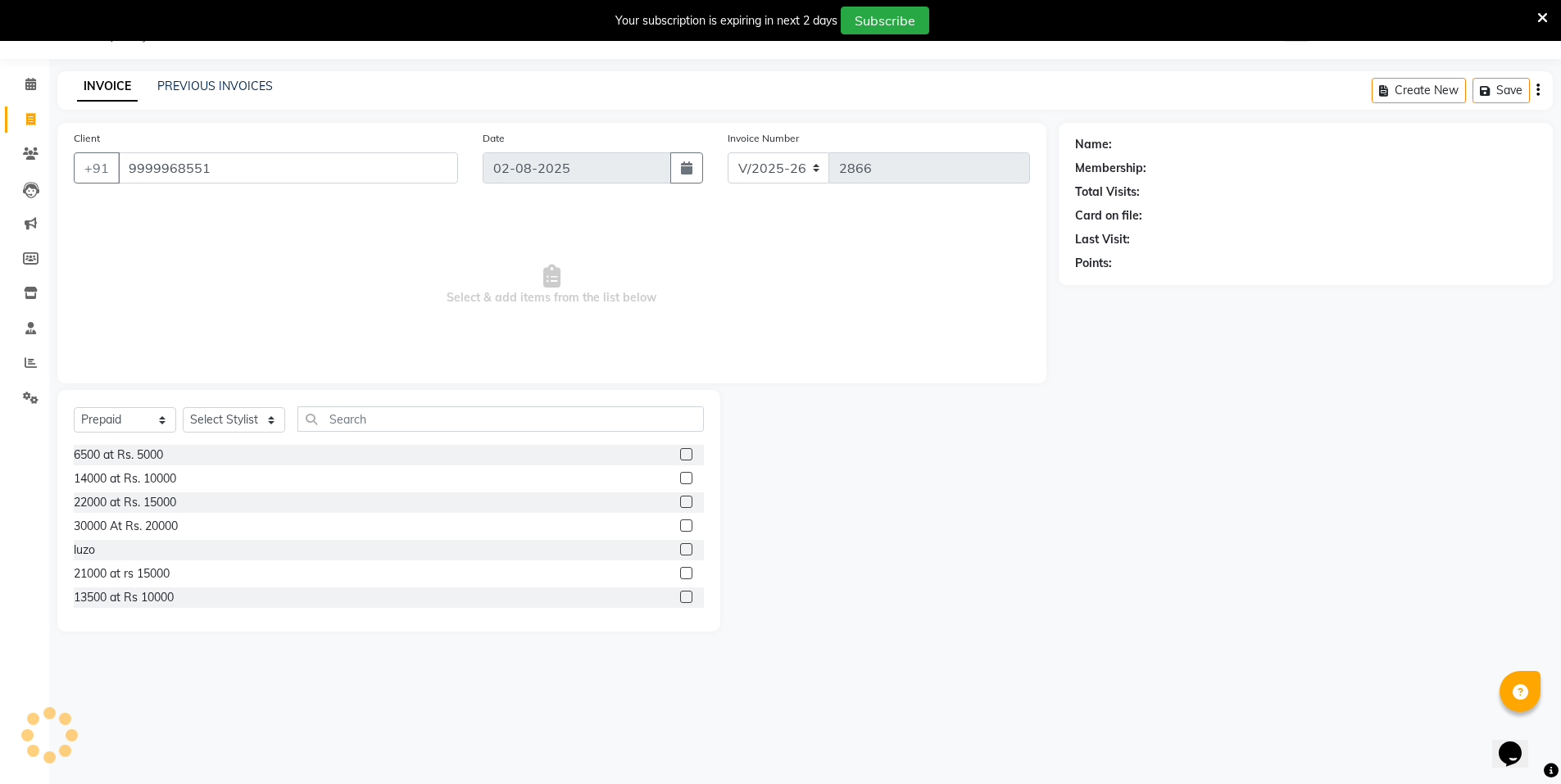 type on "9999968551" 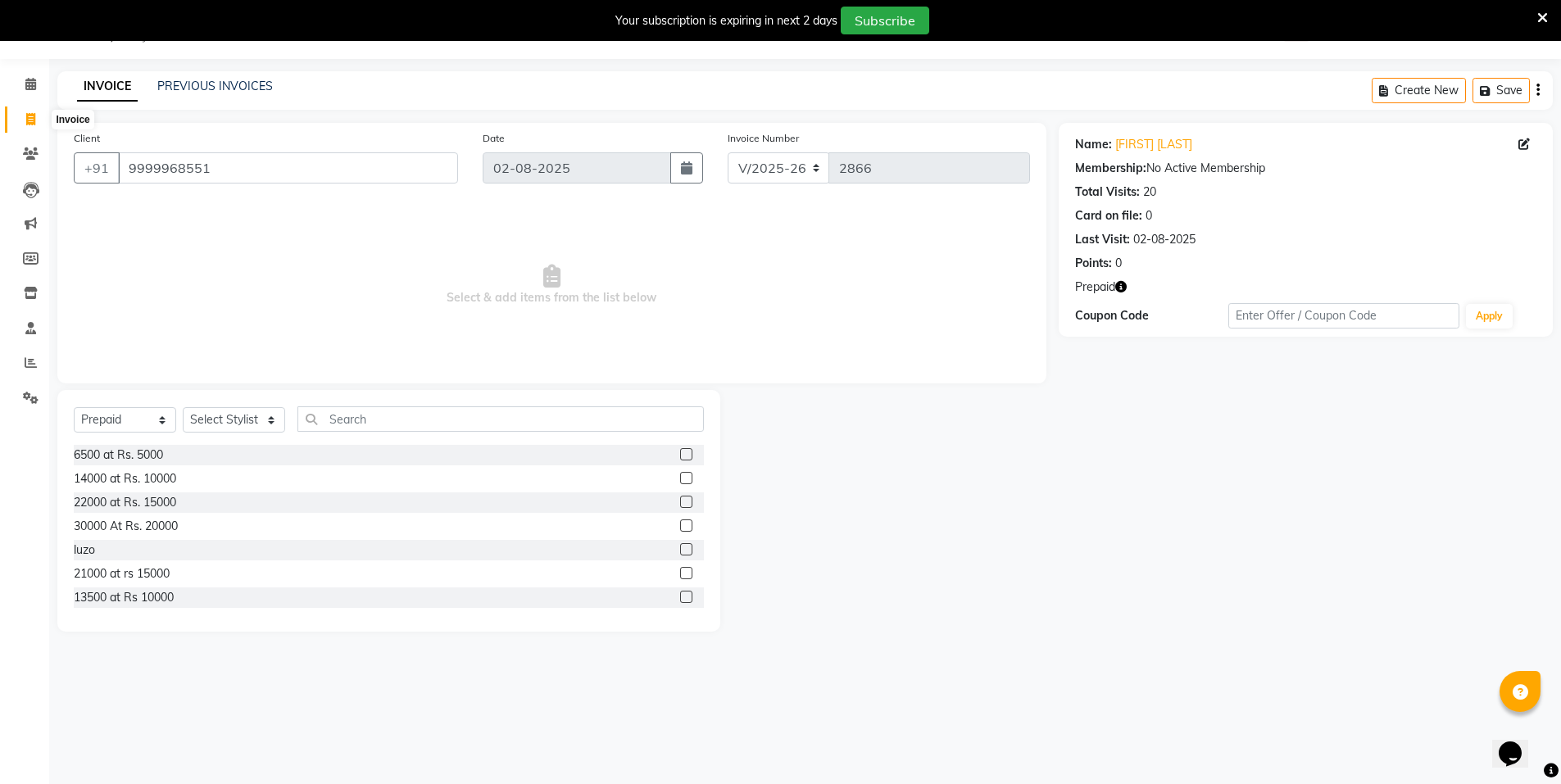 click 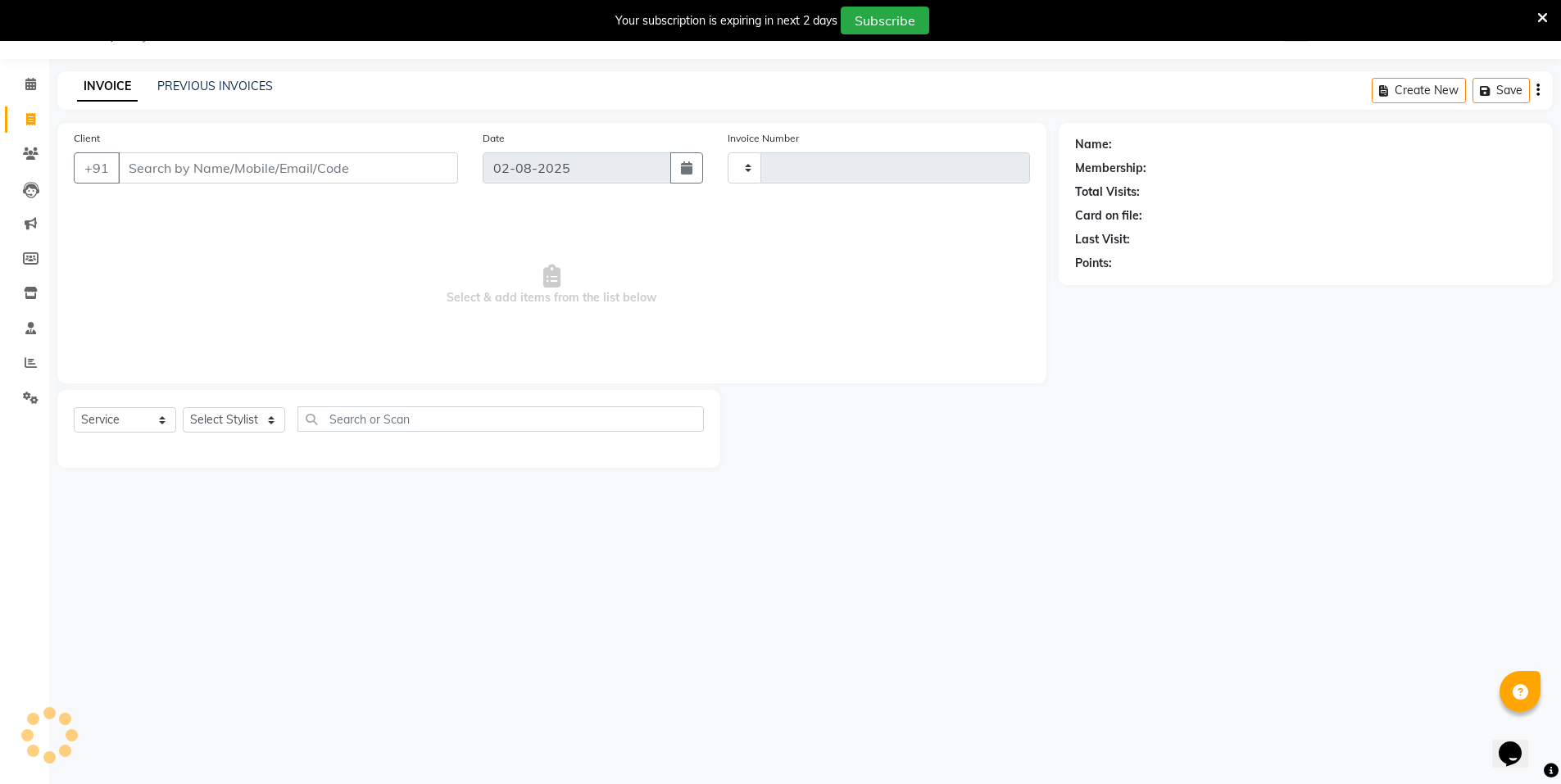 type on "2866" 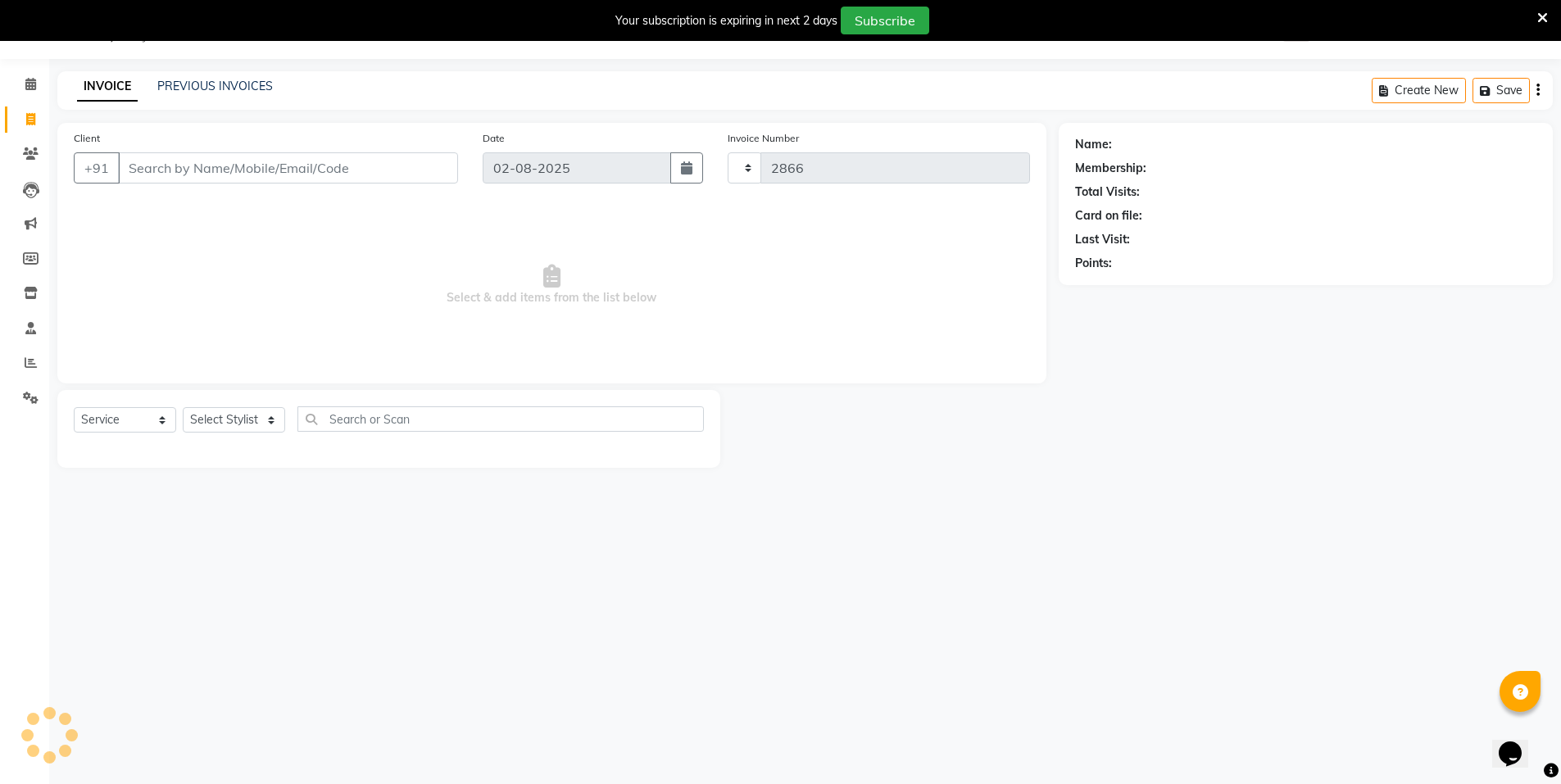 select on "3472" 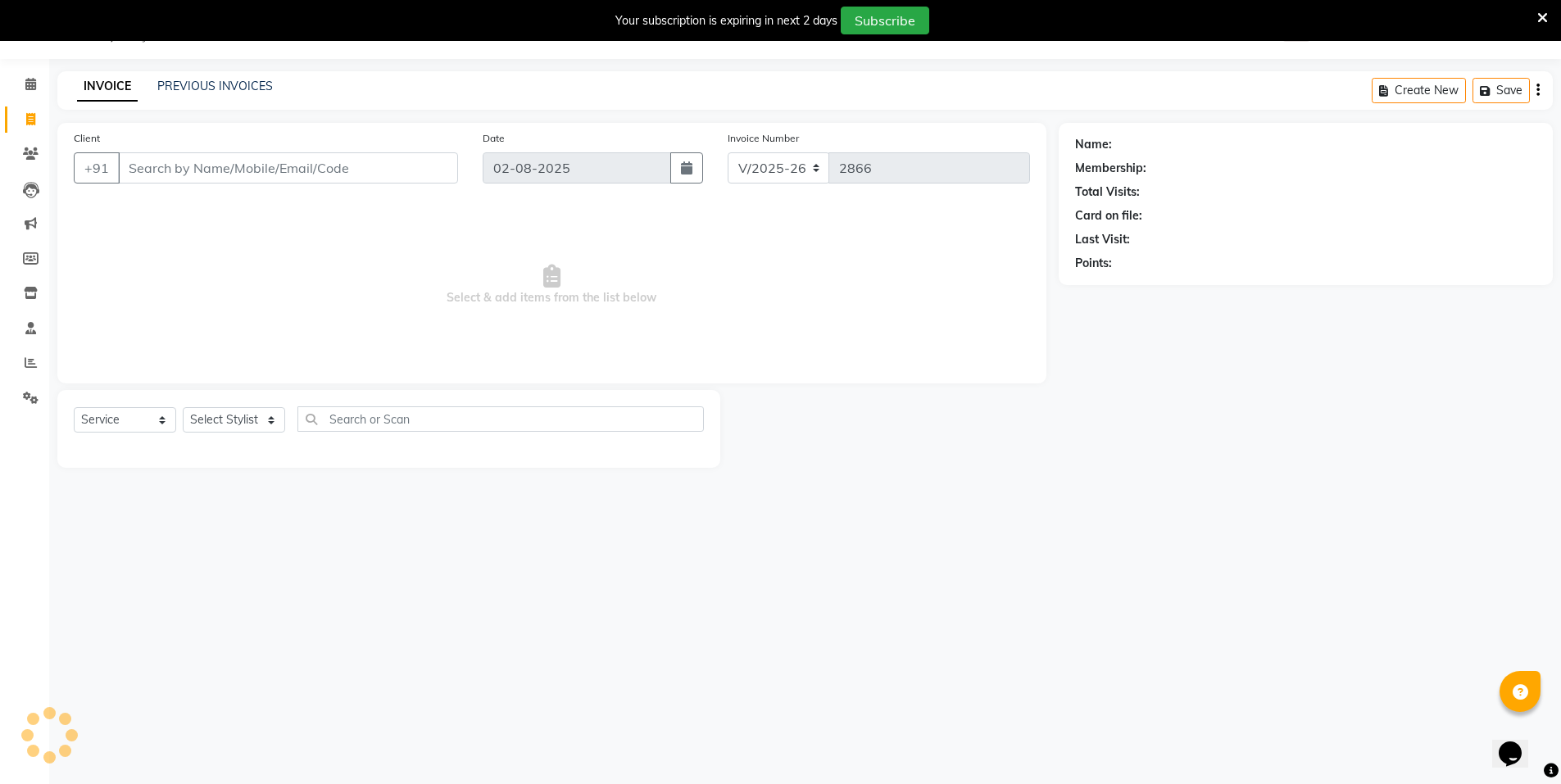 click on "Client" at bounding box center [288, 168] 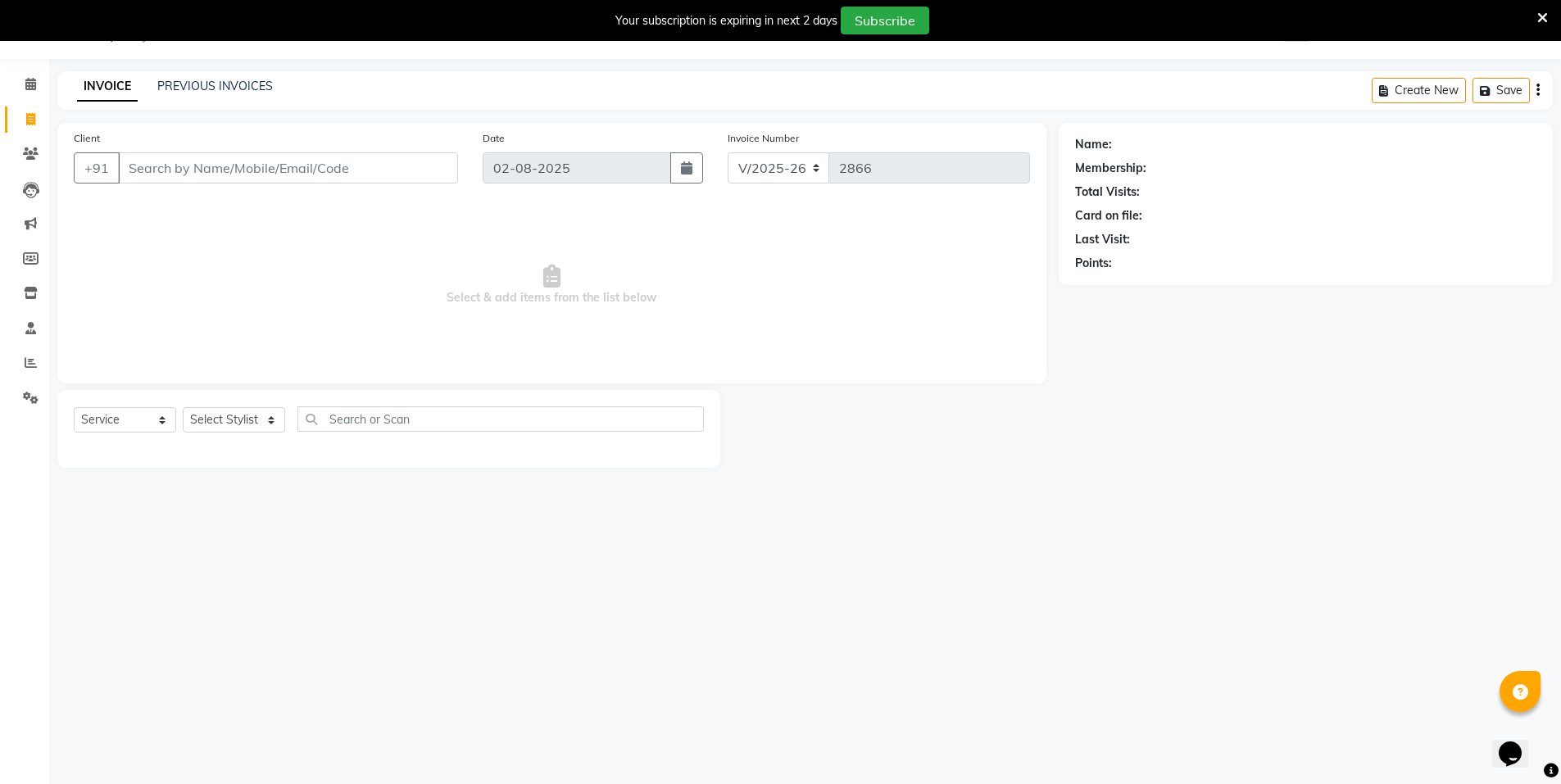 select on "P" 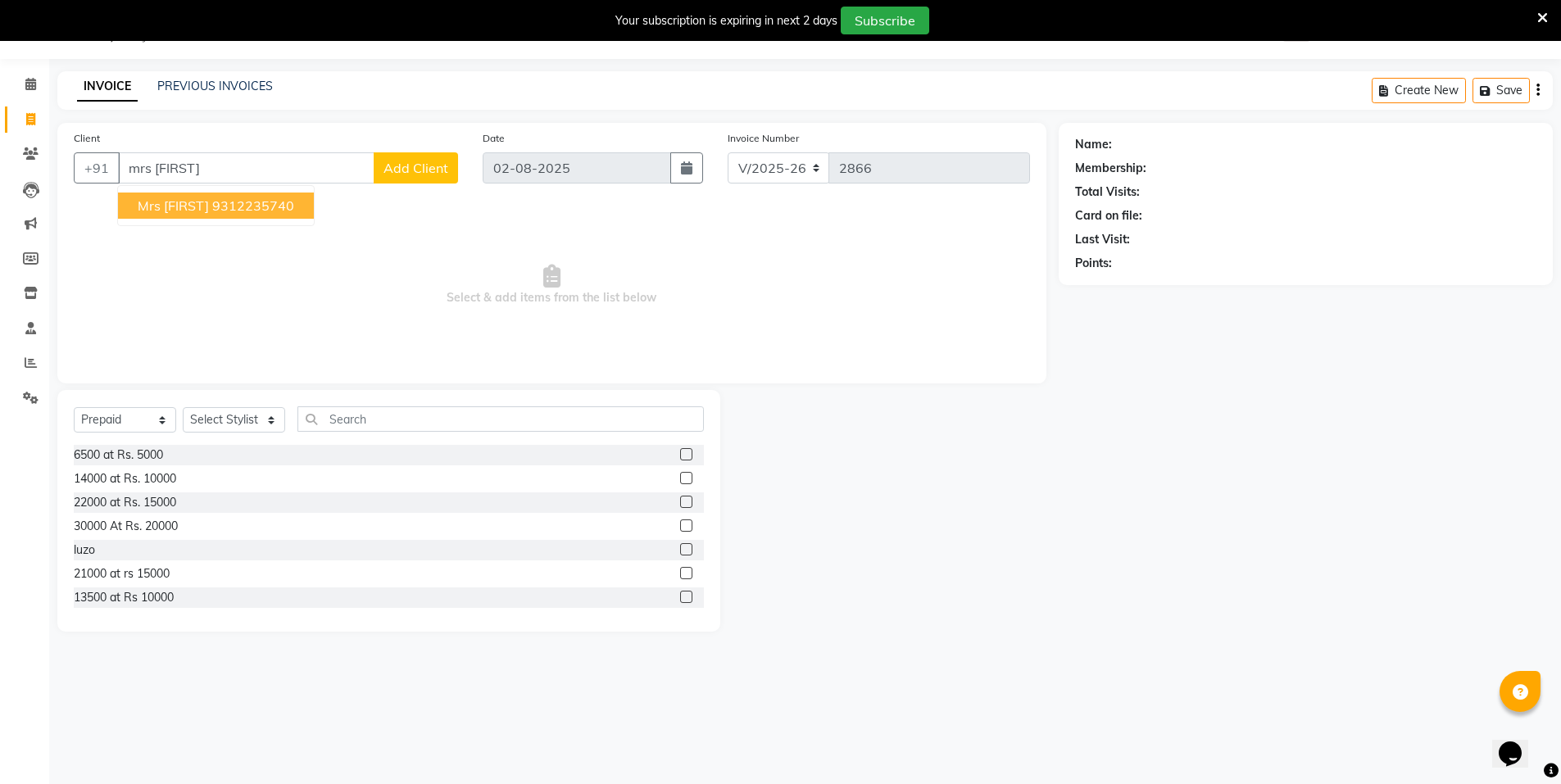 click on "9312235740" at bounding box center [253, 206] 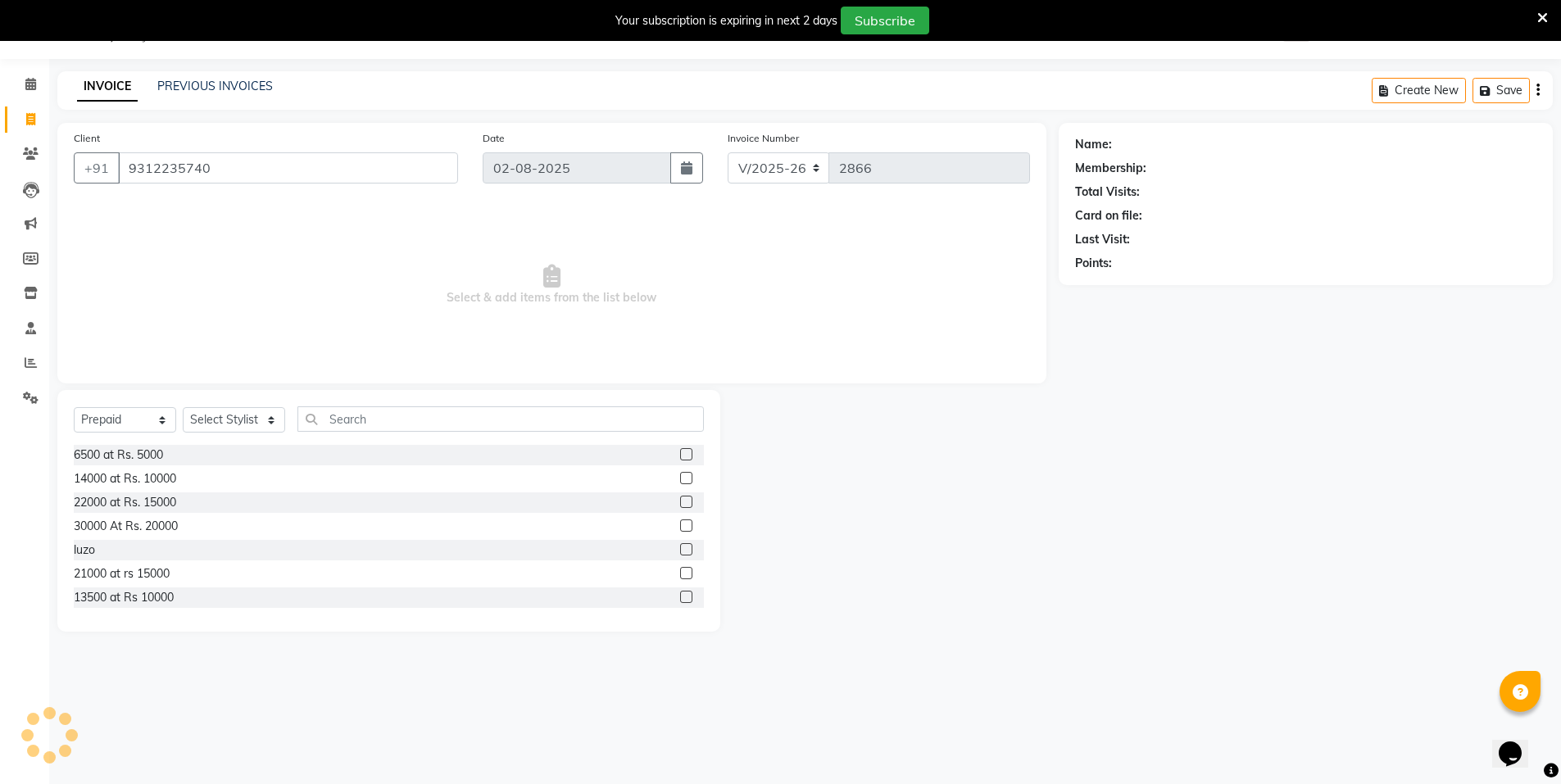 type on "9312235740" 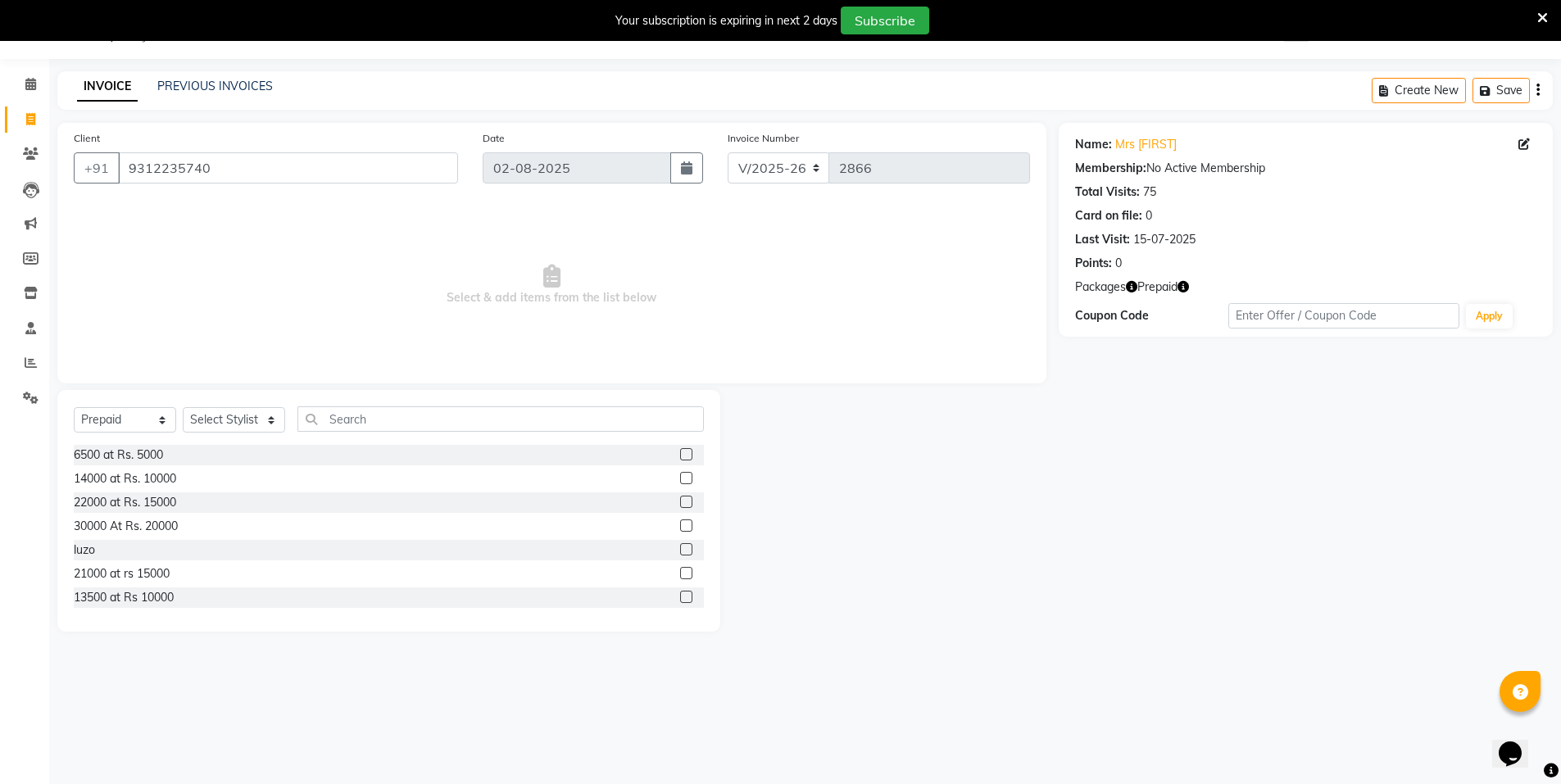 click 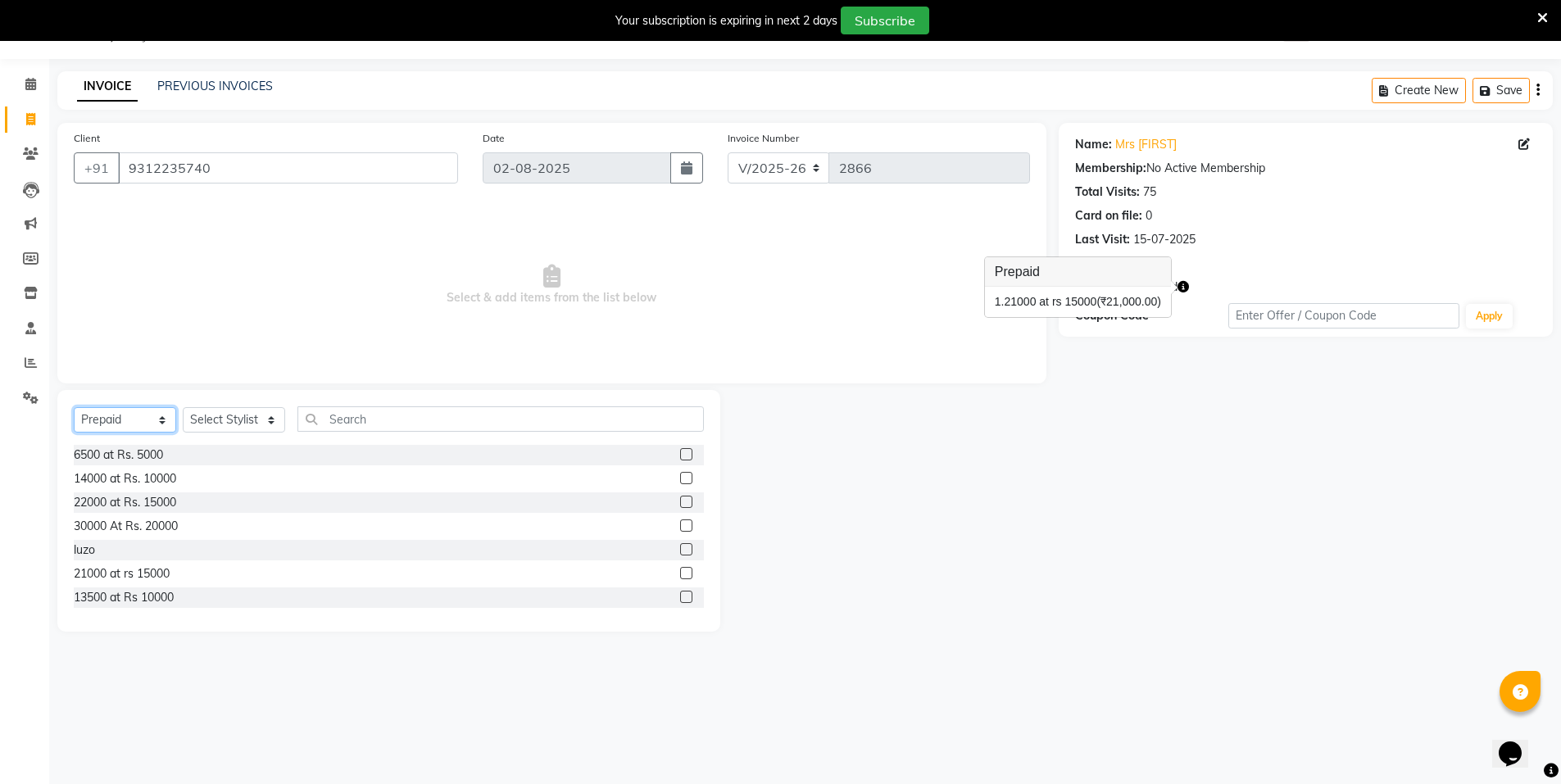 click on "Select  Service  Product  Membership  Package Voucher Prepaid Gift Card" 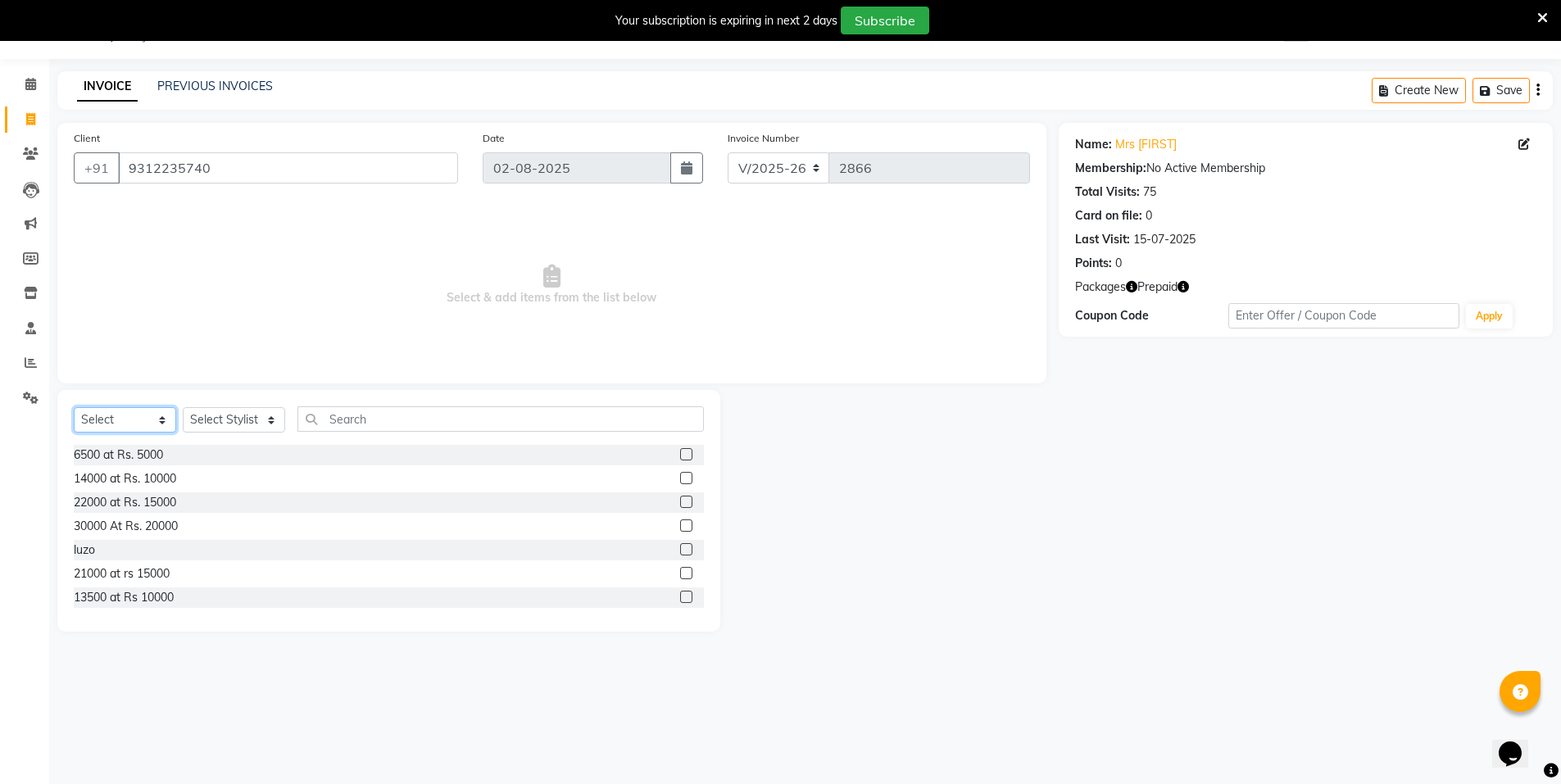 click on "Select  Service  Product  Membership  Package Voucher Prepaid Gift Card" 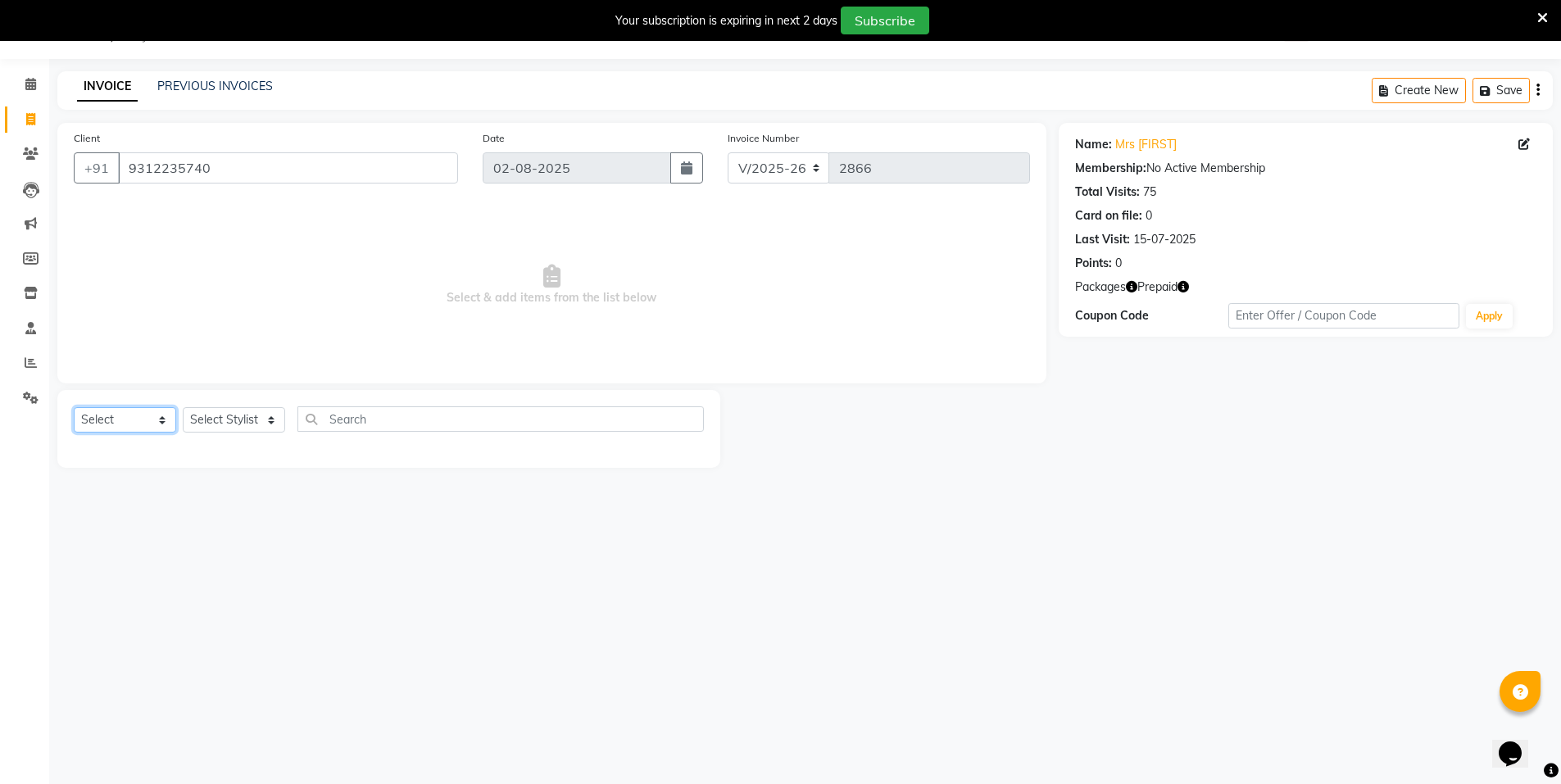 click on "Select  Service  Product  Membership  Package Voucher Prepaid Gift Card" 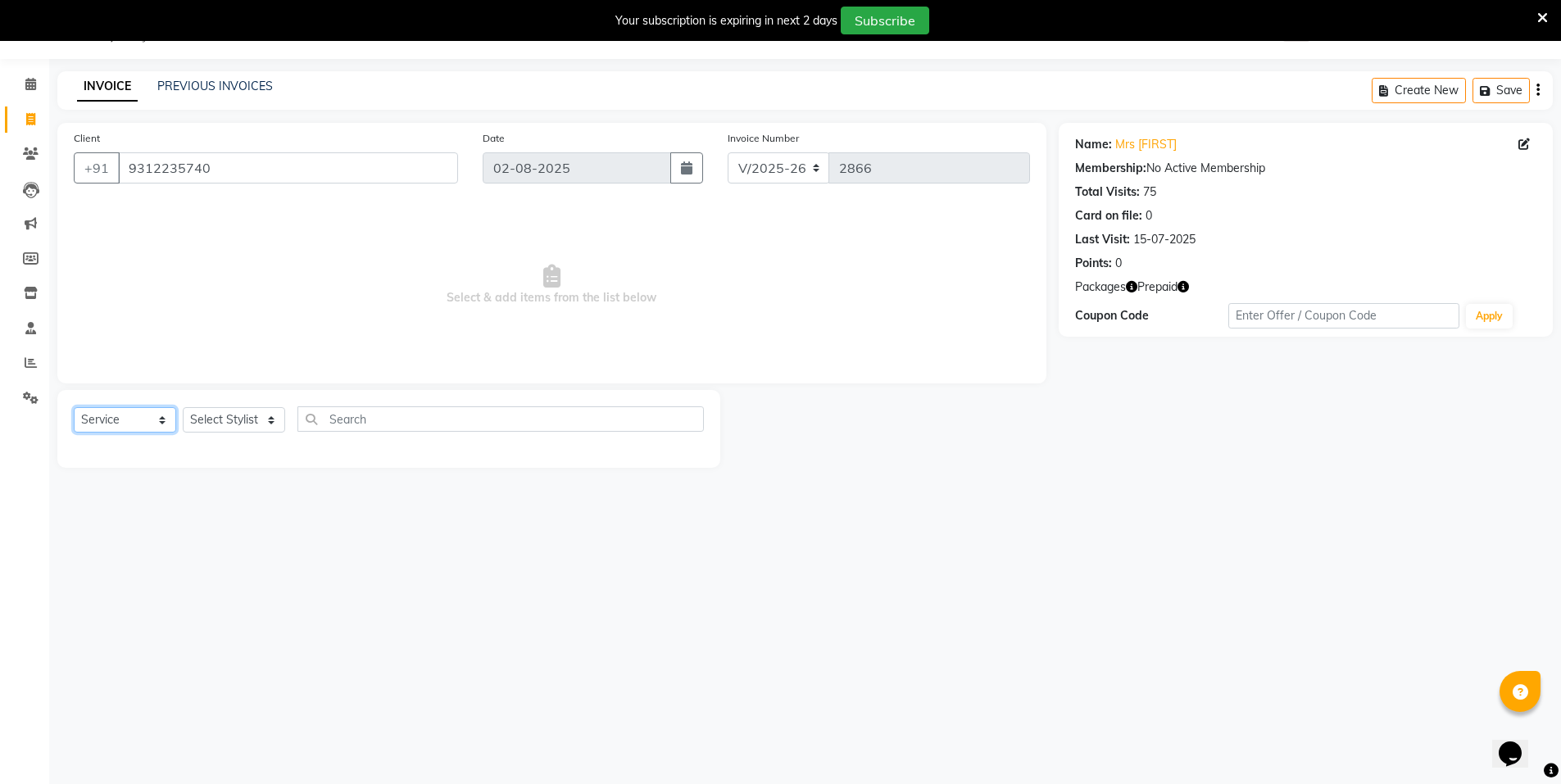 click on "Select  Service  Product  Membership  Package Voucher Prepaid Gift Card" 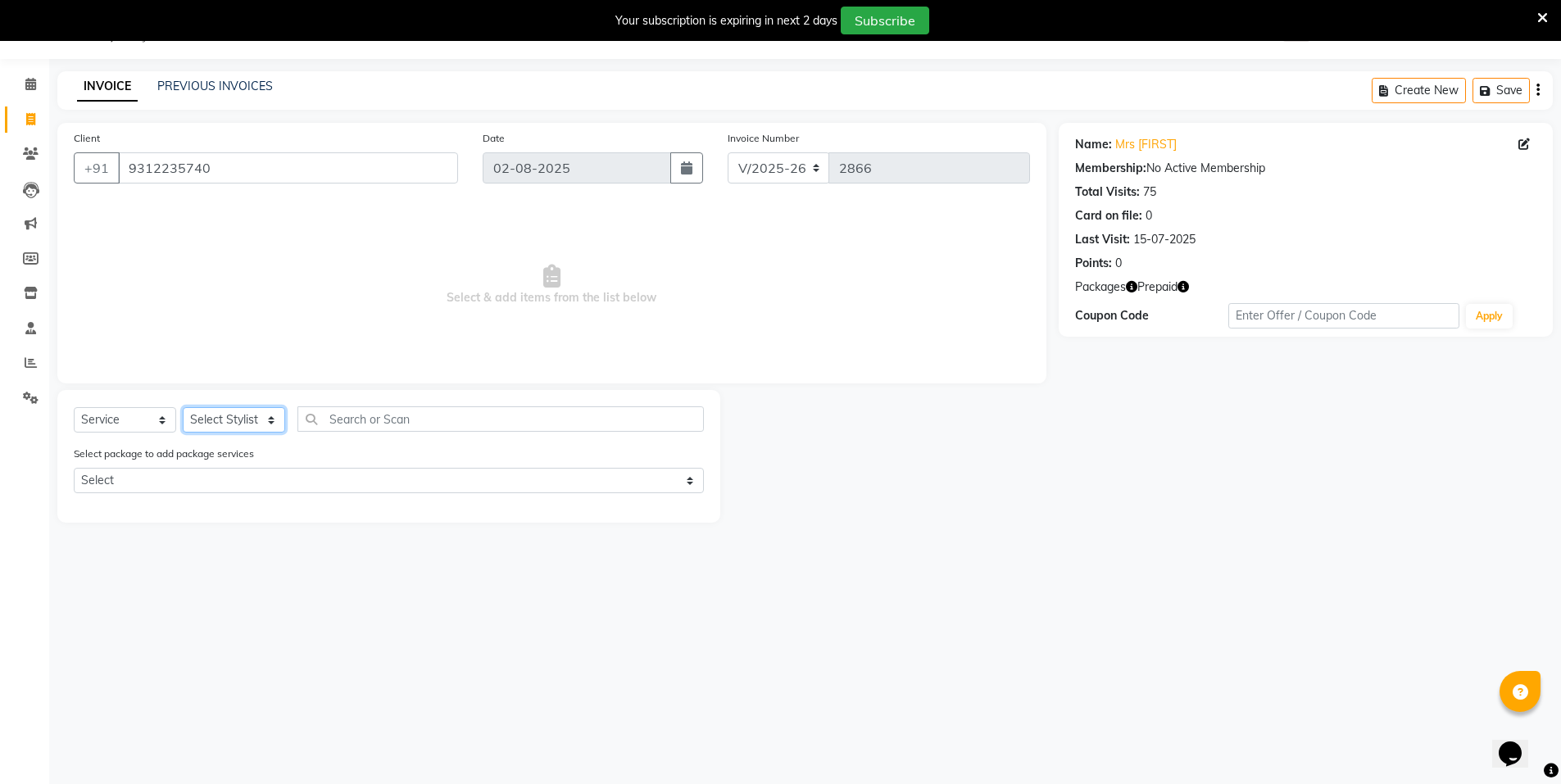click on "Select Stylist Anju Faiz Faizal MANAGER MD..... Operator Pankaj Pradeep Rahul Sir Sahil  NAWAB sameer shoaib shweta Suzen" 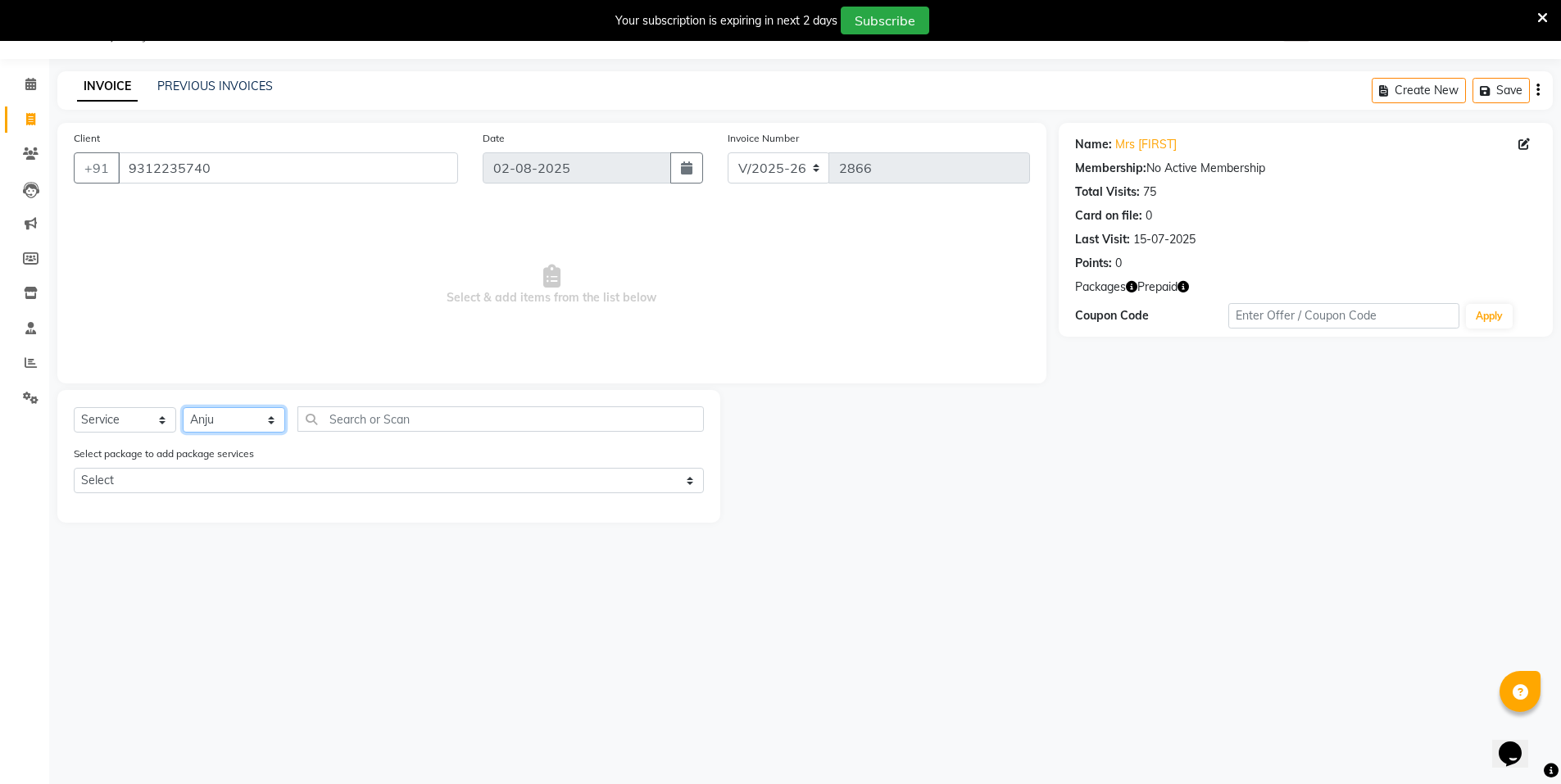 click on "Select Stylist Anju Faiz Faizal MANAGER MD..... Operator Pankaj Pradeep Rahul Sir Sahil  NAWAB sameer shoaib shweta Suzen" 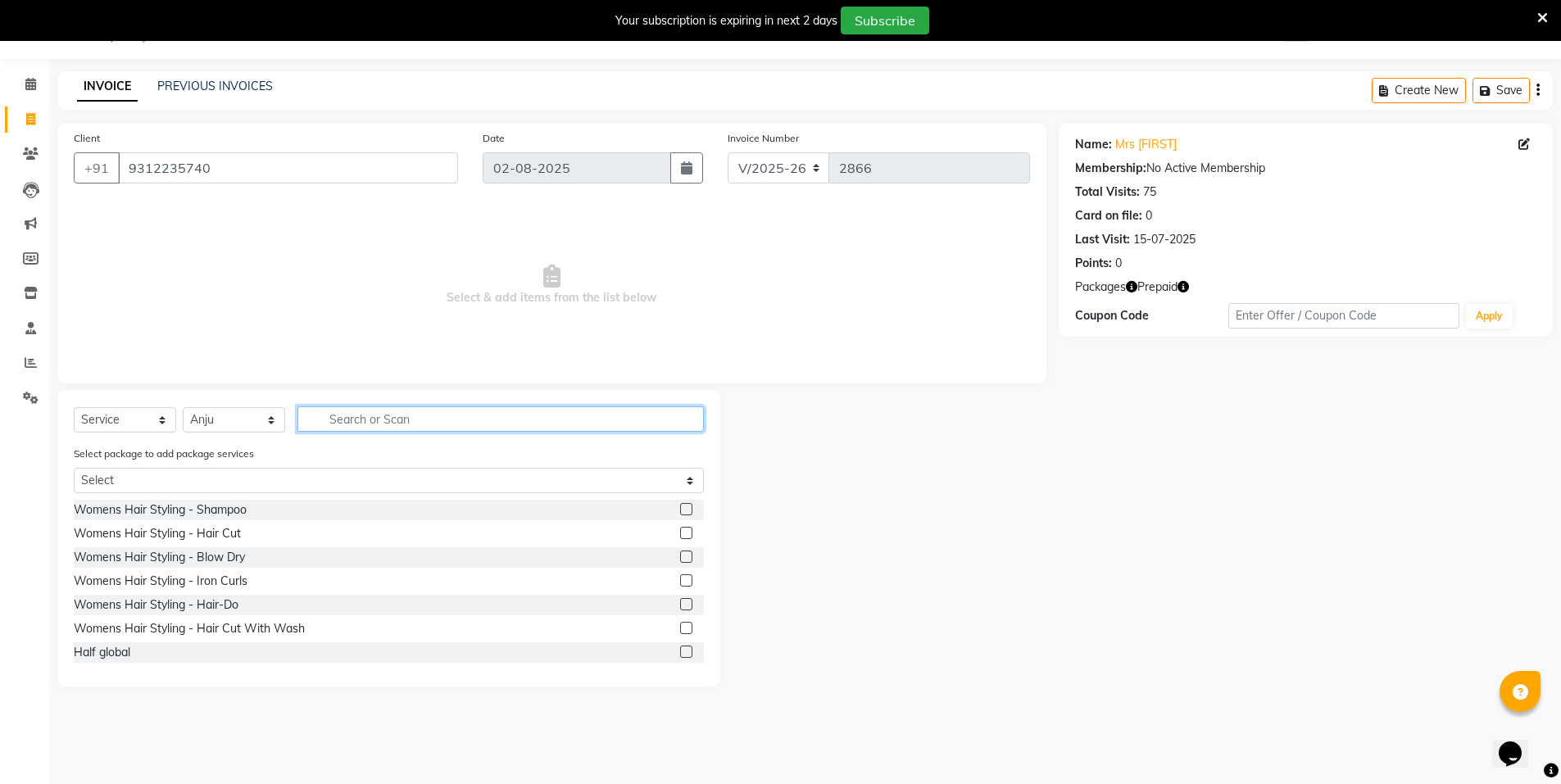 click 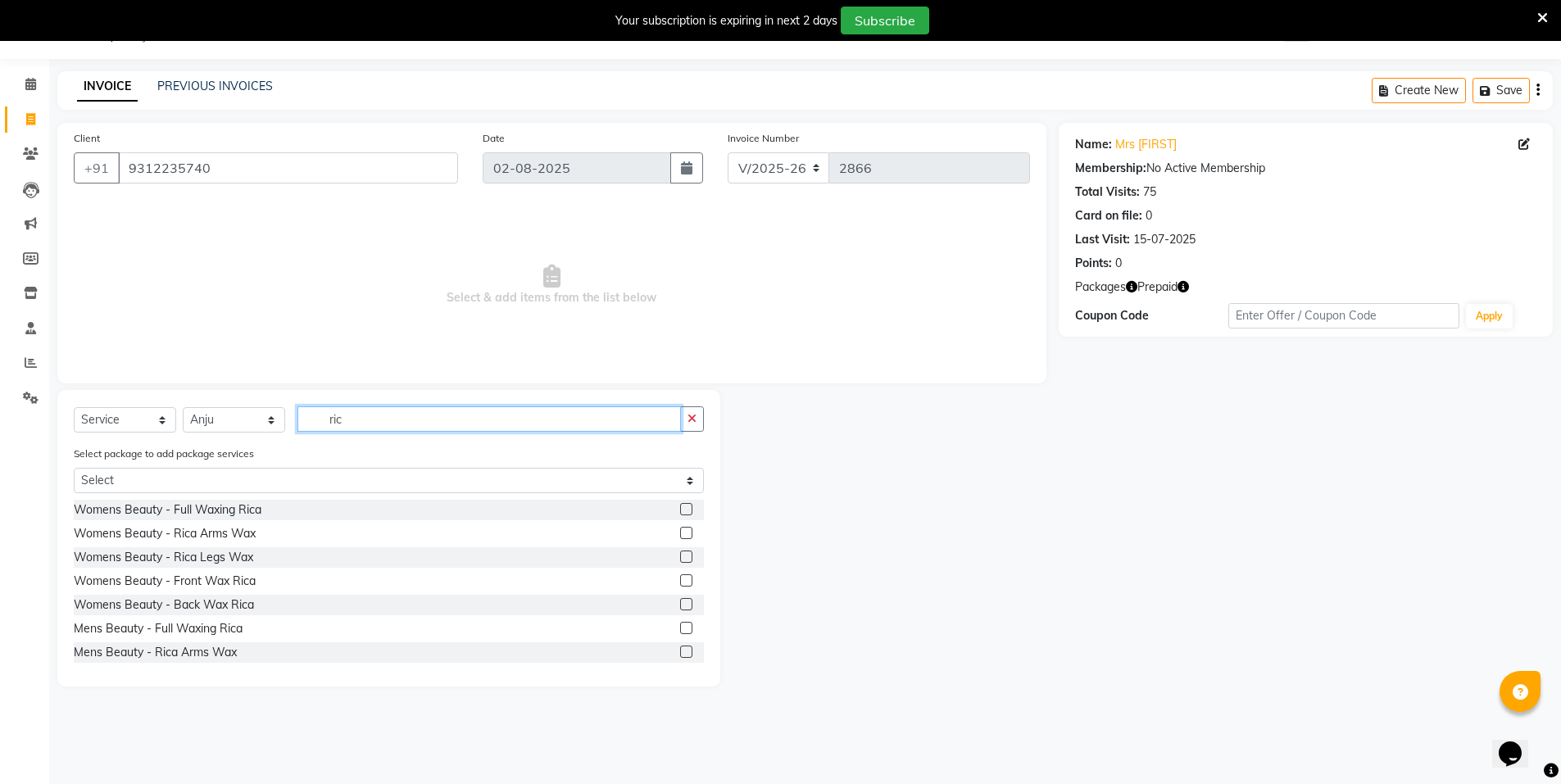 type on "ric" 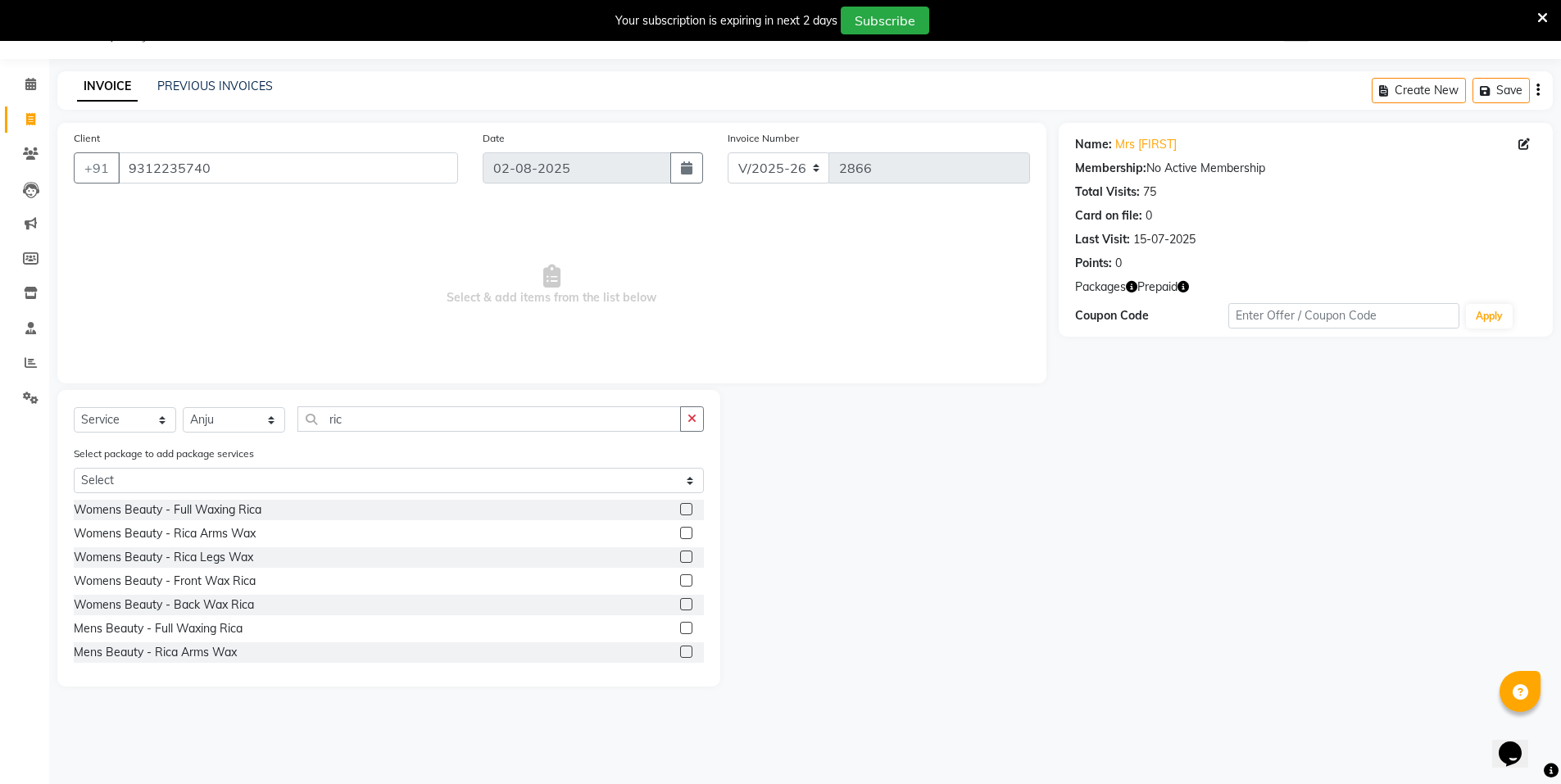 click 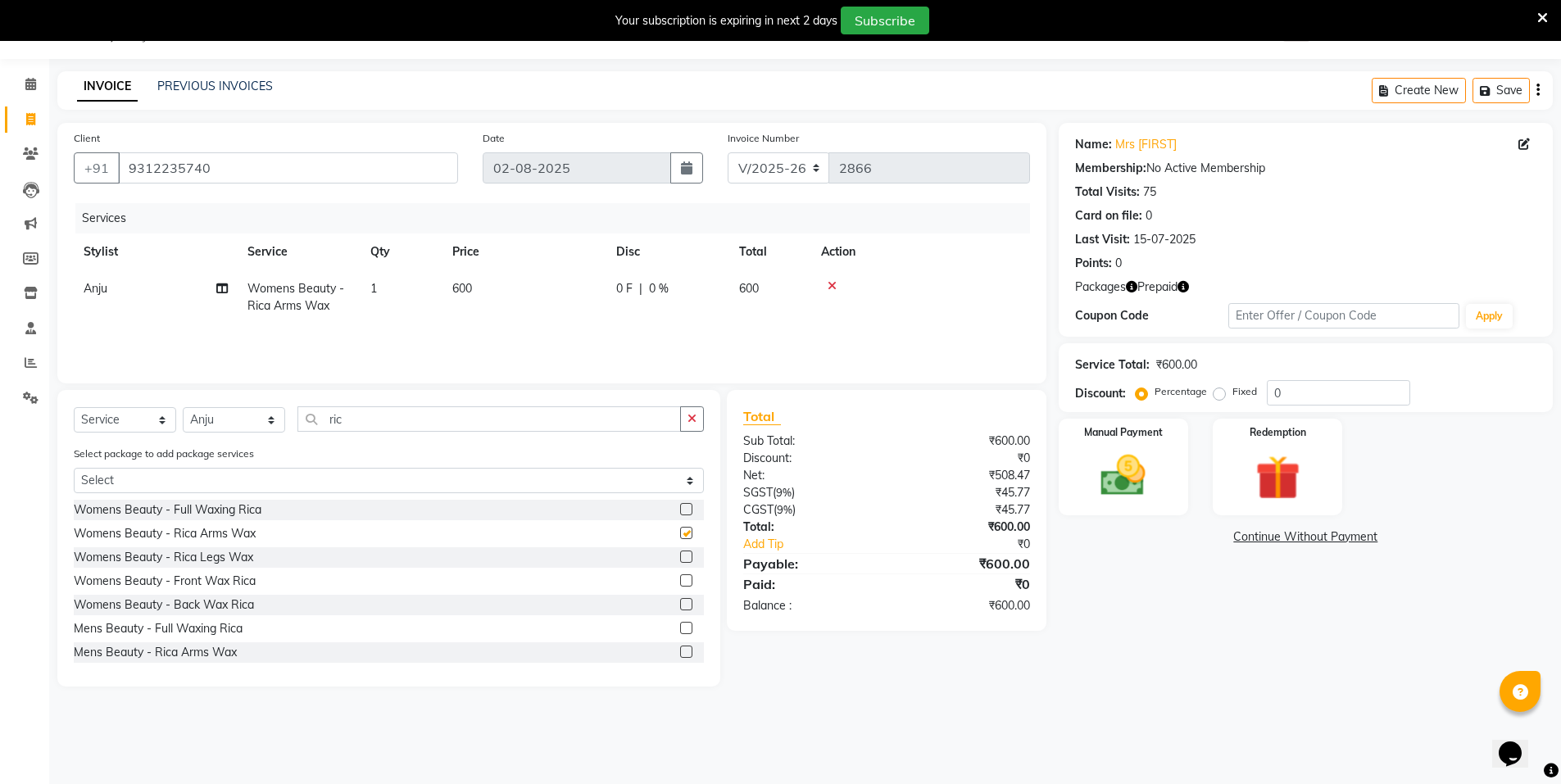 checkbox on "false" 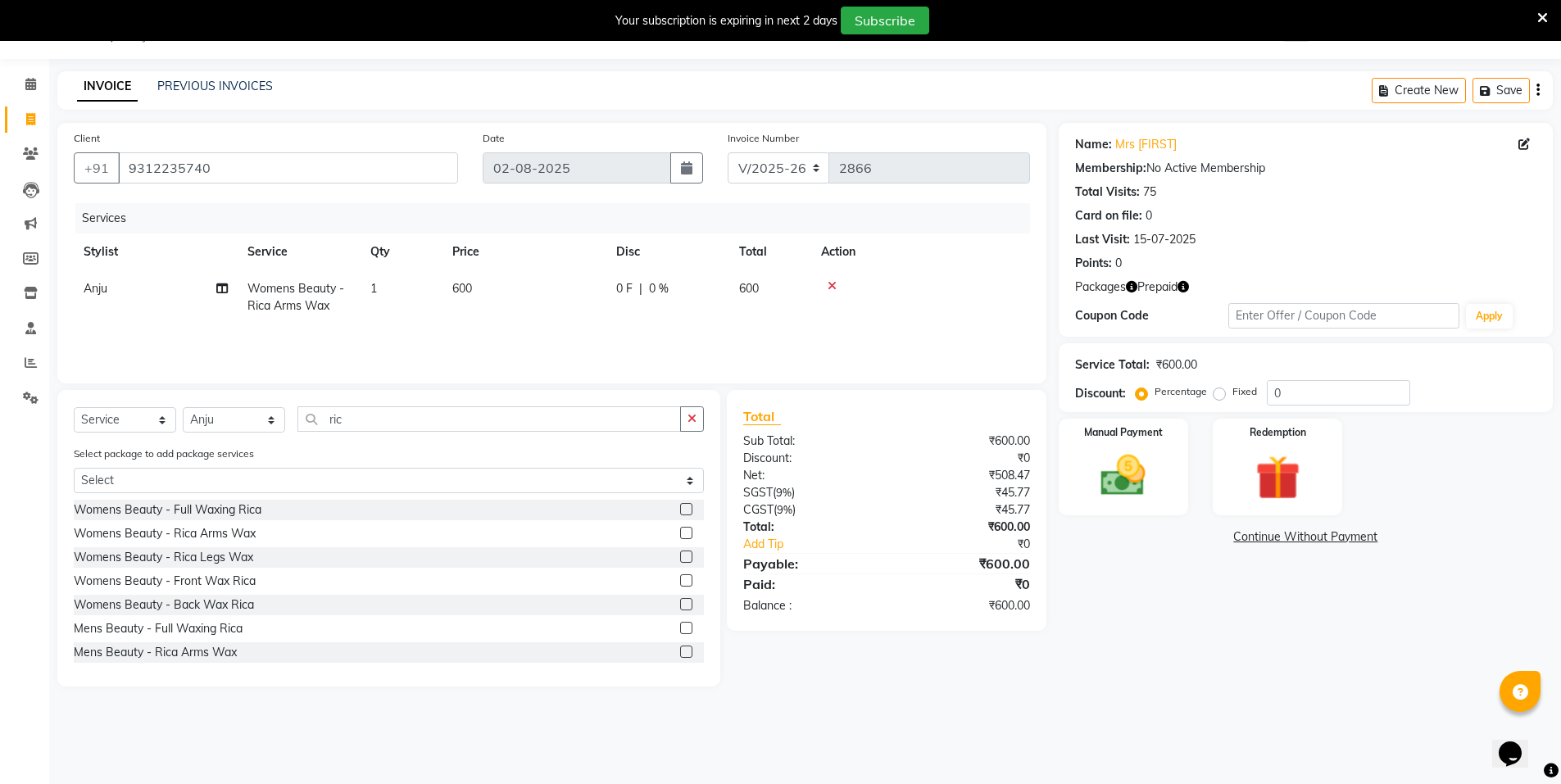 click 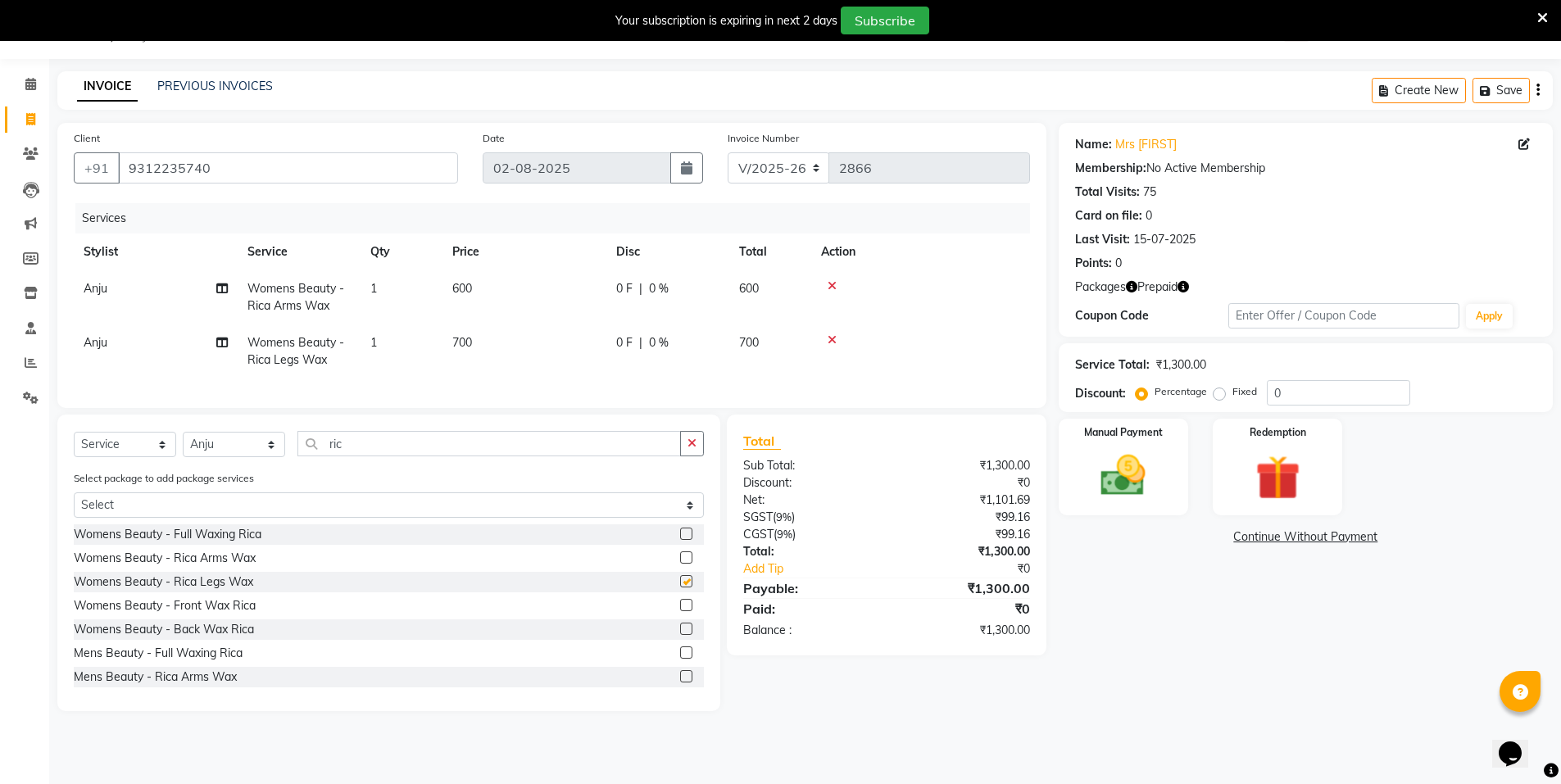 checkbox on "false" 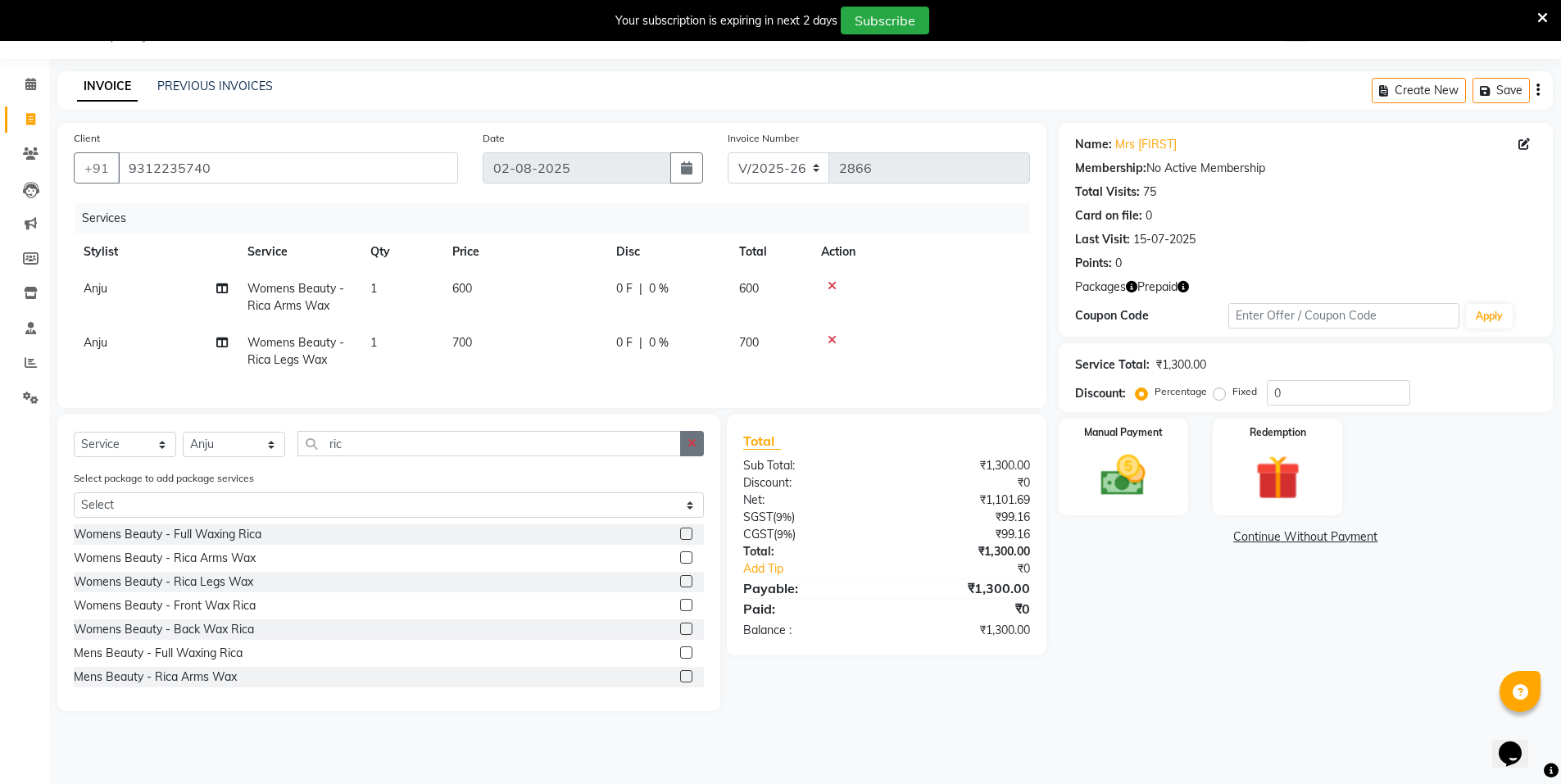 click 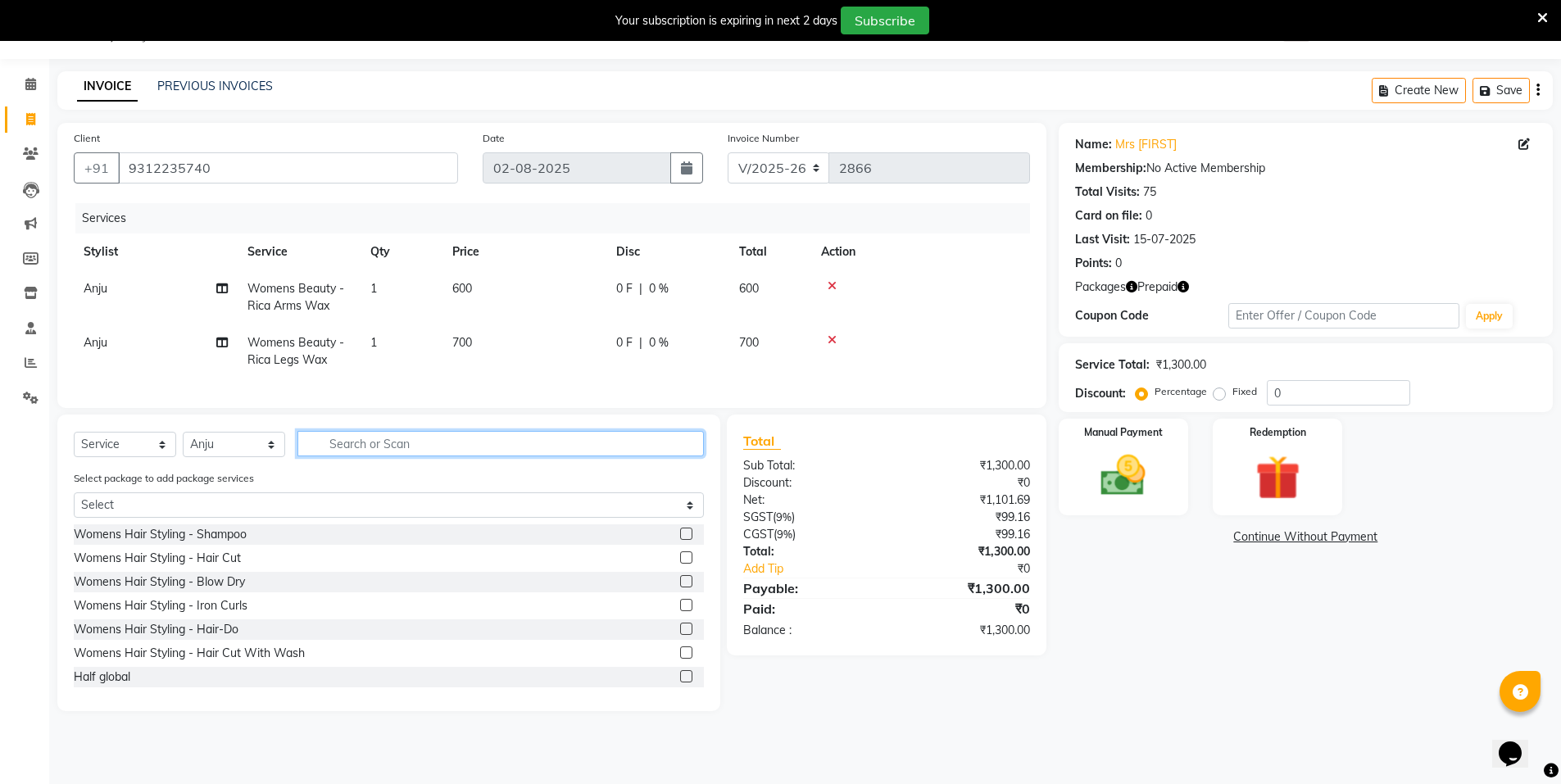 click 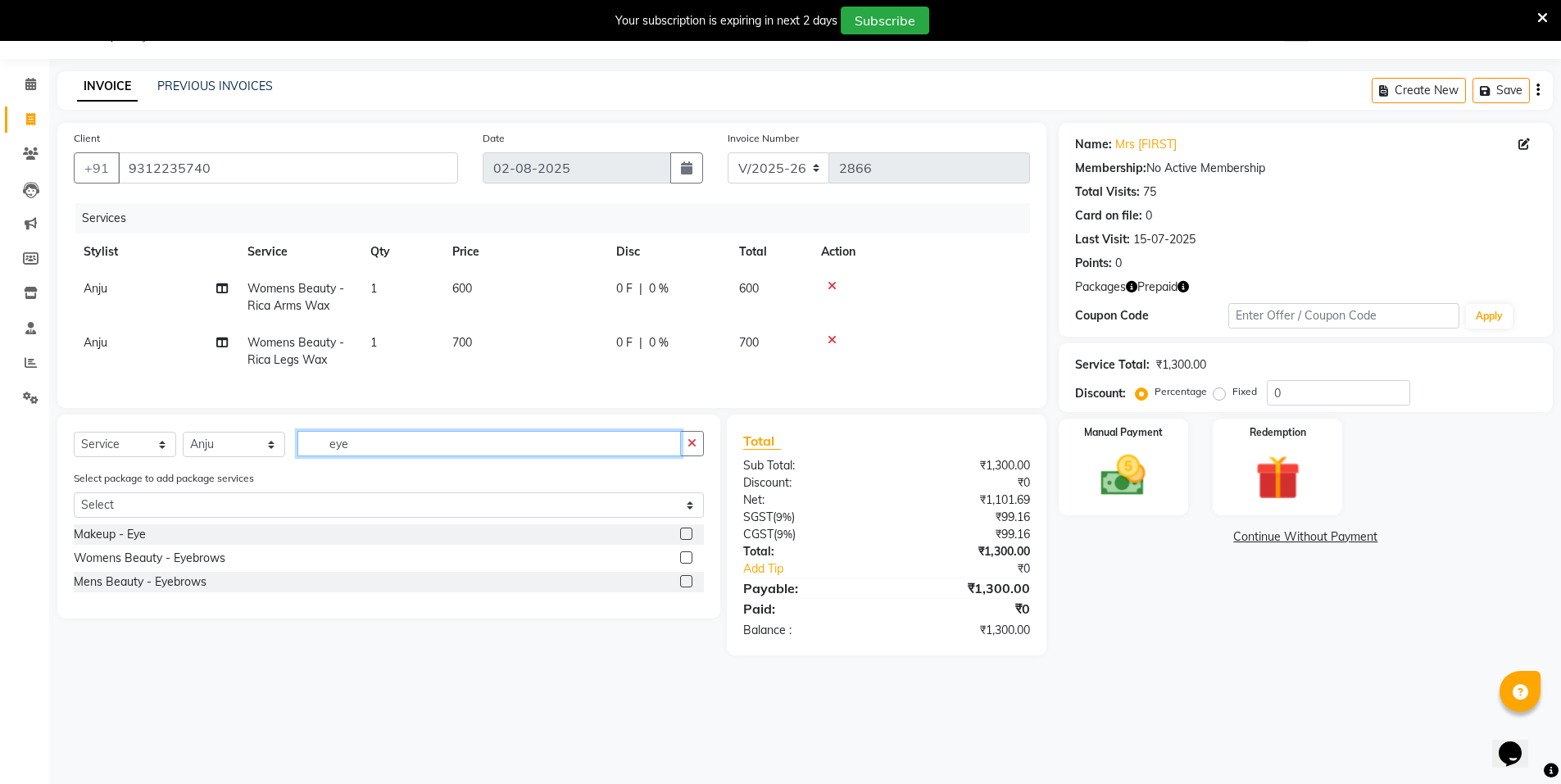type on "eye" 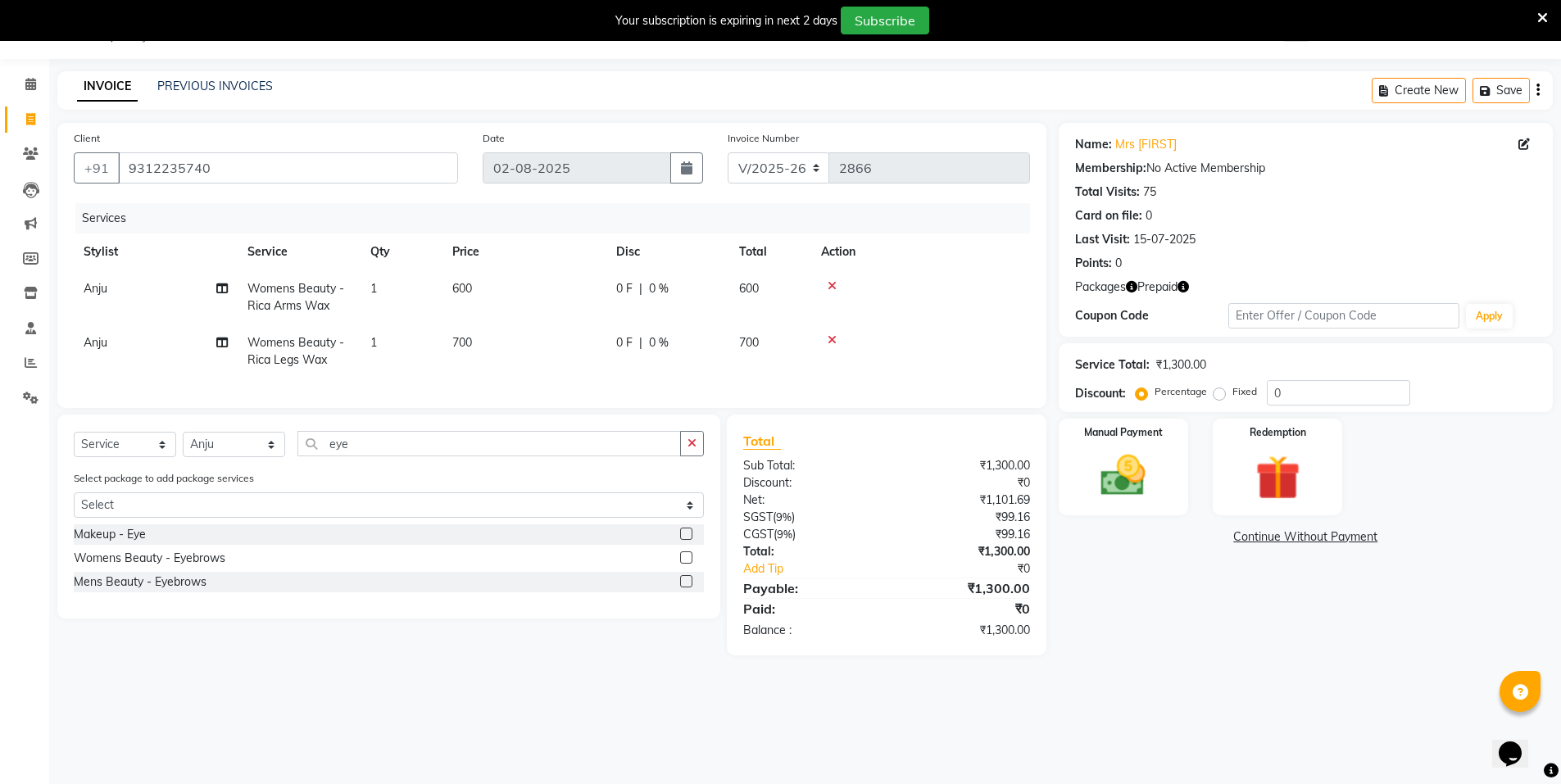 click 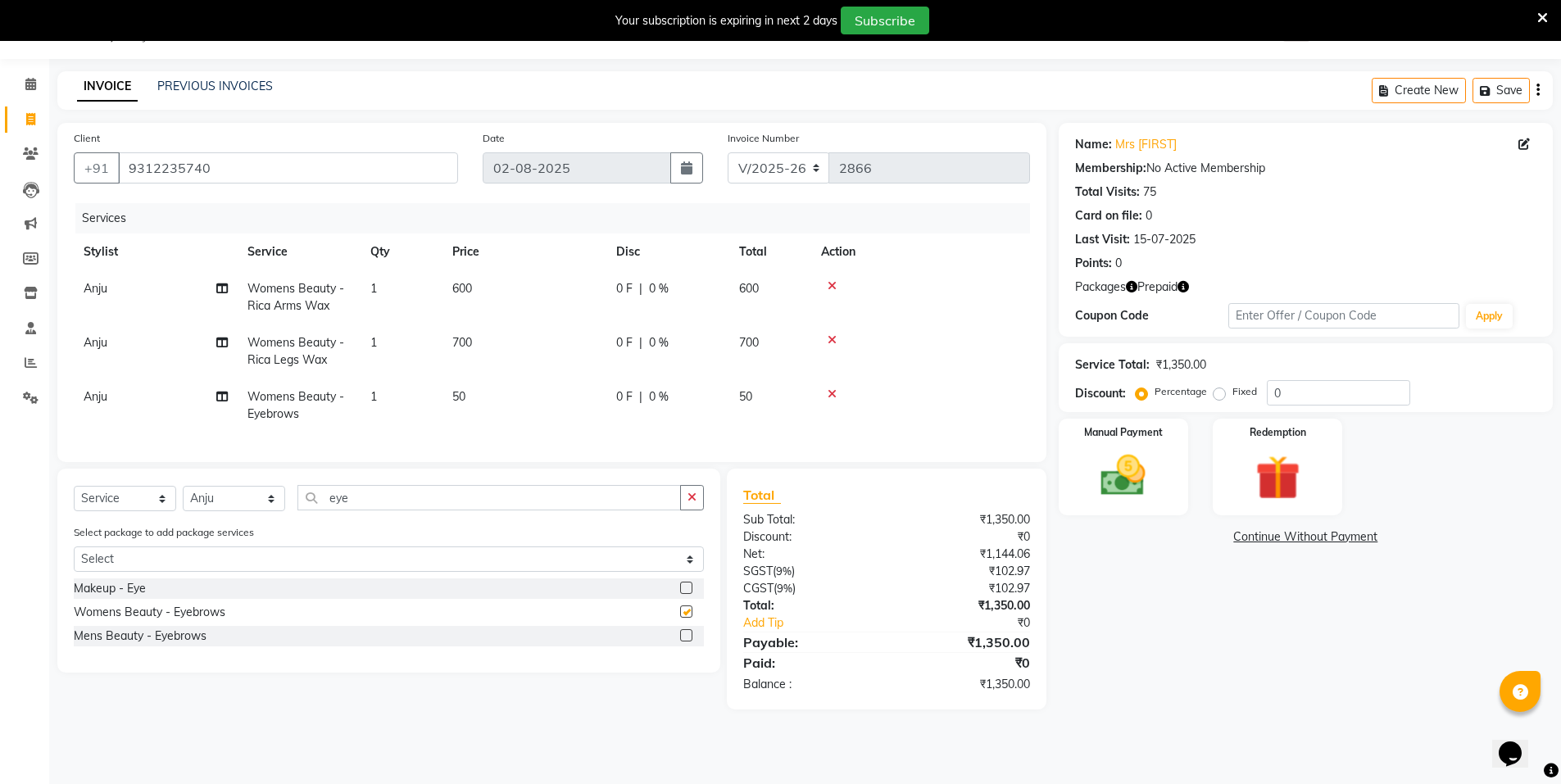 checkbox on "false" 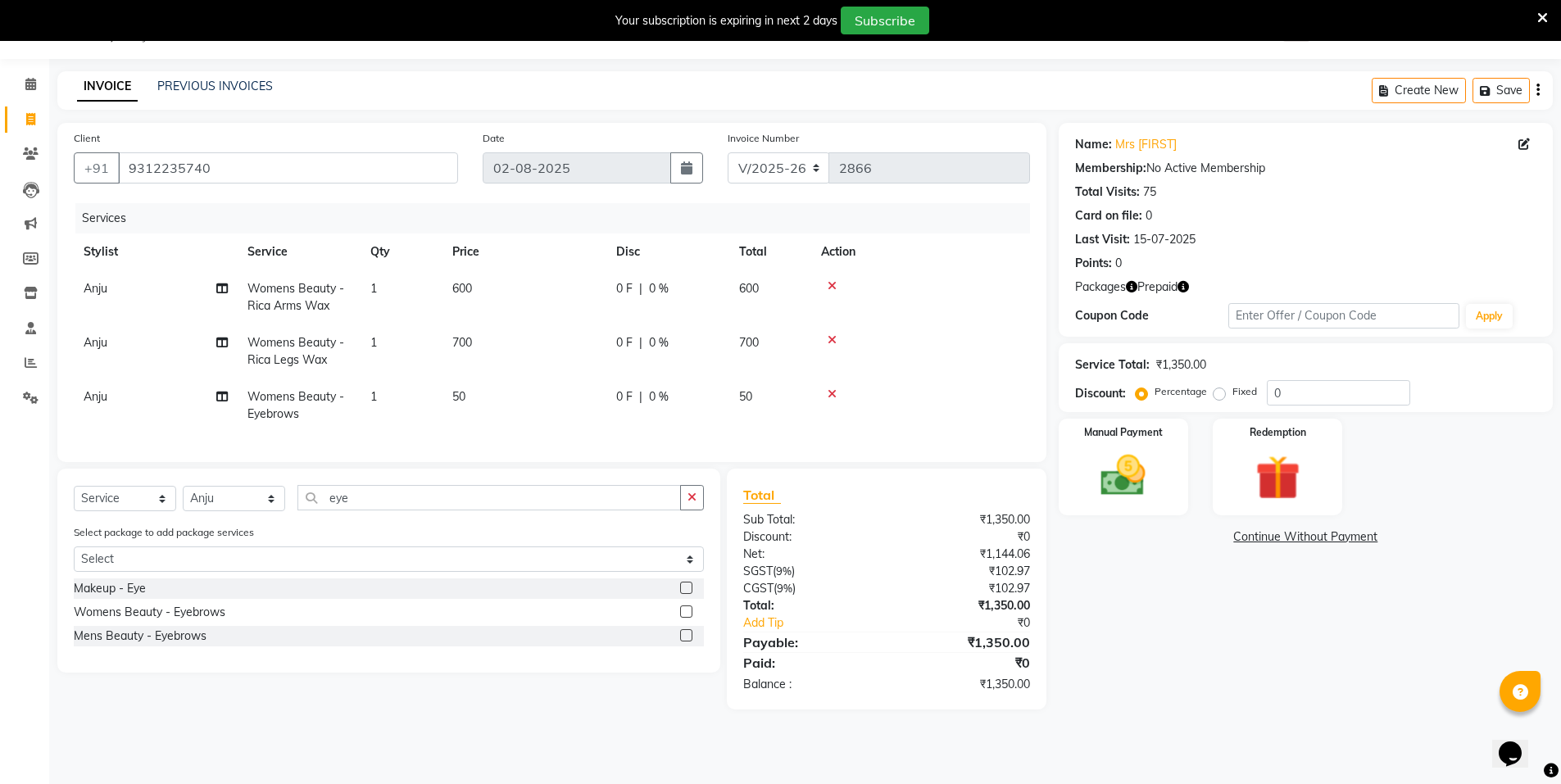 click on "1" 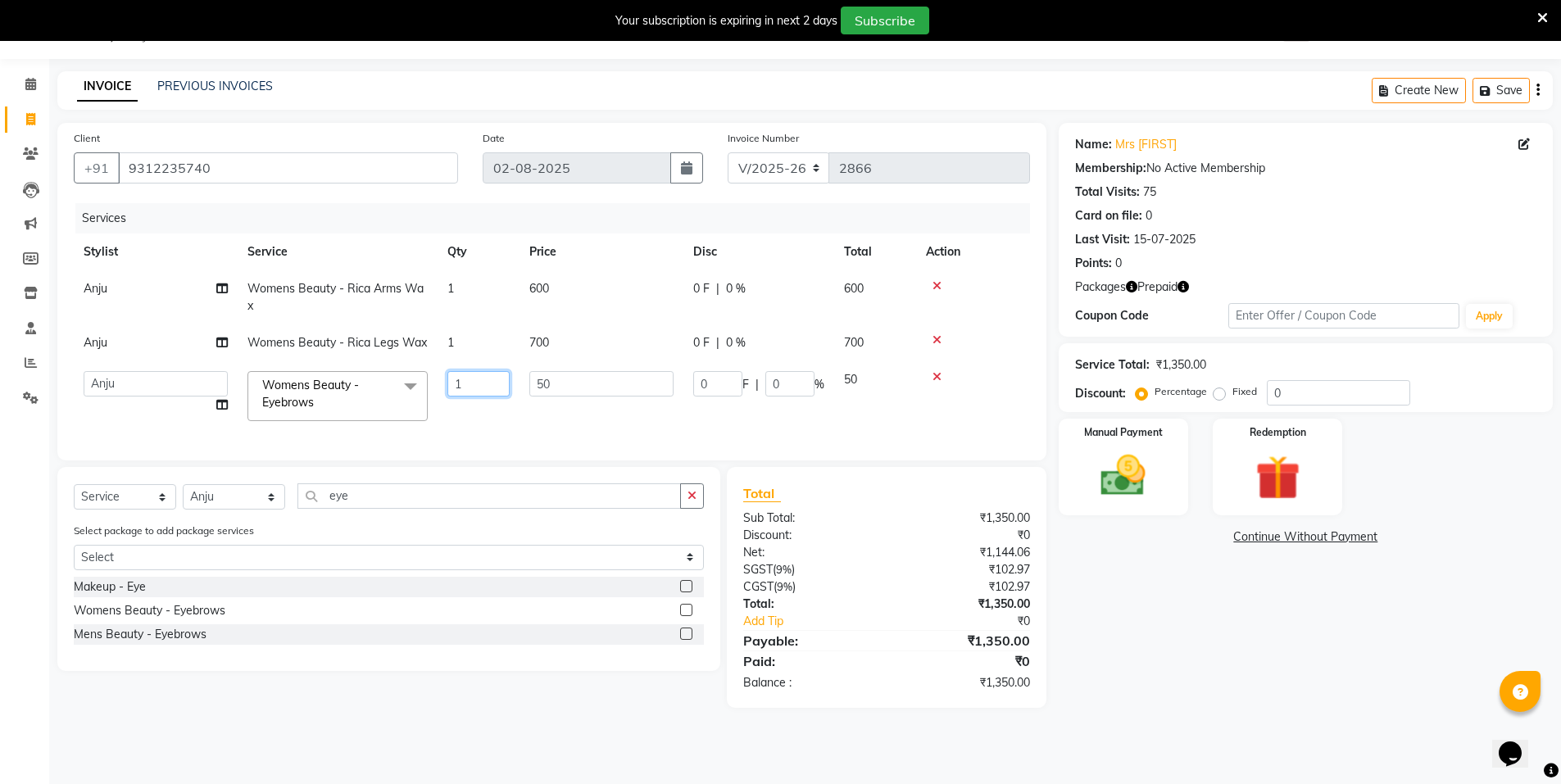 click on "1" 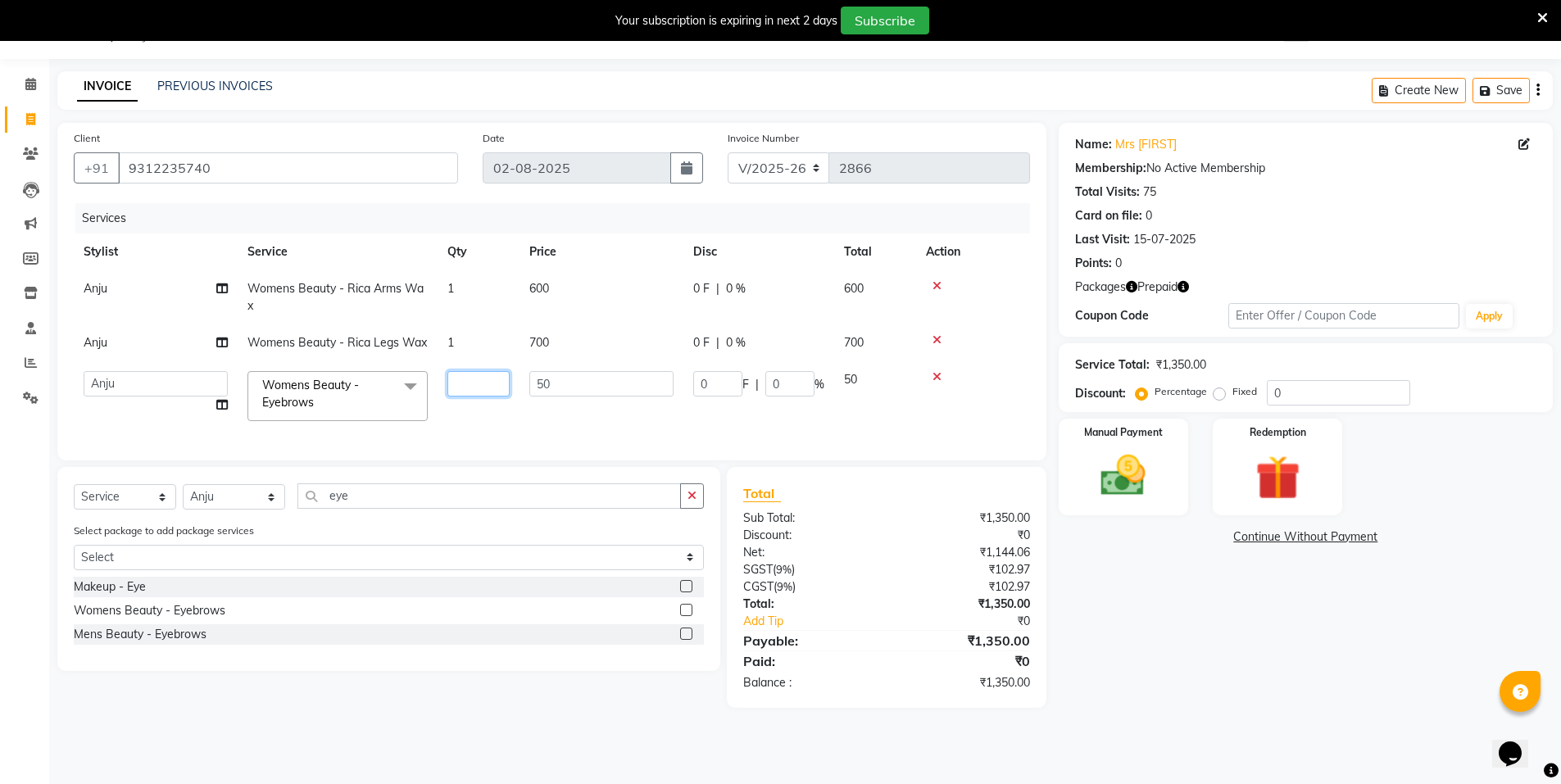 type on "3" 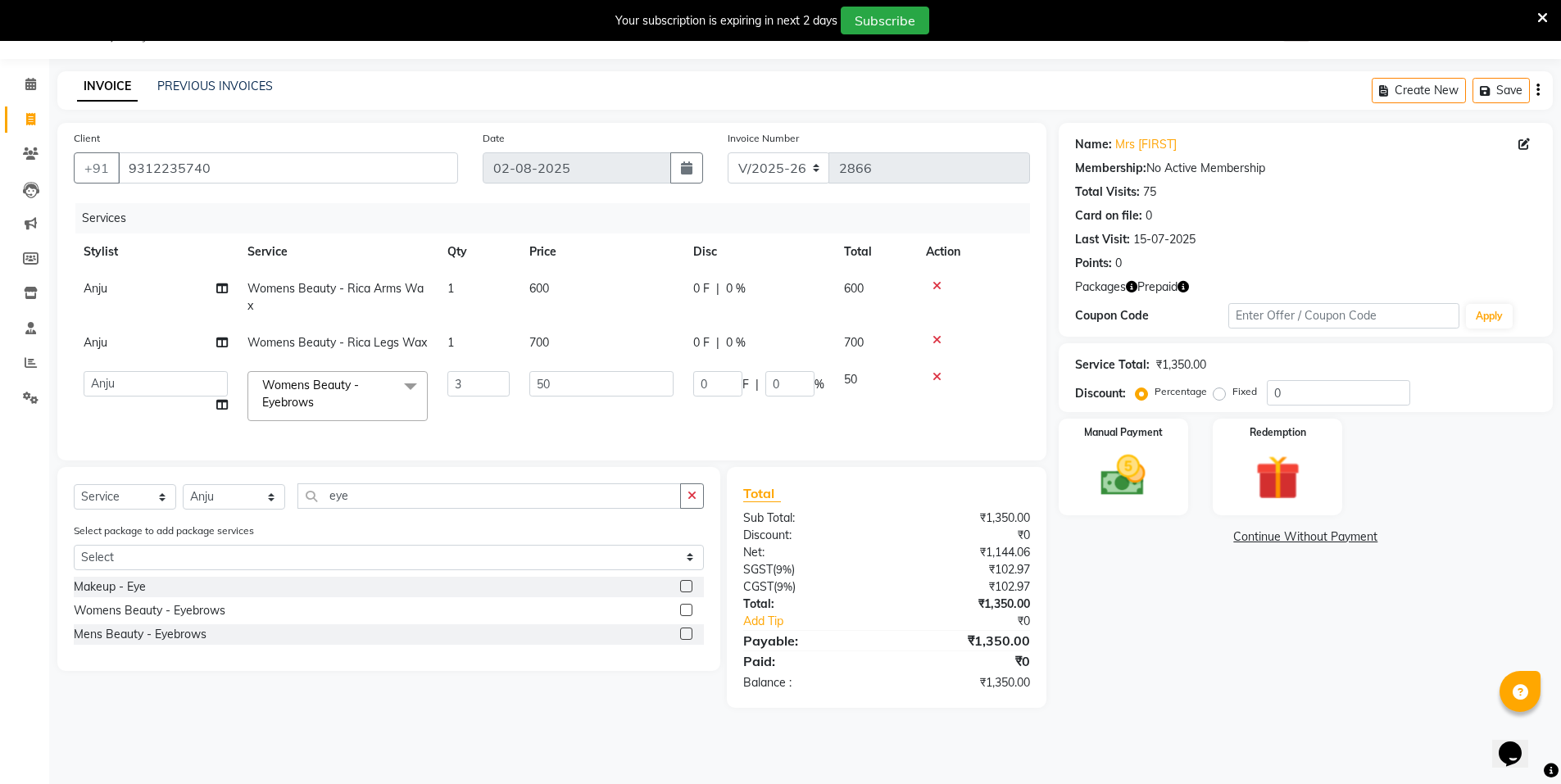 click on "Name: Mrs Anu Membership:  No Active Membership  Total Visits:  75 Card on file:  0 Last Visit:   15-07-2025 Points:   0  Packages Prepaid Coupon Code Apply Service Total:  ₹1,350.00  Discount:  Percentage   Fixed  0 Manual Payment Redemption  Continue Without Payment" 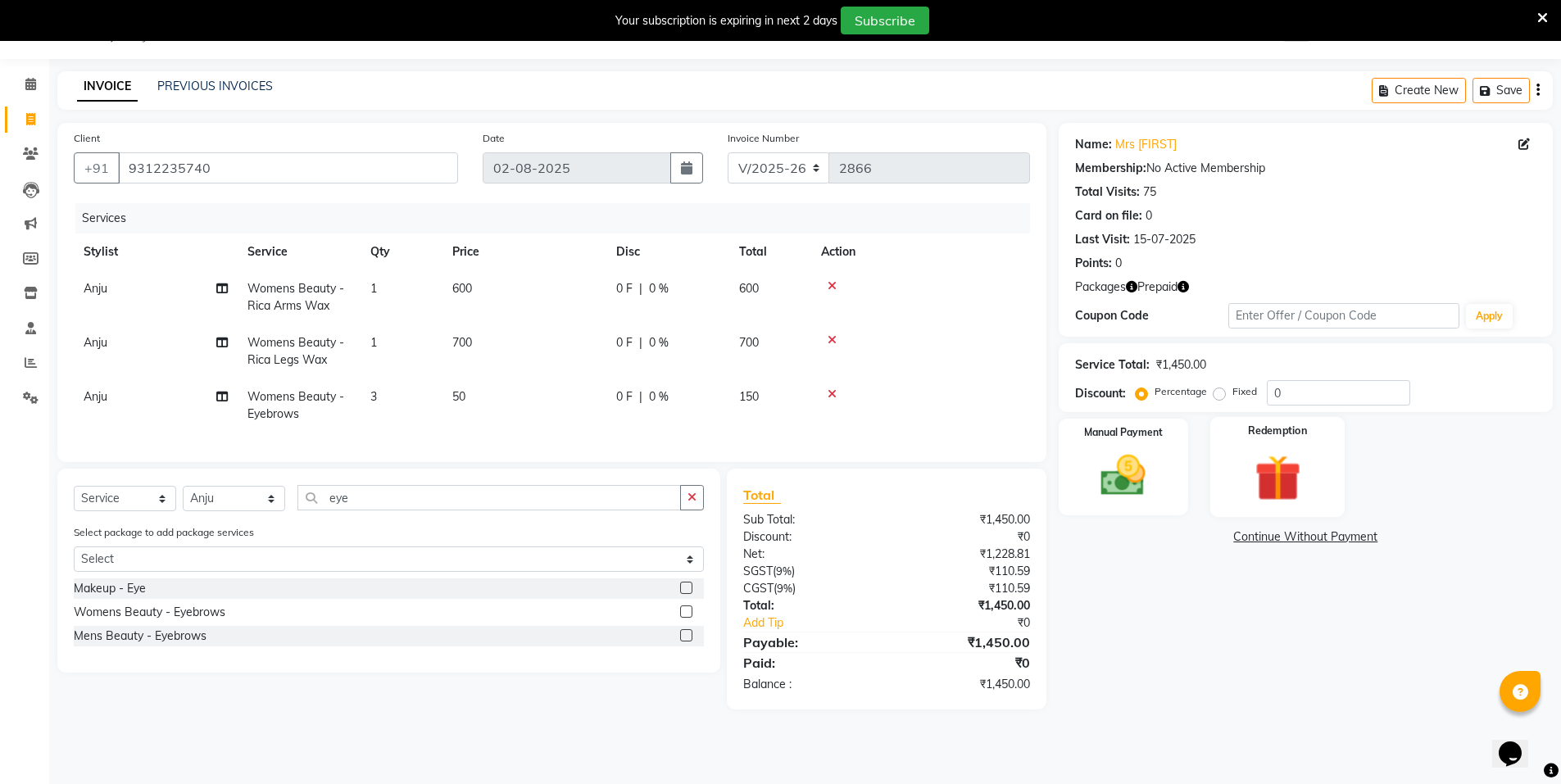 click 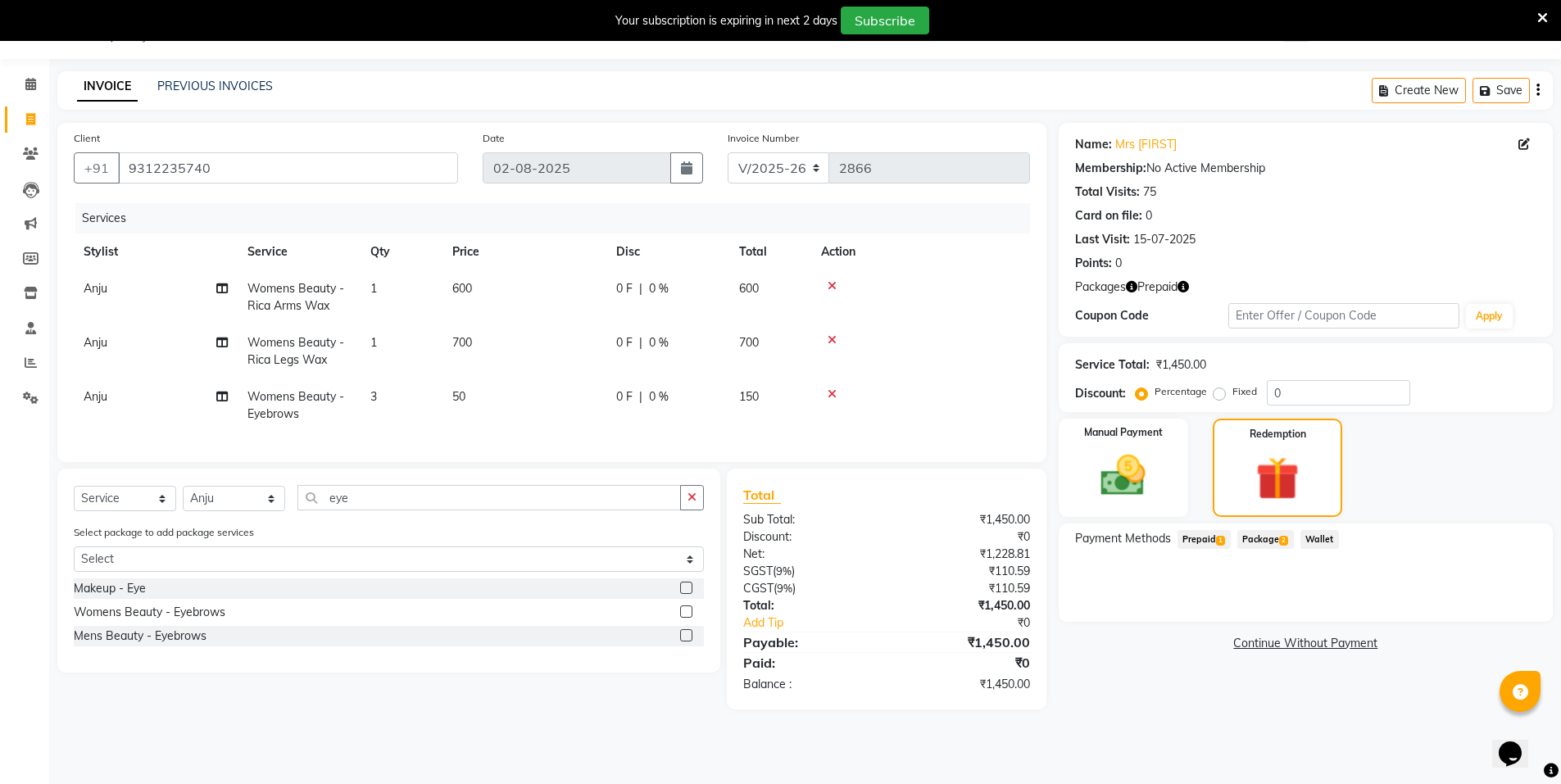 click on "Prepaid  1" 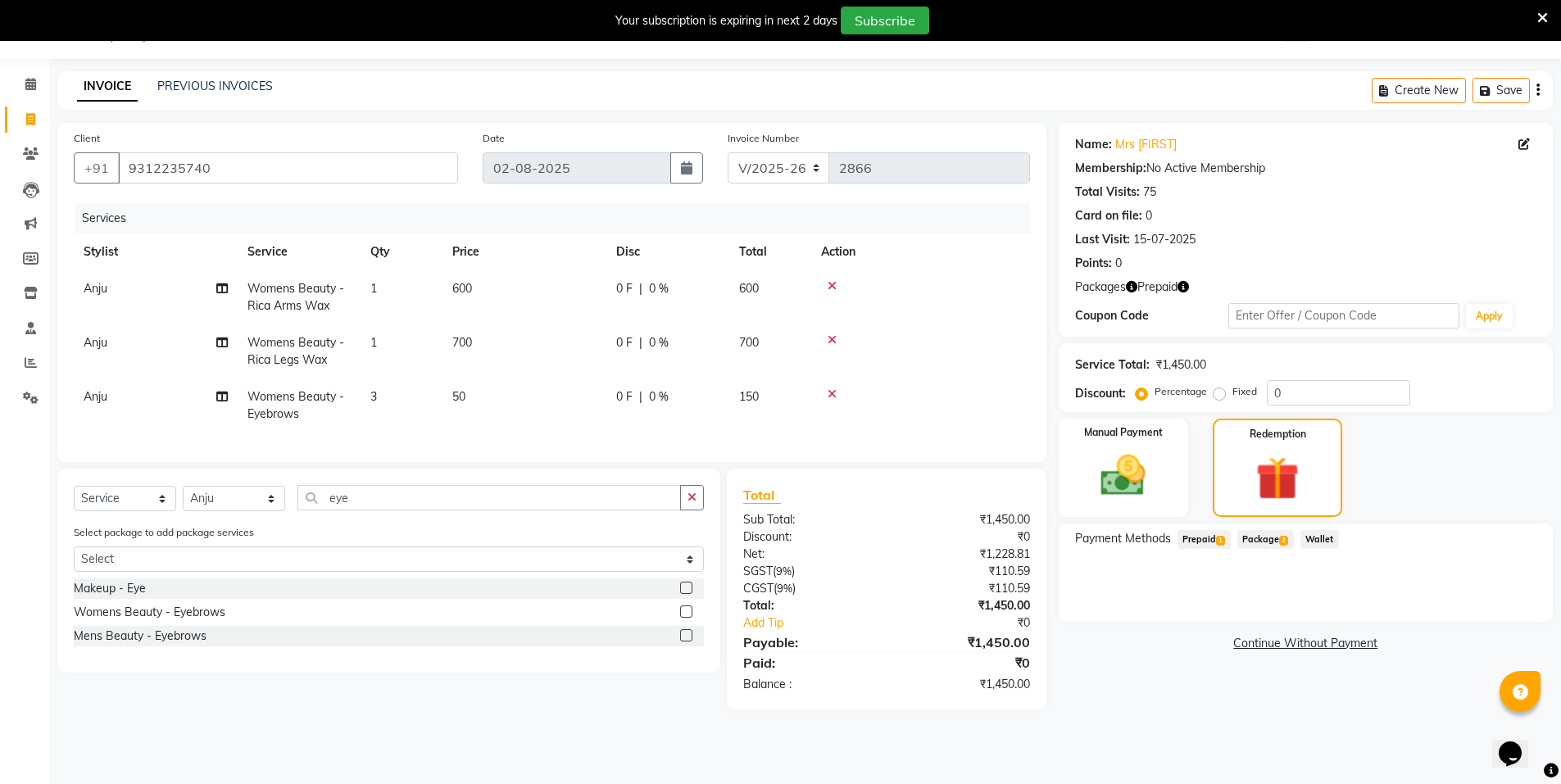 click on "Prepaid  1" 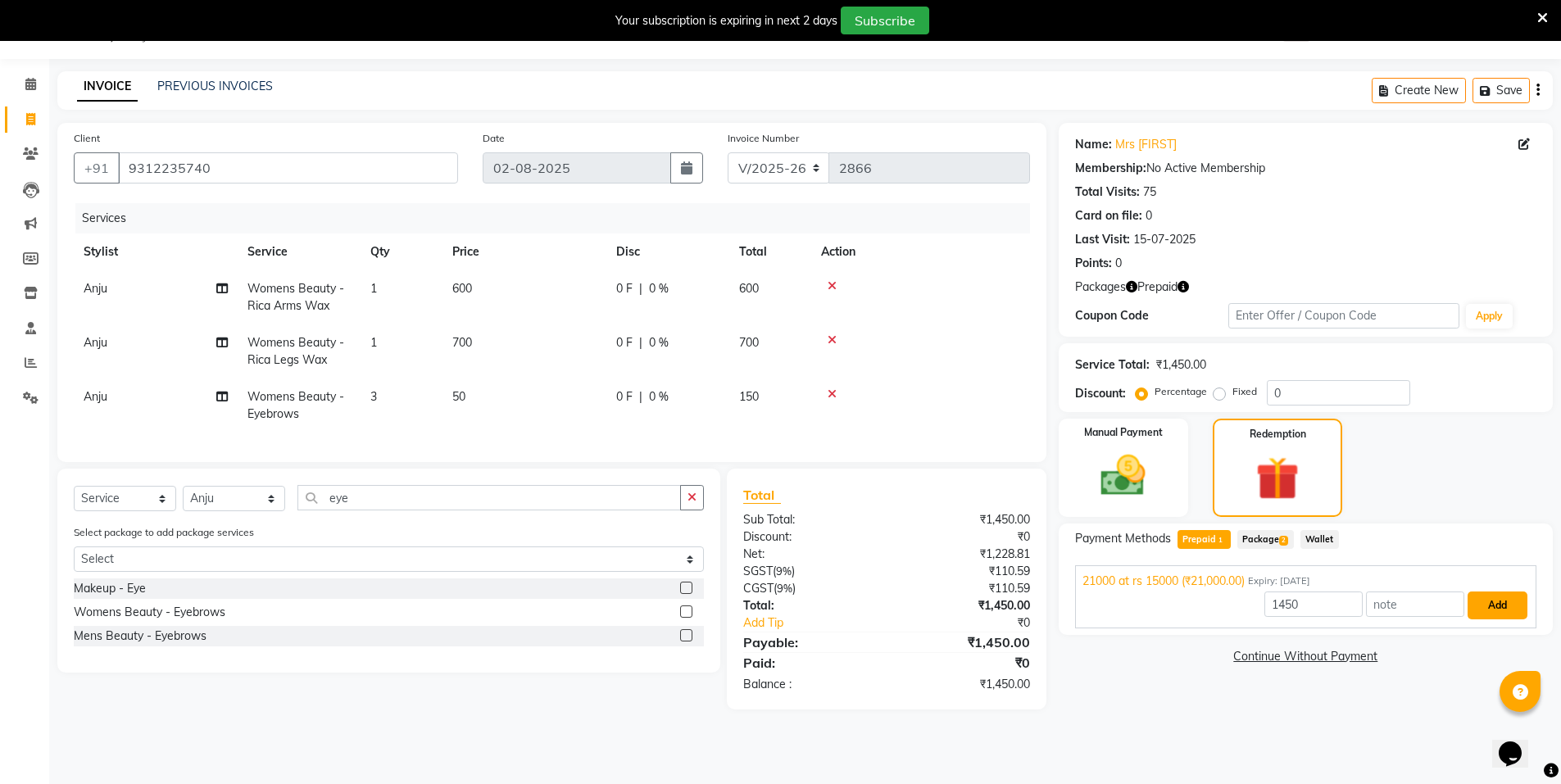 click on "Add" at bounding box center [1497, 605] 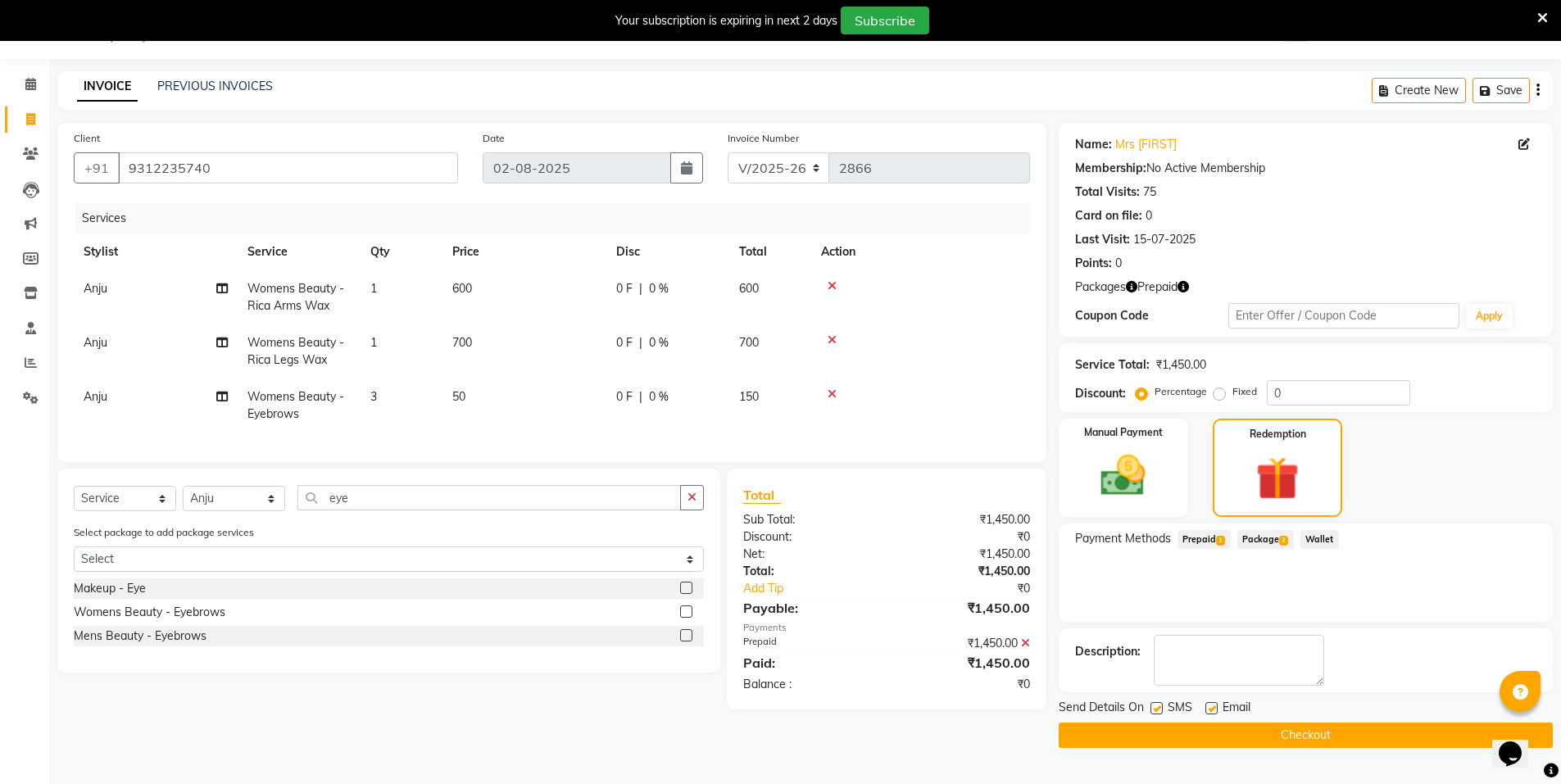click on "Checkout" 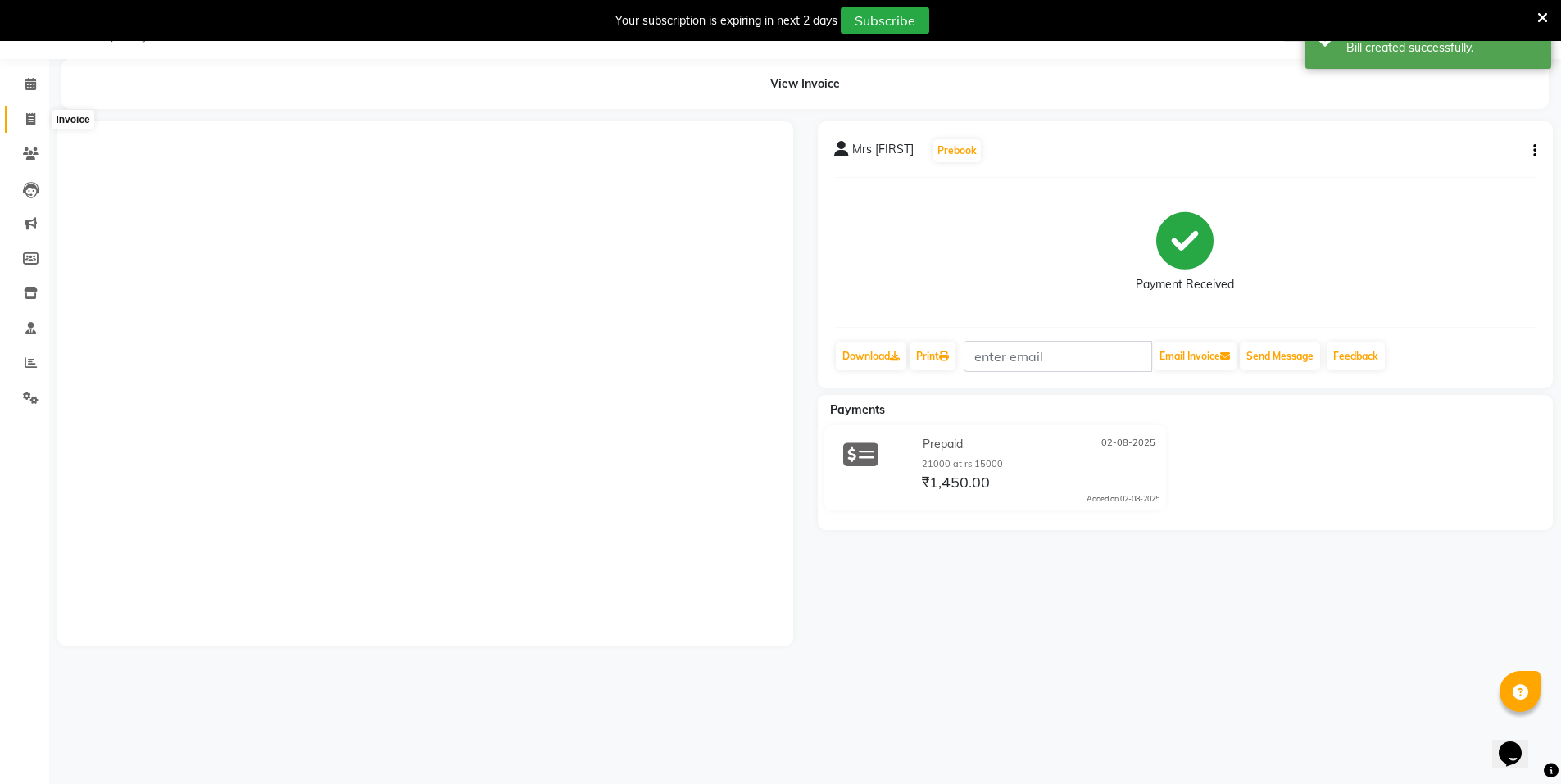 click 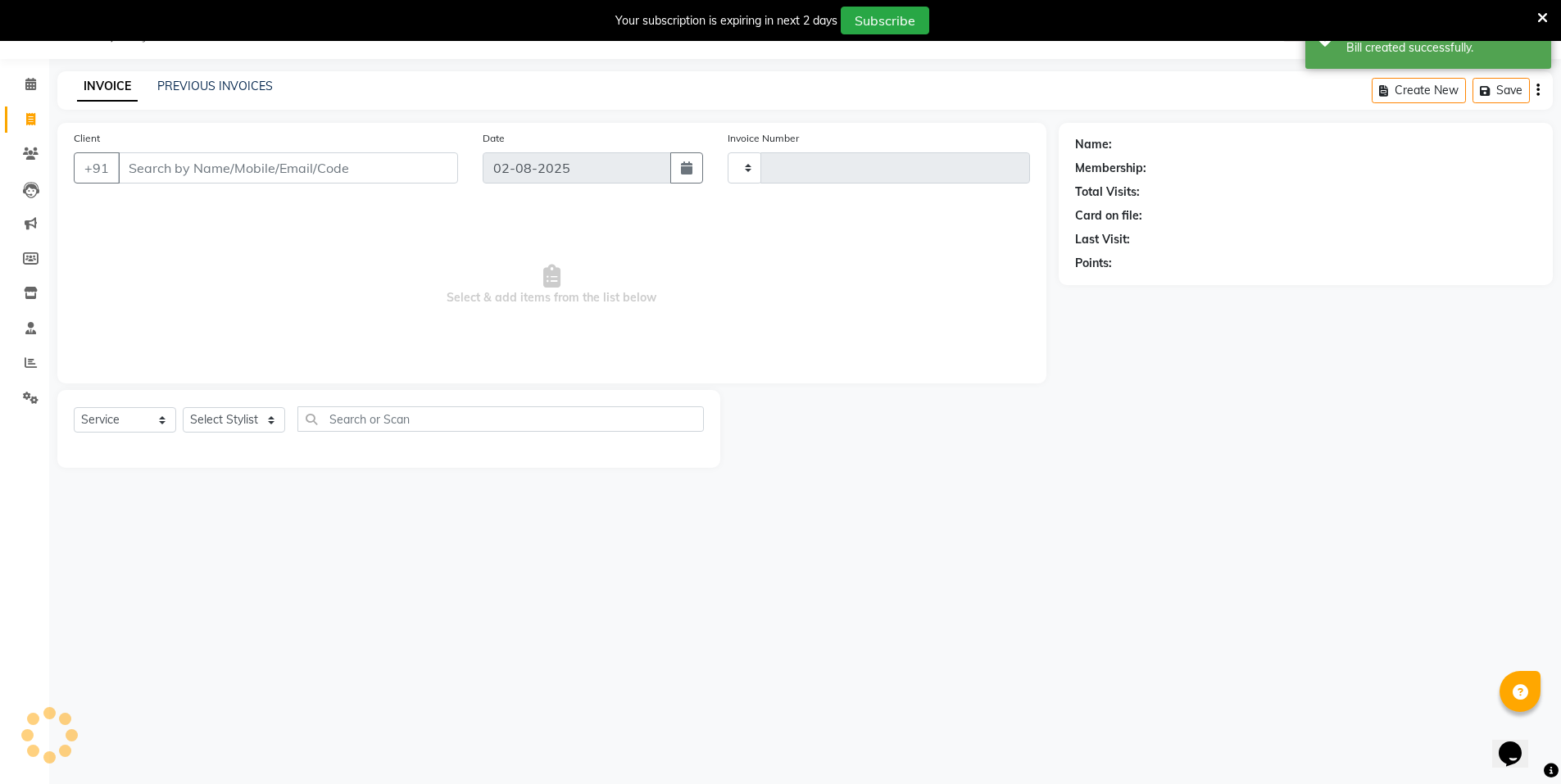 type on "2867" 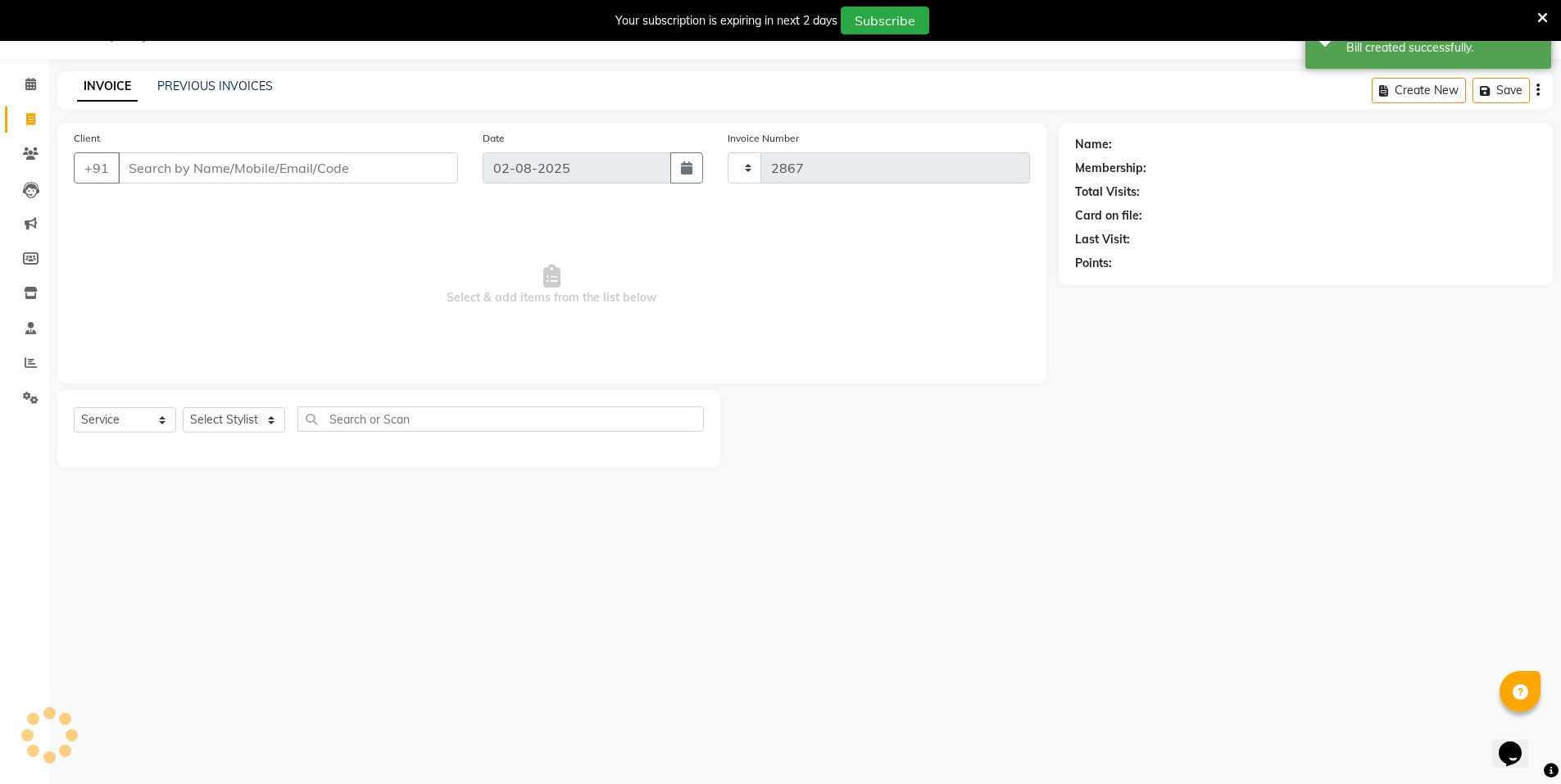 select on "3472" 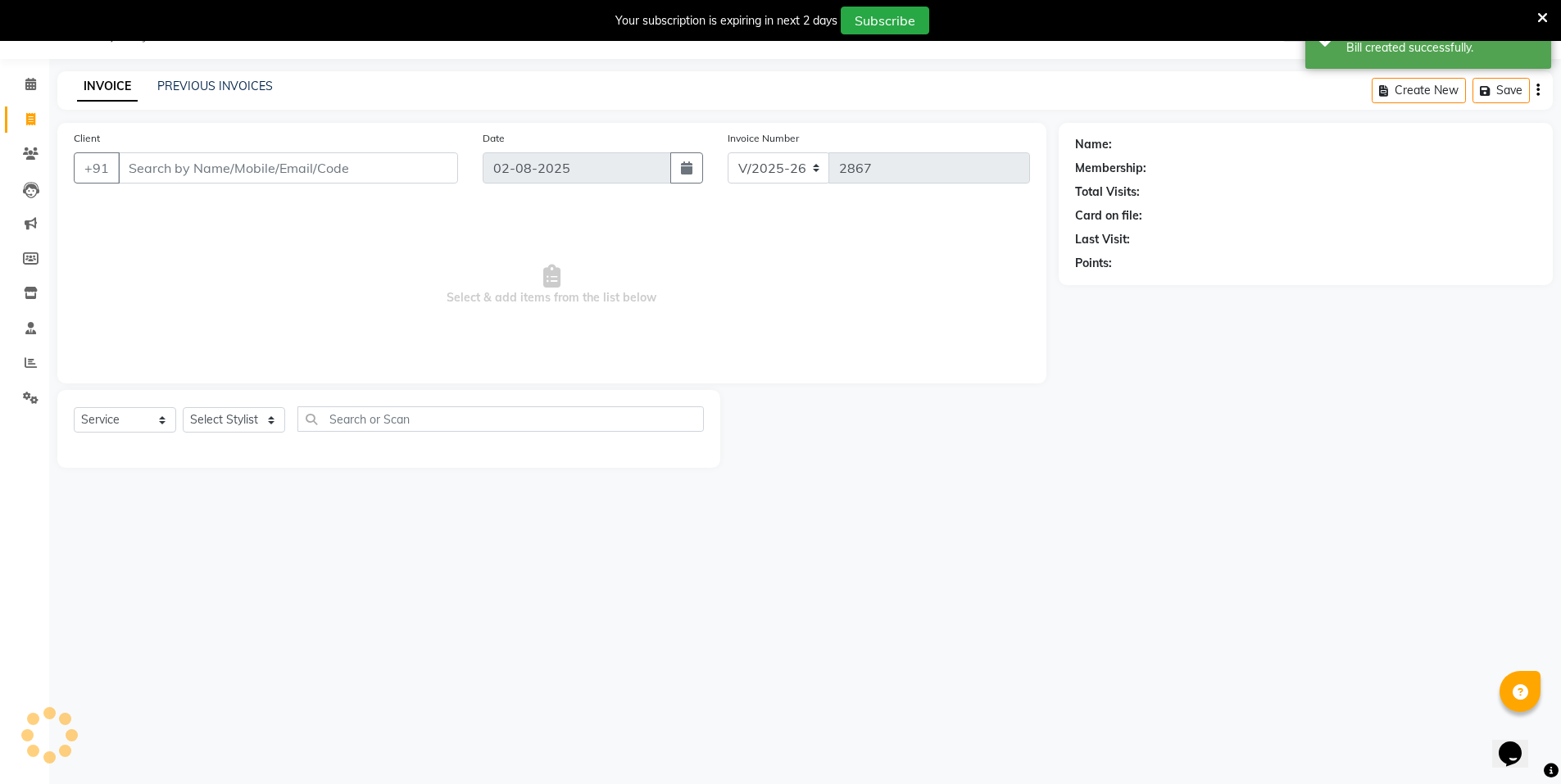 click on "Client" at bounding box center [288, 168] 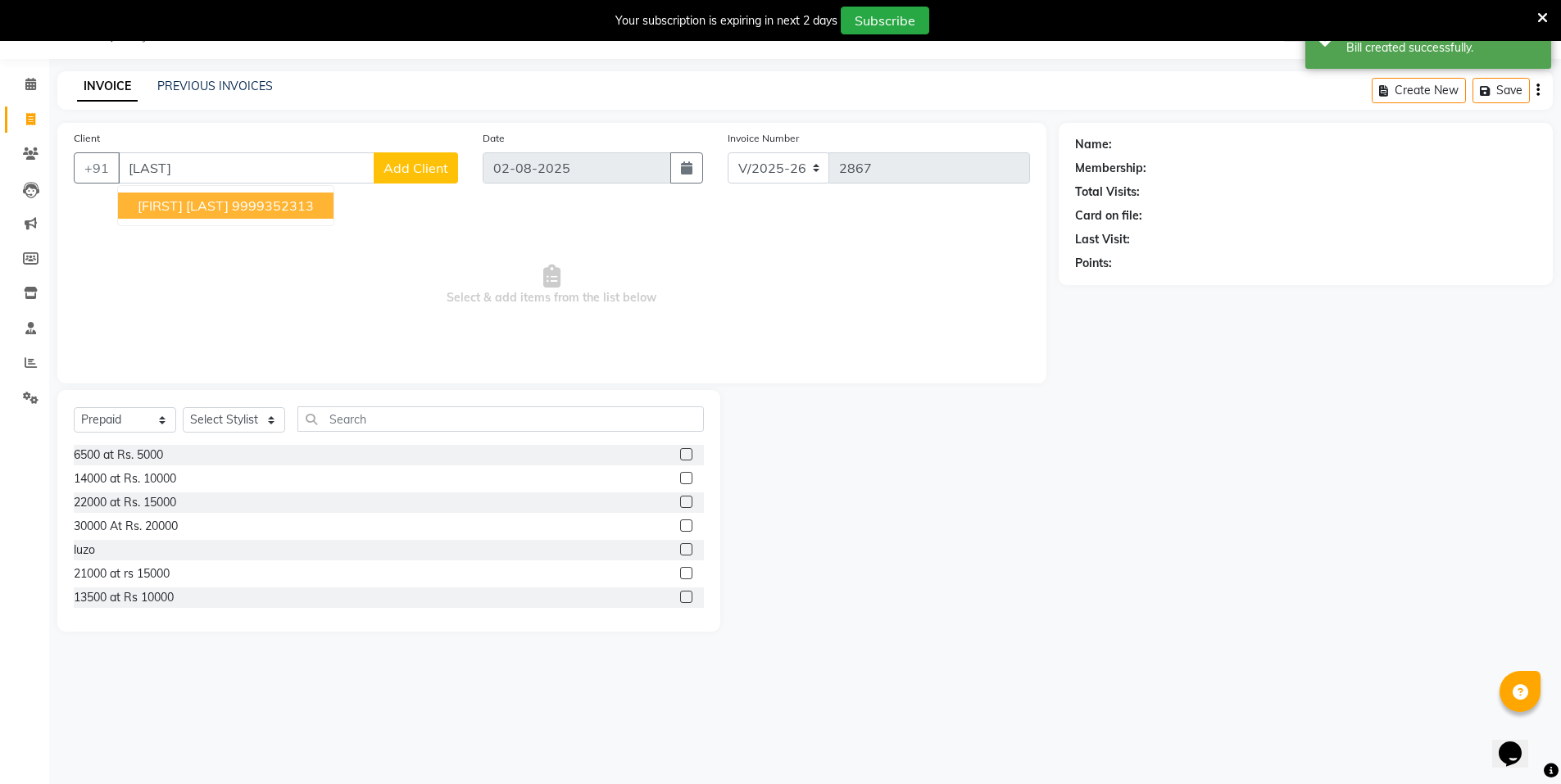 click on "JASJEET MAMWELLA" at bounding box center [183, 206] 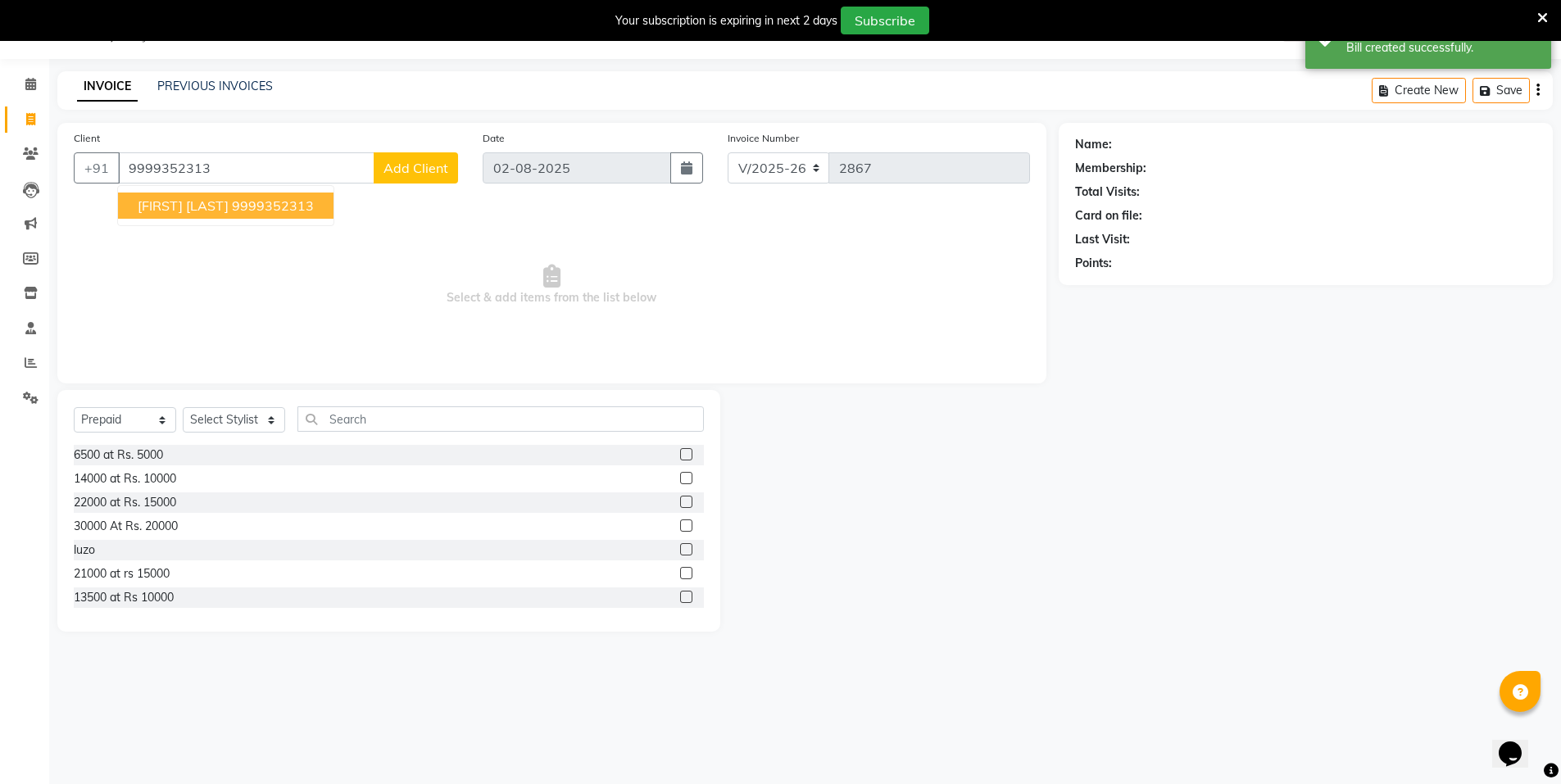 type on "9999352313" 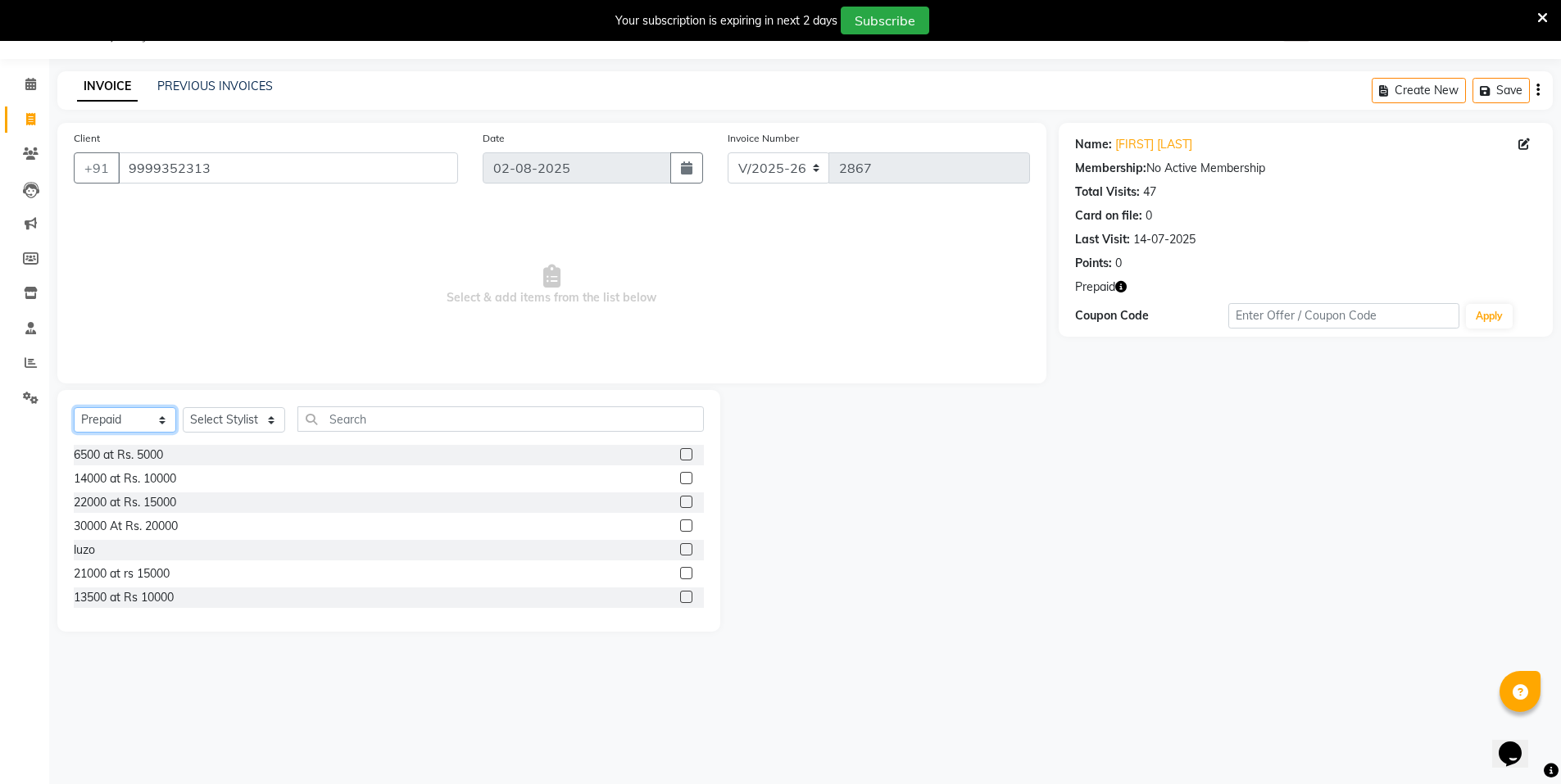 click on "Select  Service  Product  Membership  Package Voucher Prepaid Gift Card" 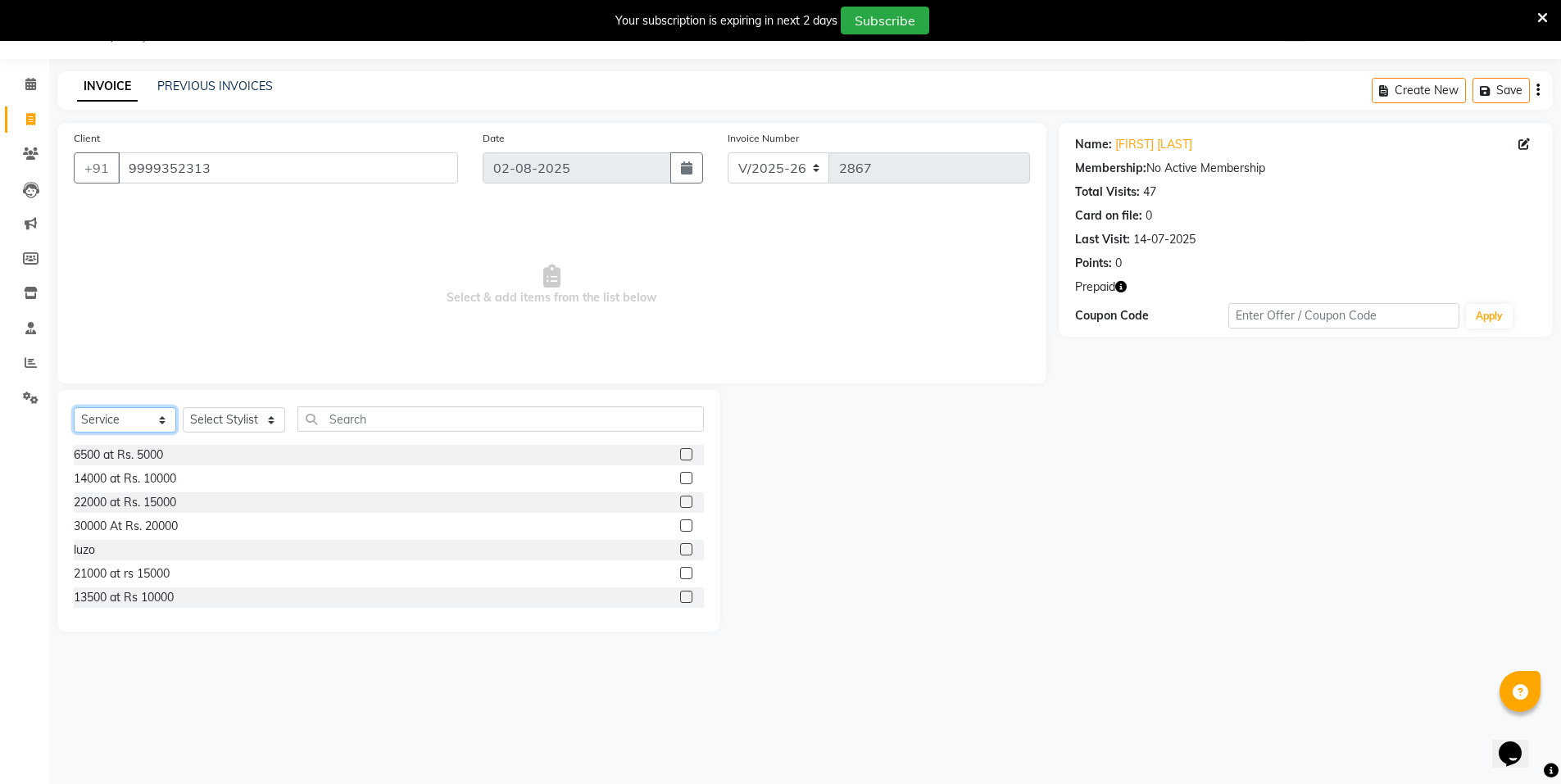 click on "Select  Service  Product  Membership  Package Voucher Prepaid Gift Card" 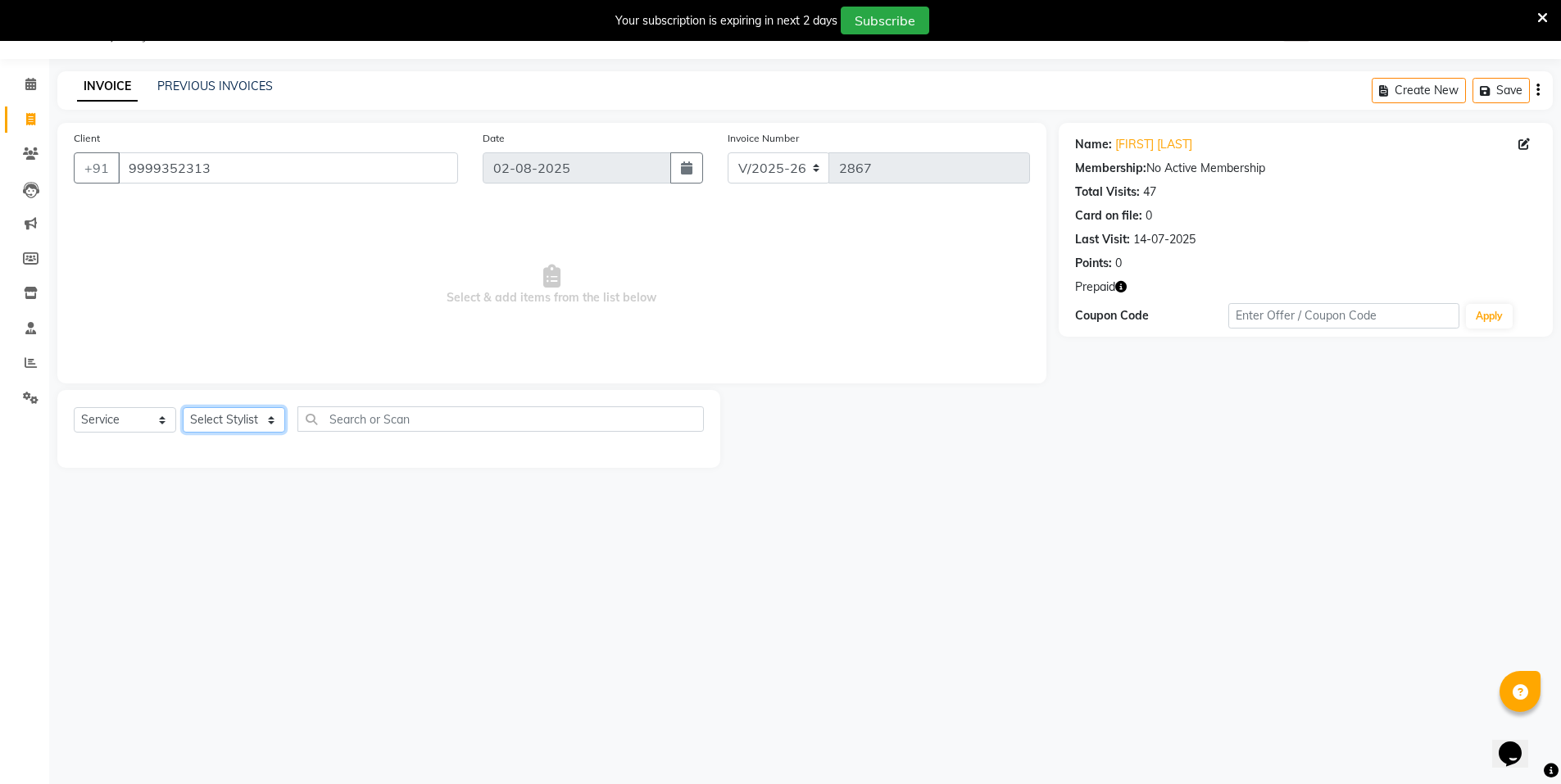 click on "Select Stylist Anju Faiz Faizal MANAGER MD..... Operator Pankaj Pradeep Rahul Sir Sahil  NAWAB sameer shoaib shweta Suzen" 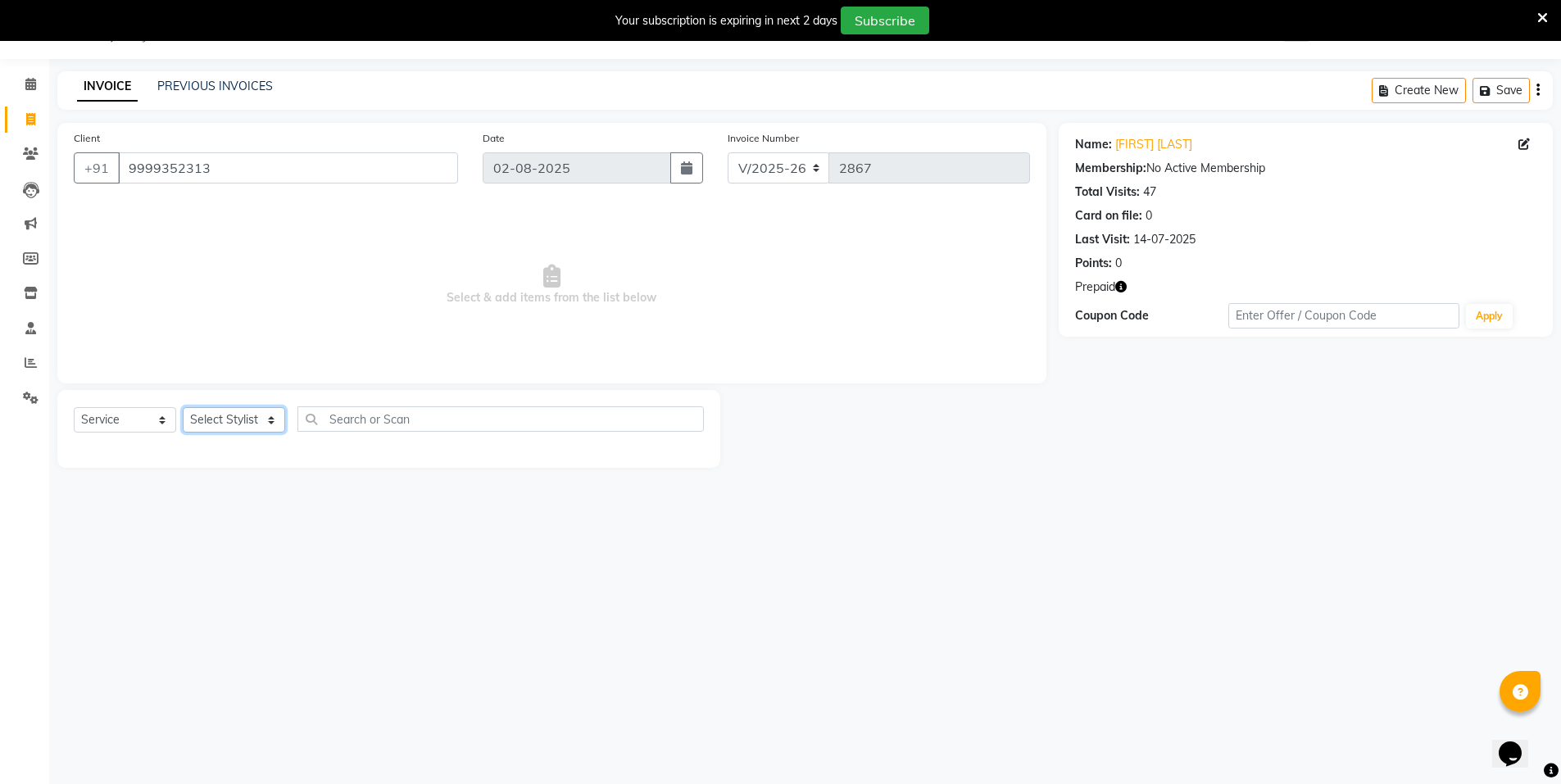 select on "15670" 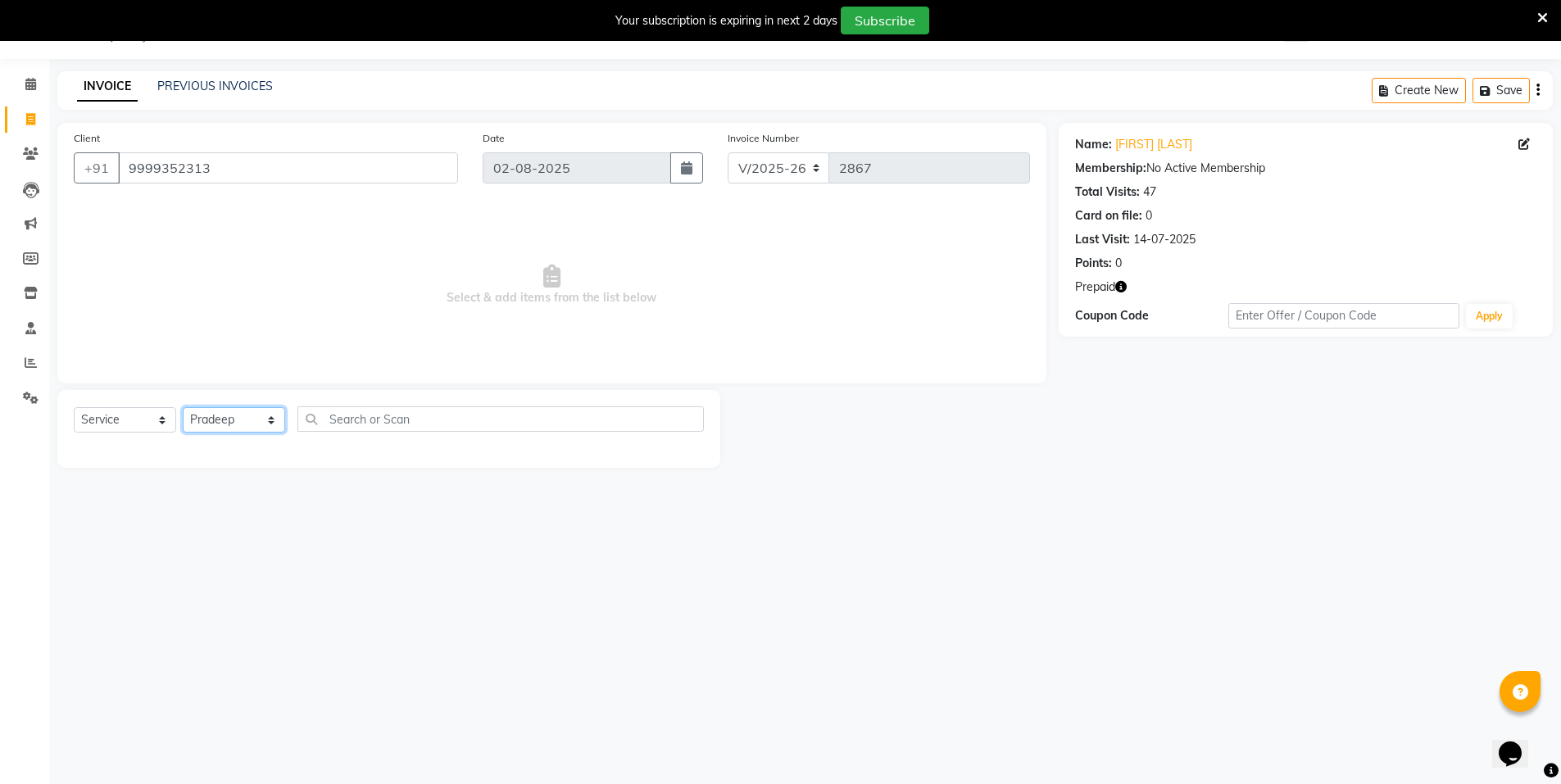 click on "Select Stylist Anju Faiz Faizal MANAGER MD..... Operator Pankaj Pradeep Rahul Sir Sahil  NAWAB sameer shoaib shweta Suzen" 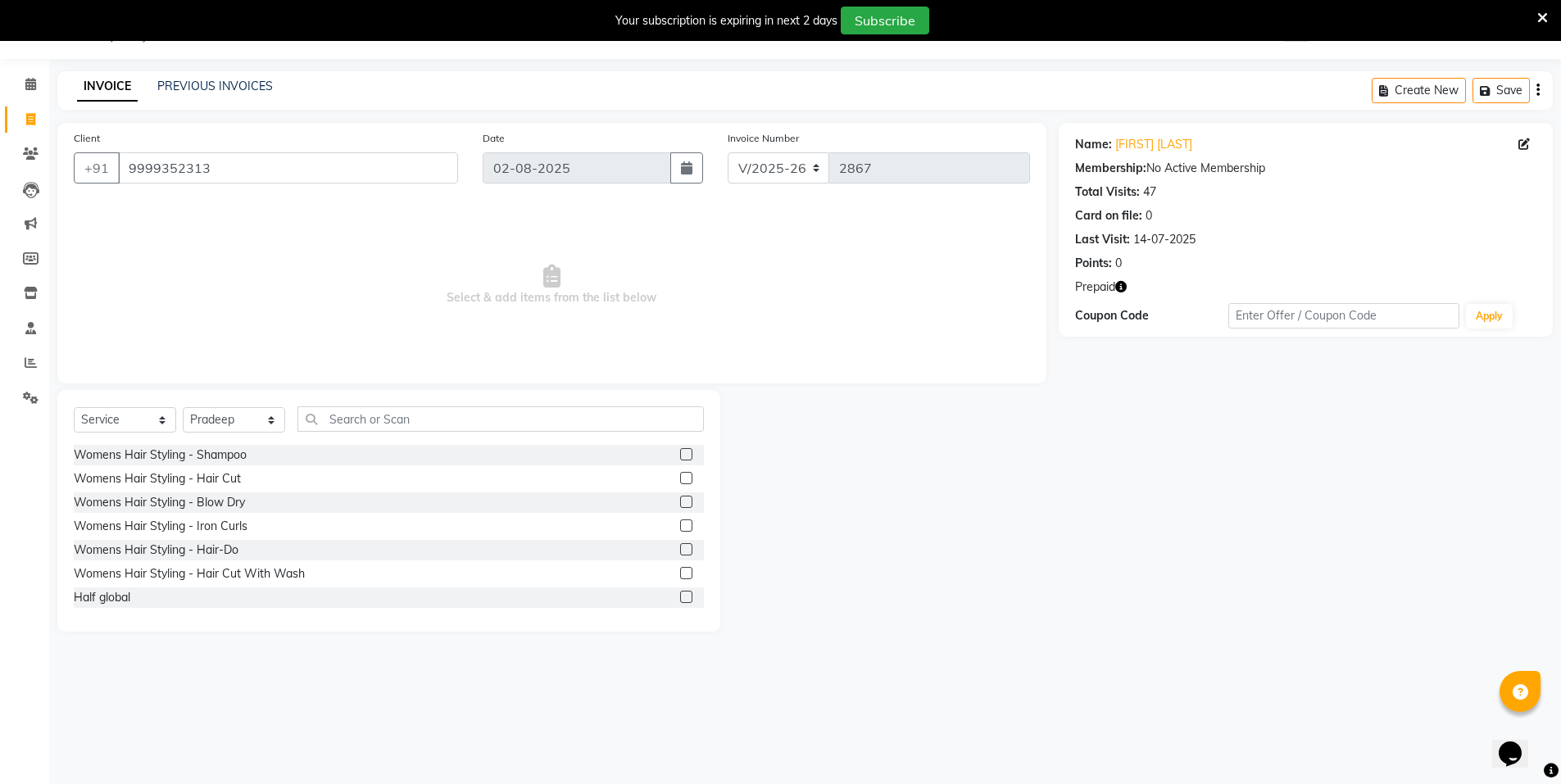 drag, startPoint x: 674, startPoint y: 452, endPoint x: 674, endPoint y: 424, distance: 28 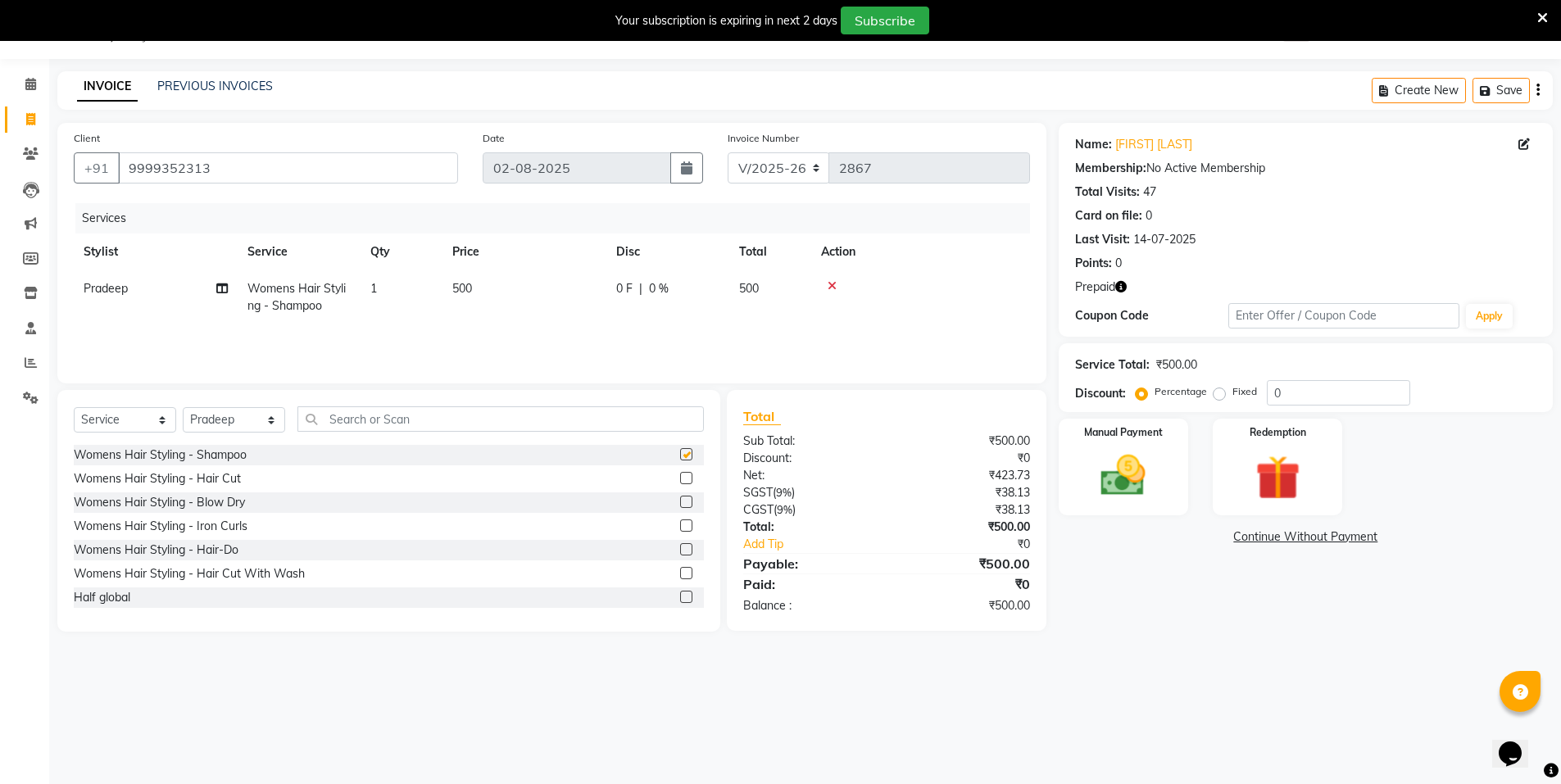 checkbox on "false" 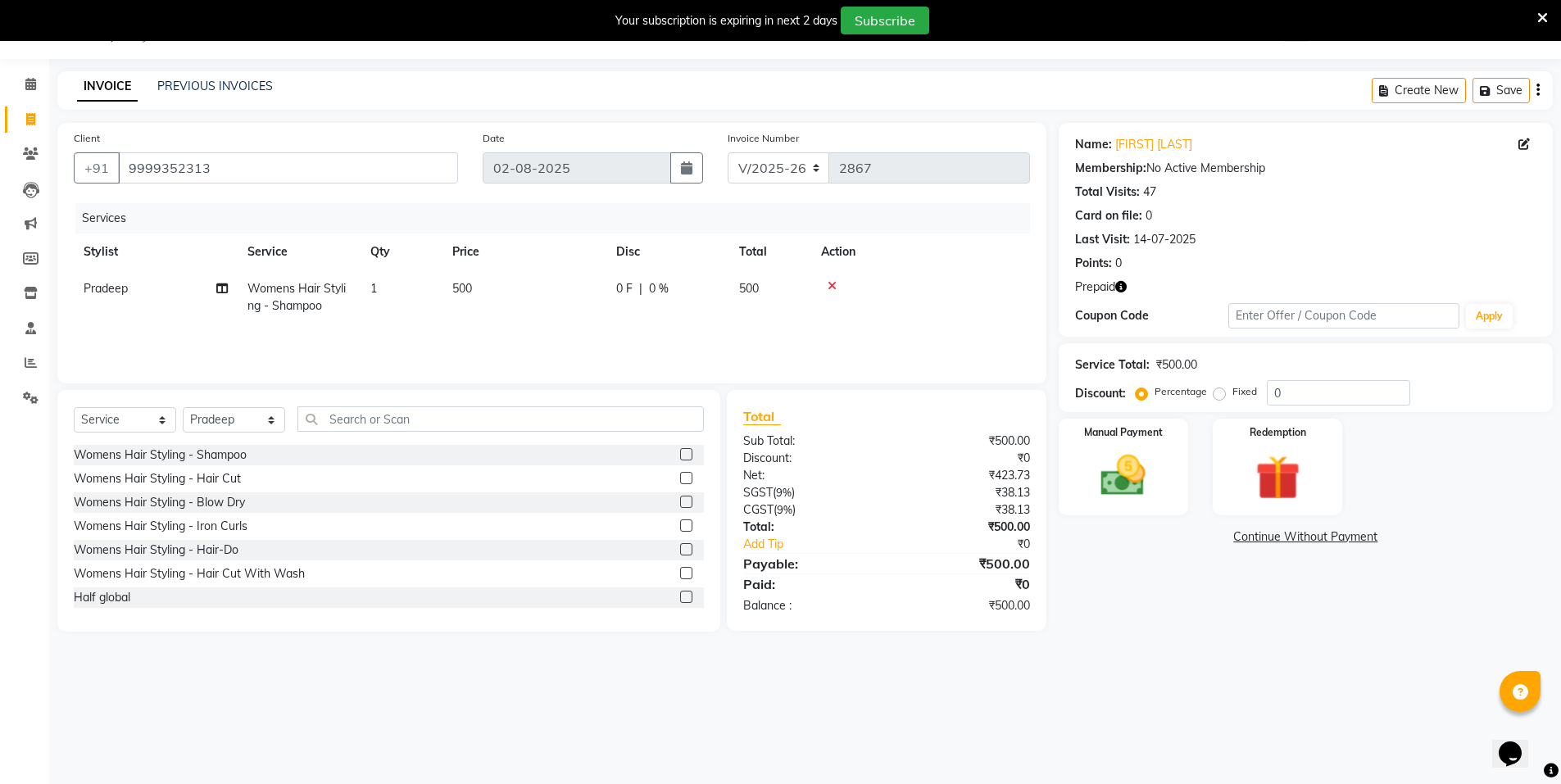 drag, startPoint x: 506, startPoint y: 273, endPoint x: 488, endPoint y: 273, distance: 18 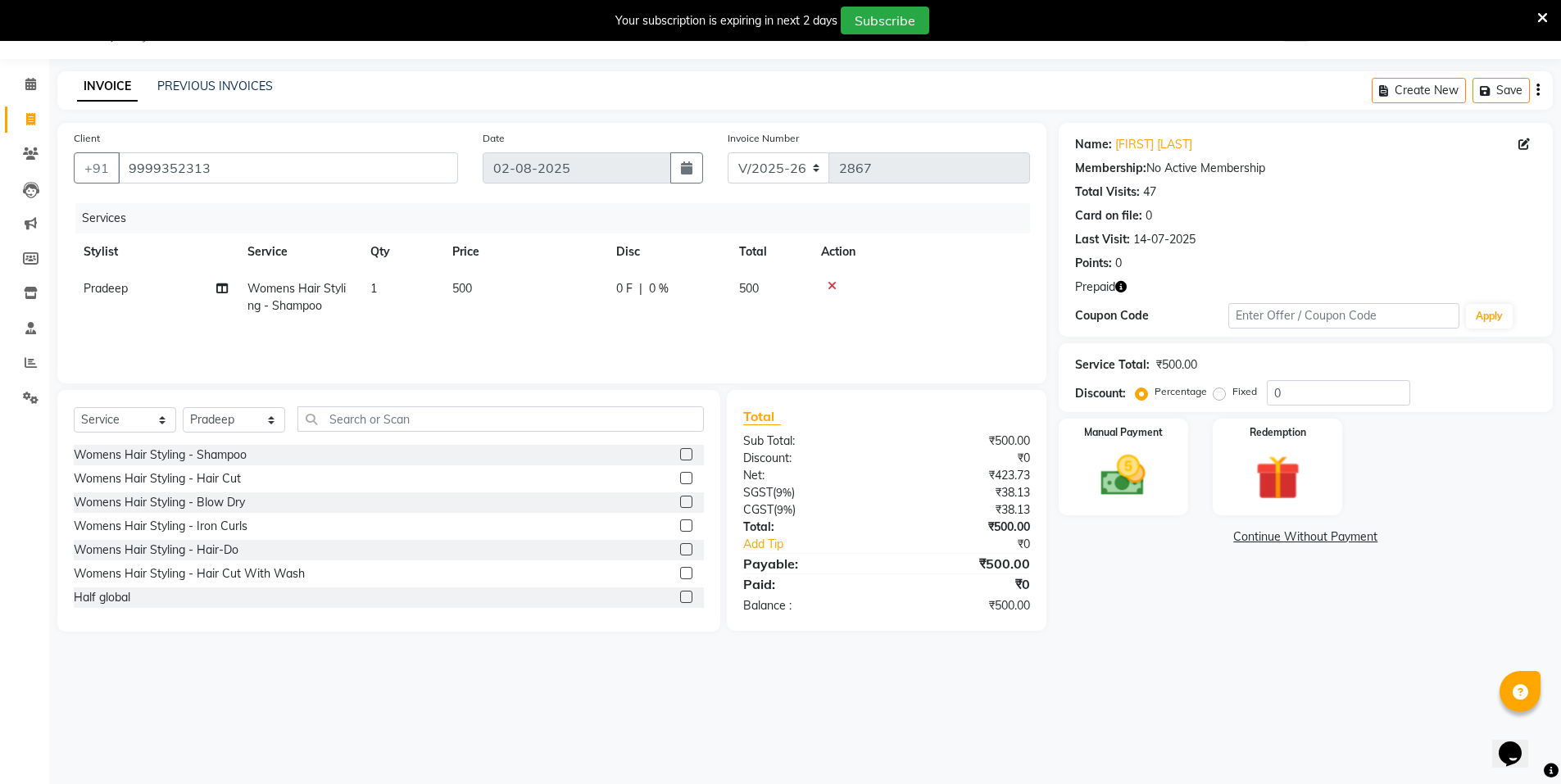 select on "15670" 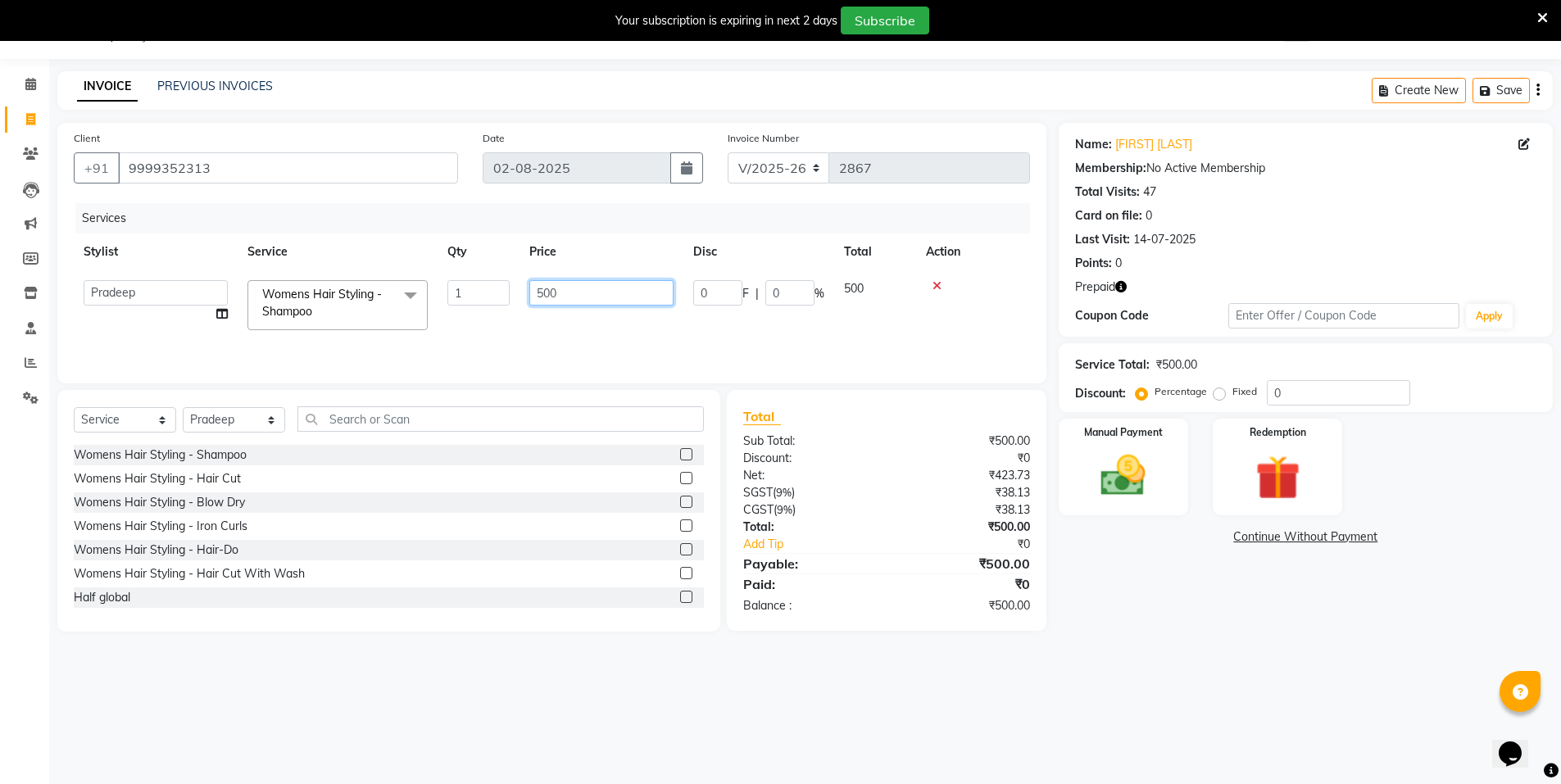 click on "500" 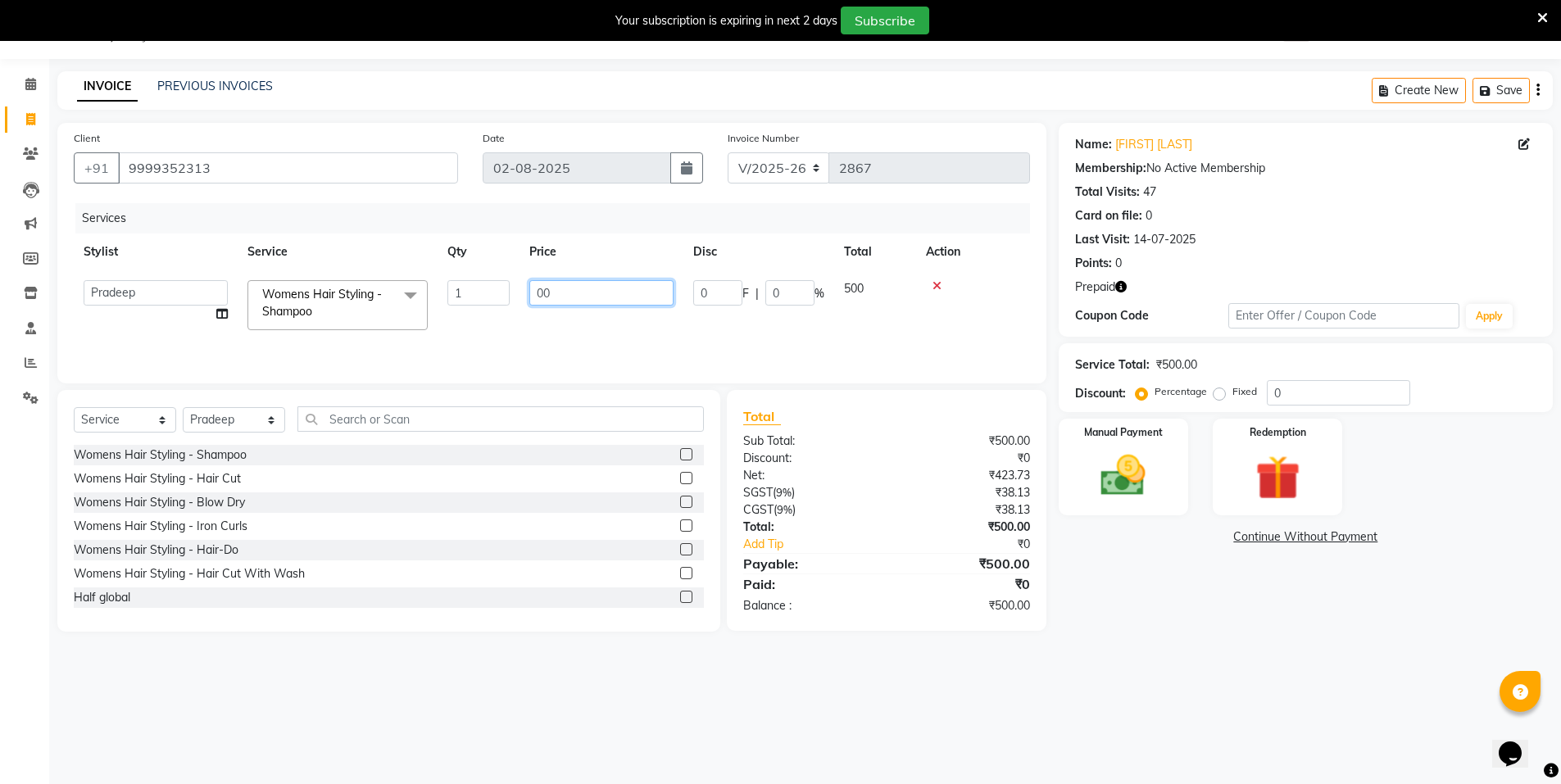 type on "300" 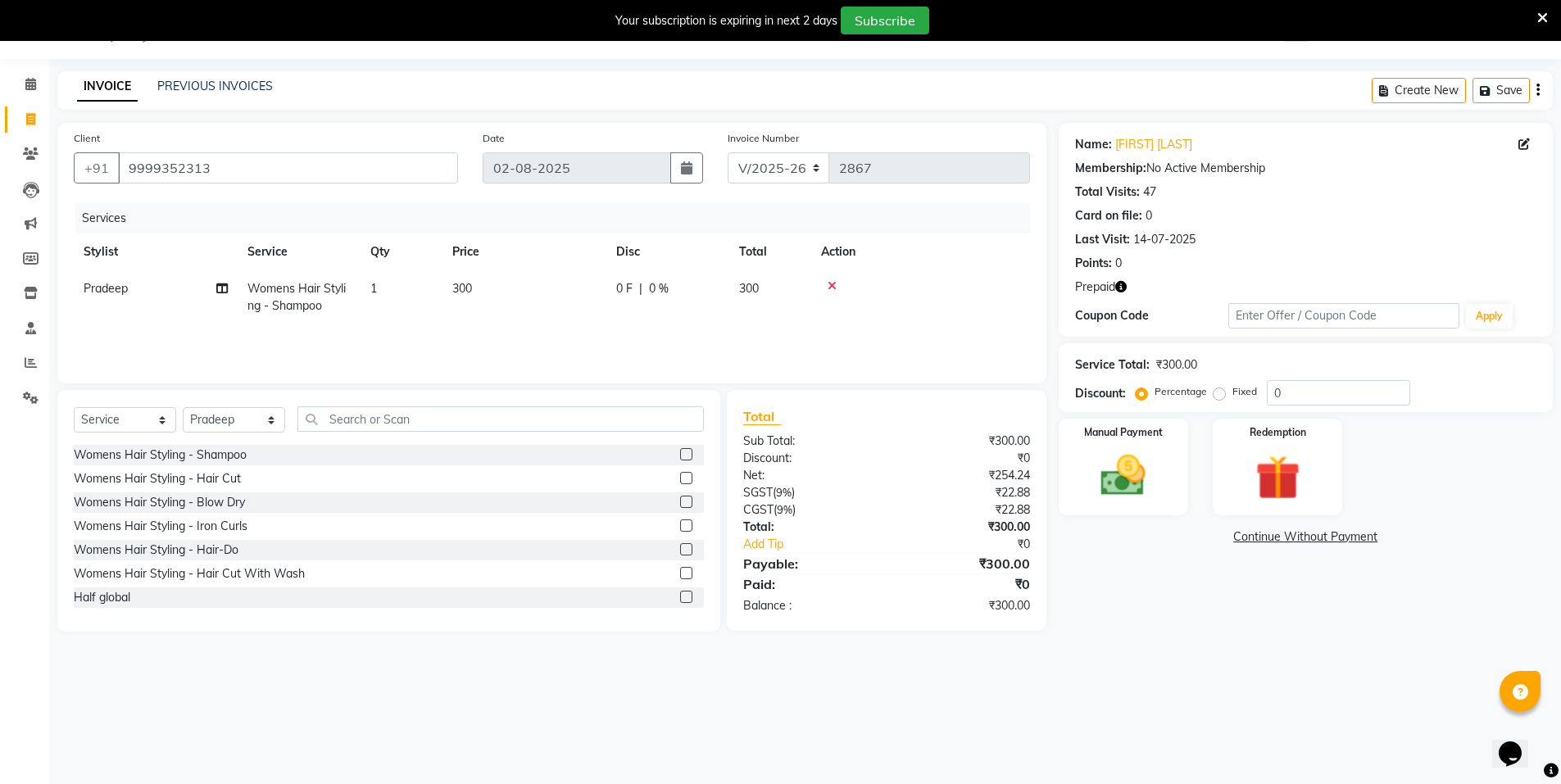 click on "Name: Jasjeet Mamwella Membership:  No Active Membership  Total Visits:  47 Card on file:  0 Last Visit:   14-07-2025 Points:   0  Prepaid Coupon Code Apply Service Total:  ₹300.00  Discount:  Percentage   Fixed  0 Manual Payment Redemption  Continue Without Payment" 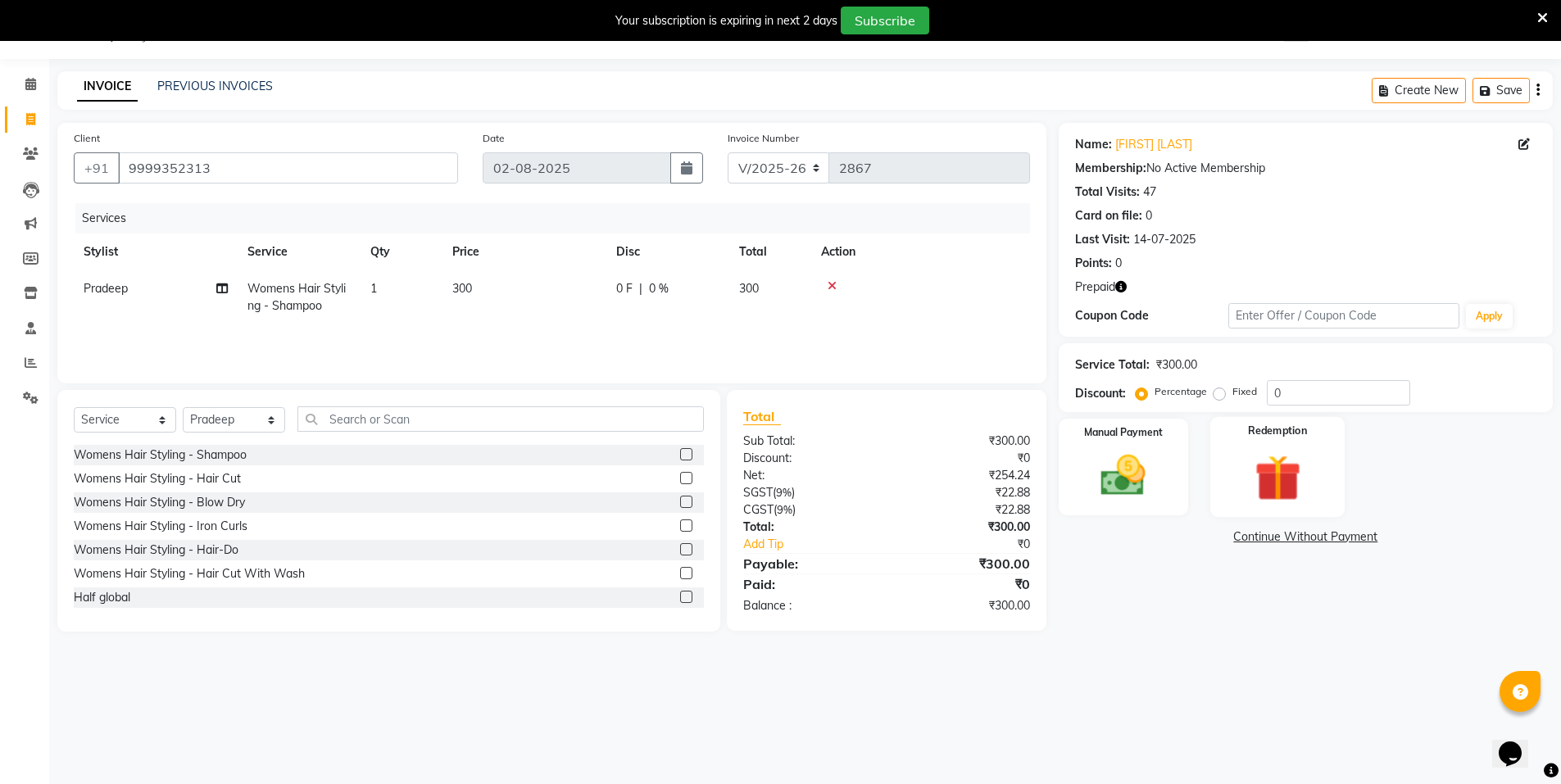 click 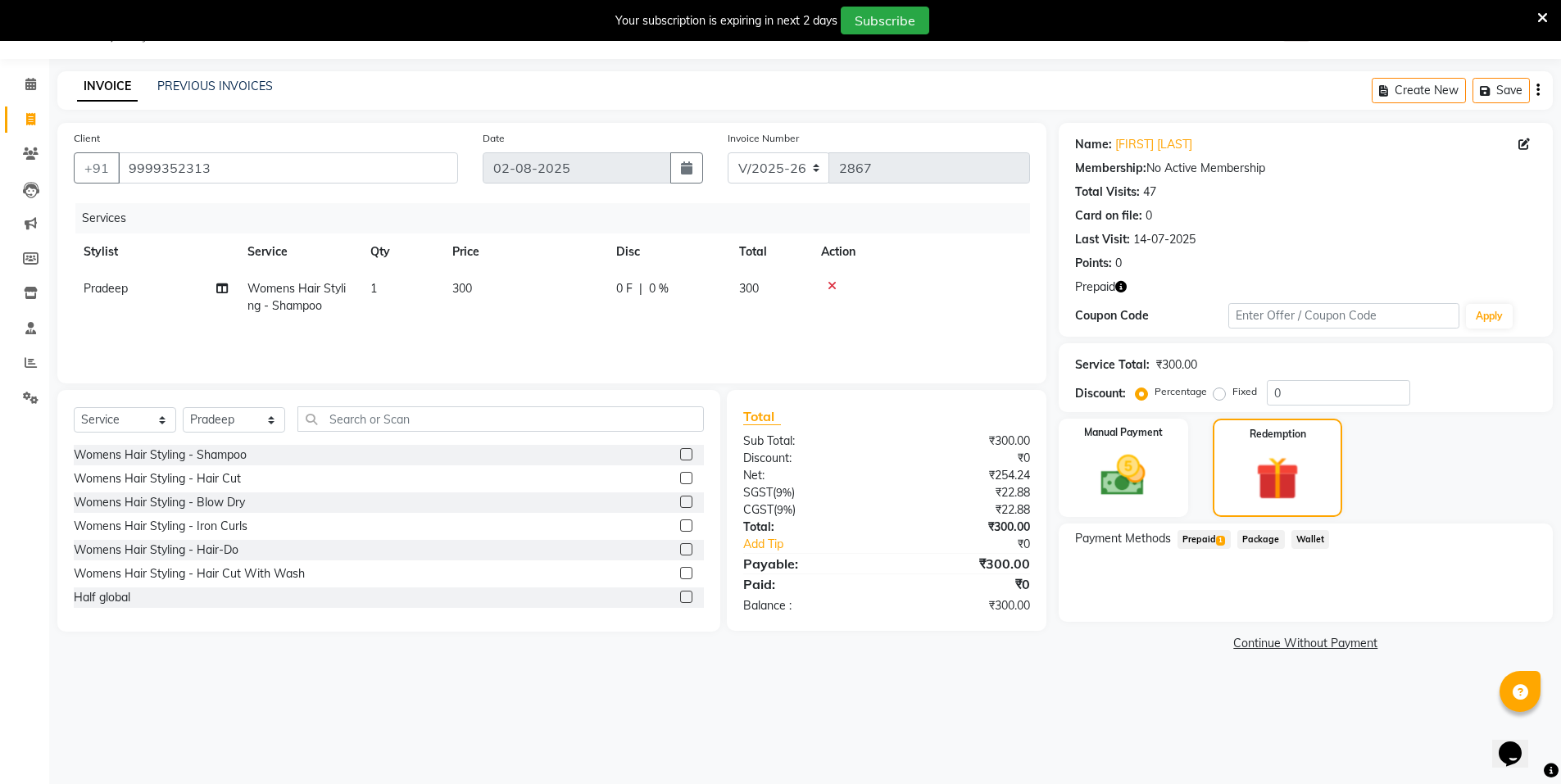 click on "Prepaid  1" 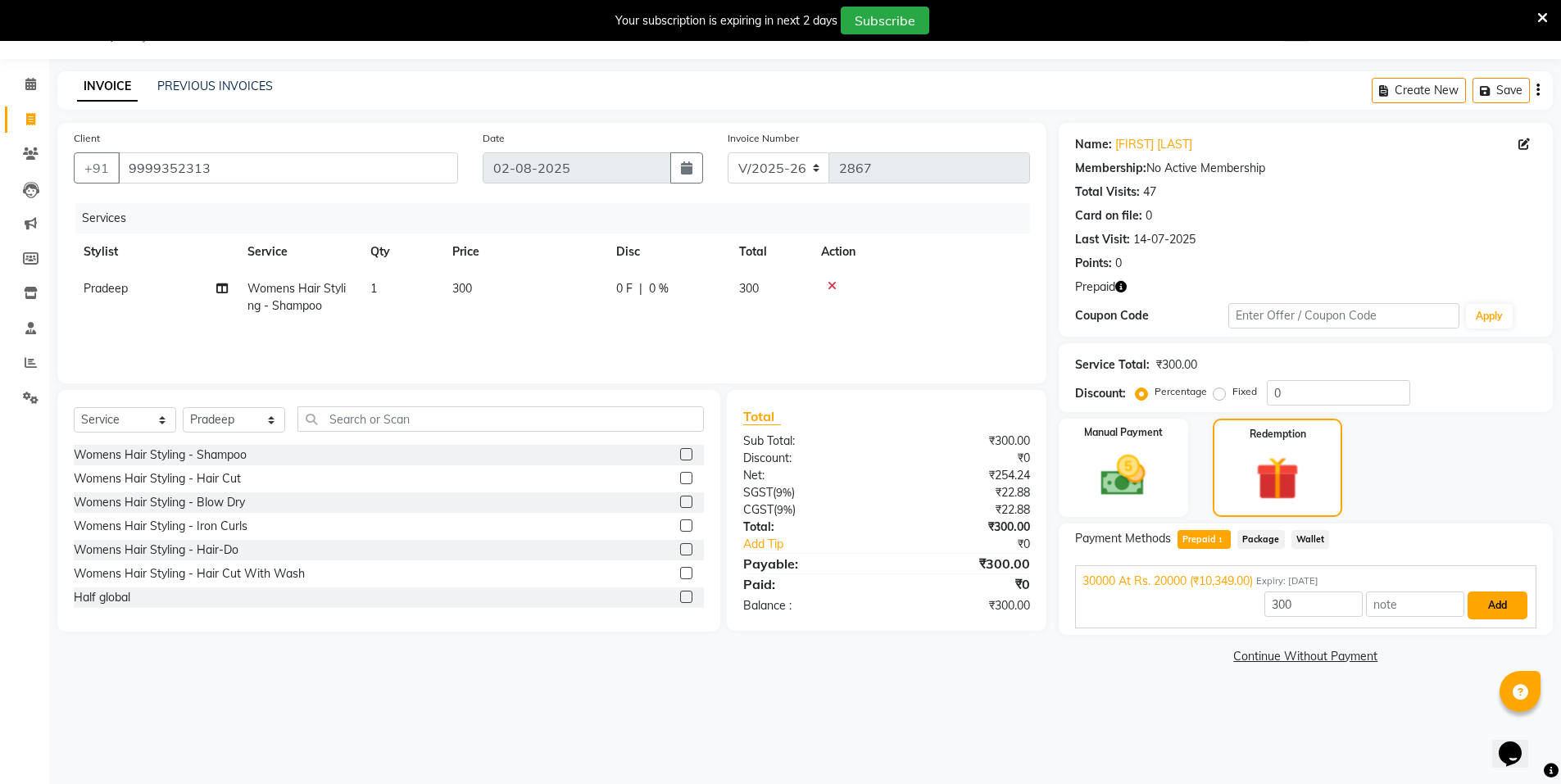 click on "Add" at bounding box center [1497, 605] 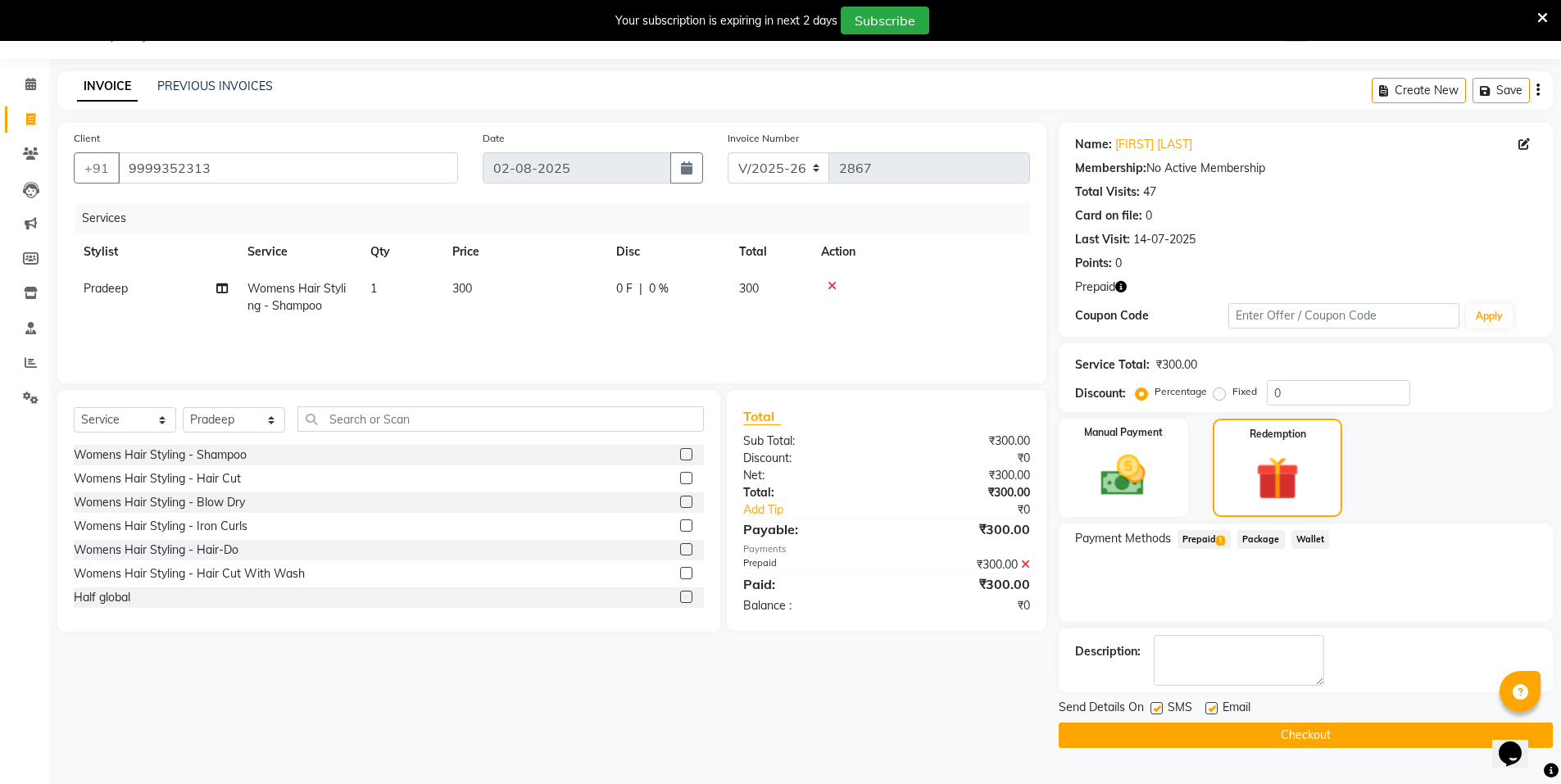 click on "Checkout" 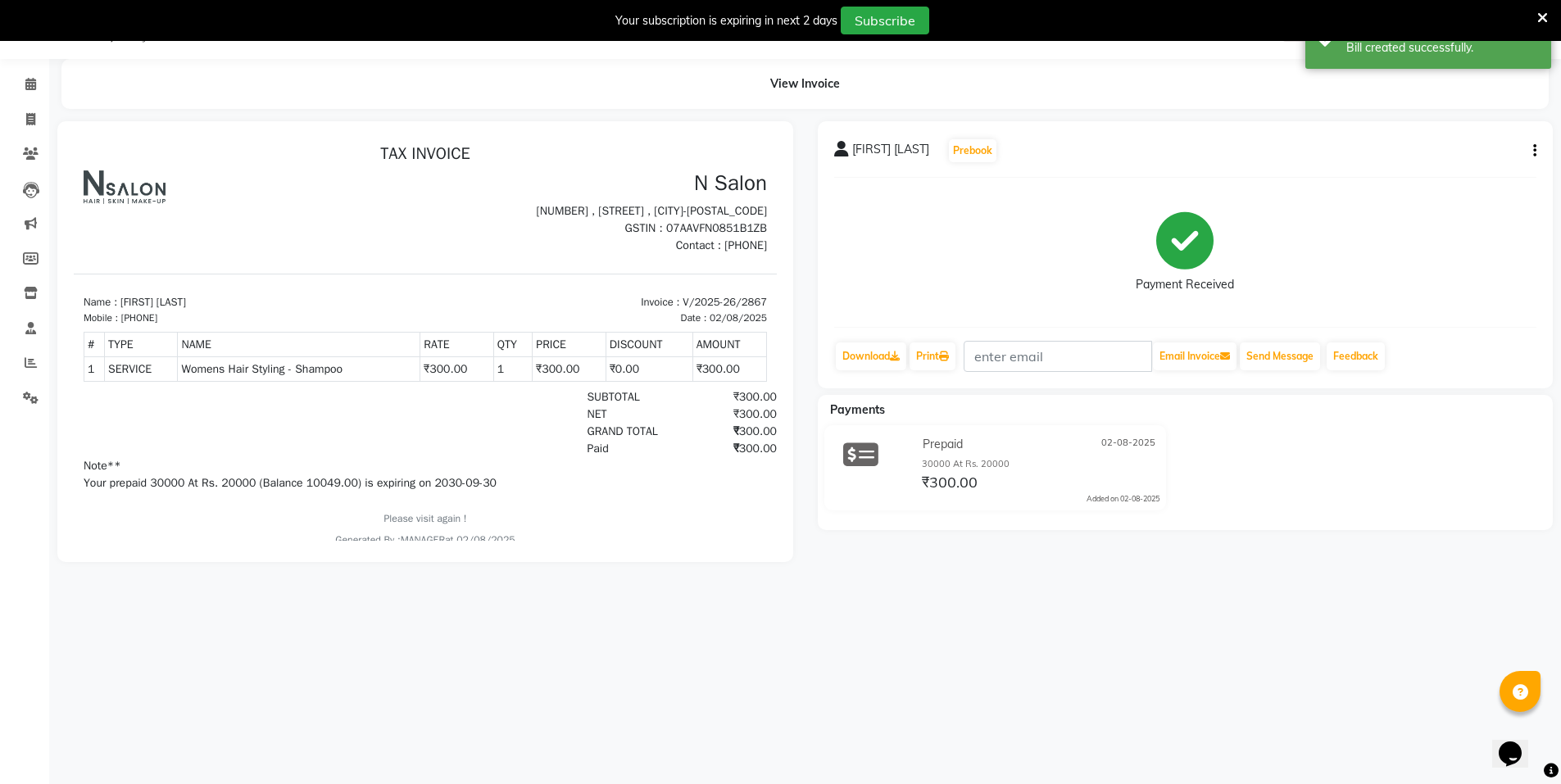 scroll, scrollTop: 0, scrollLeft: 0, axis: both 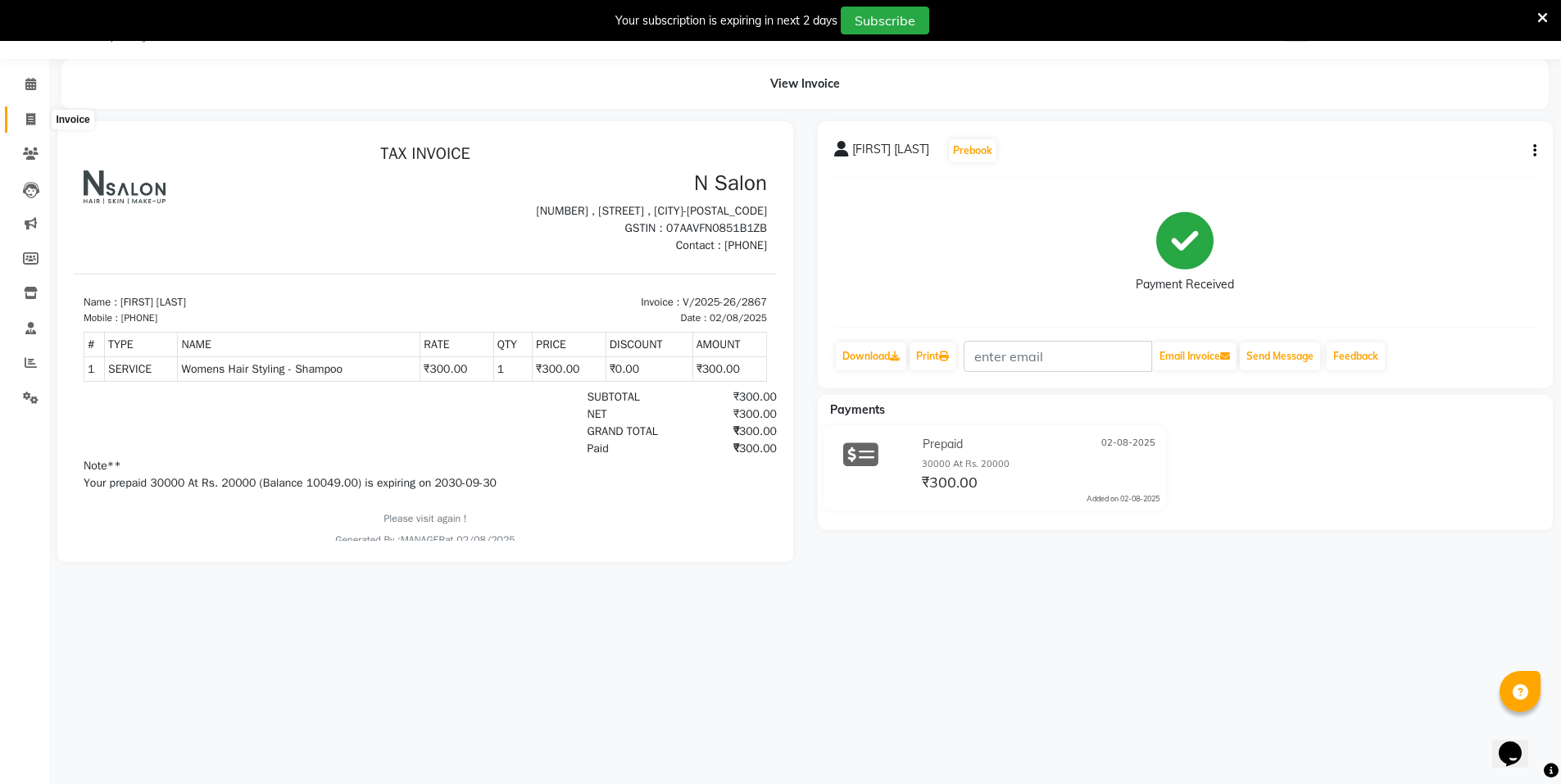 click 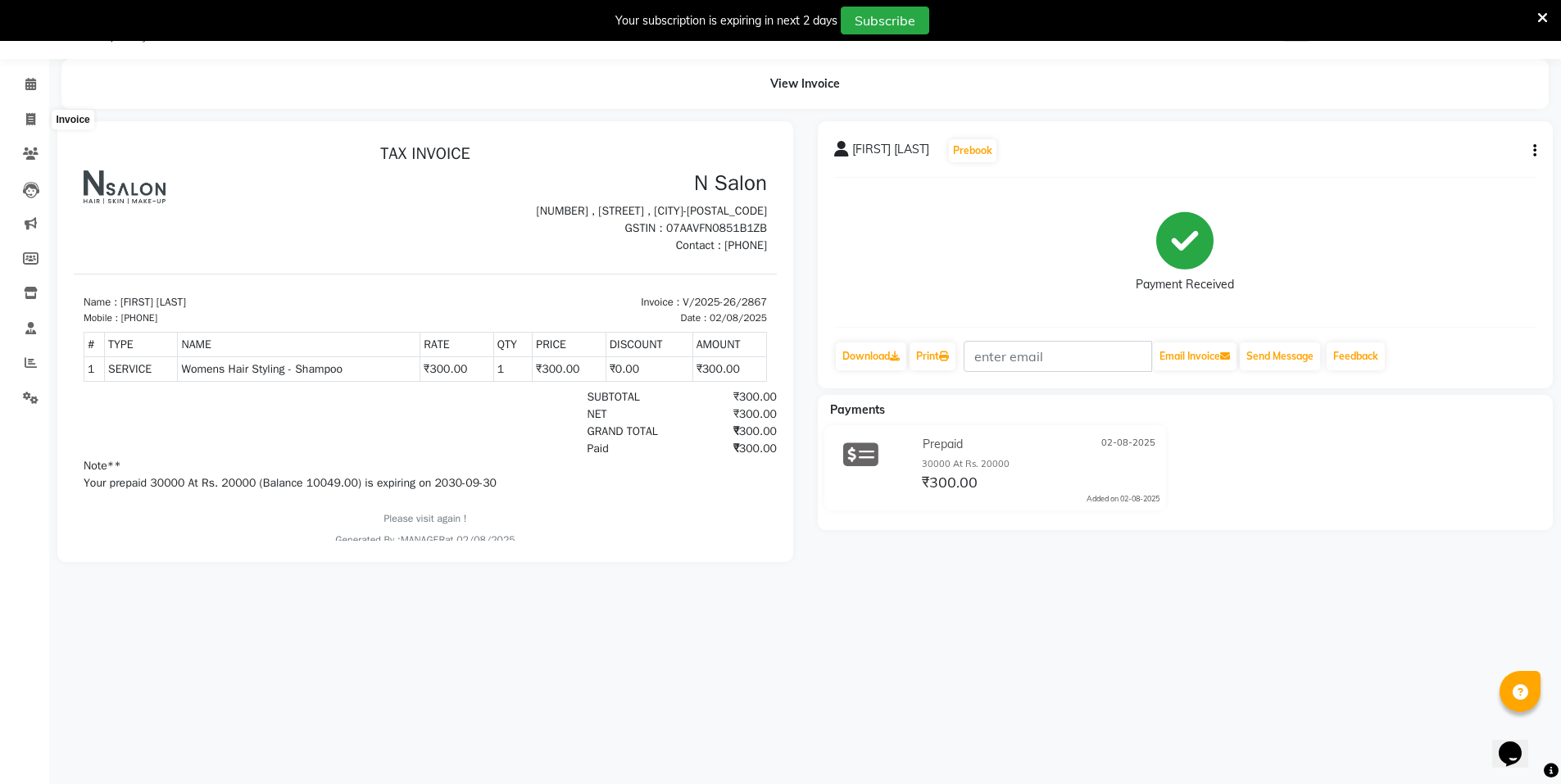 select on "service" 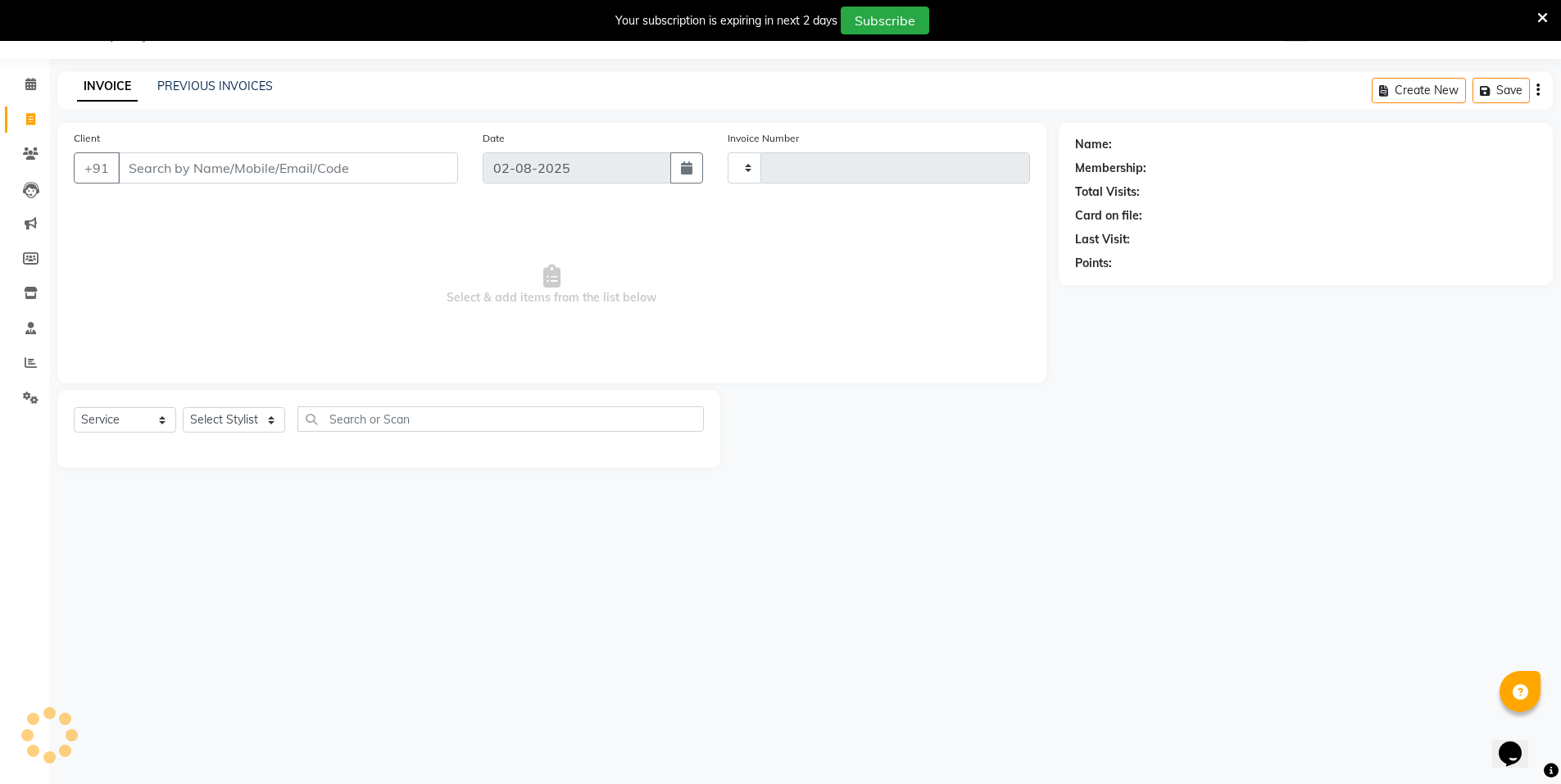 type on "2868" 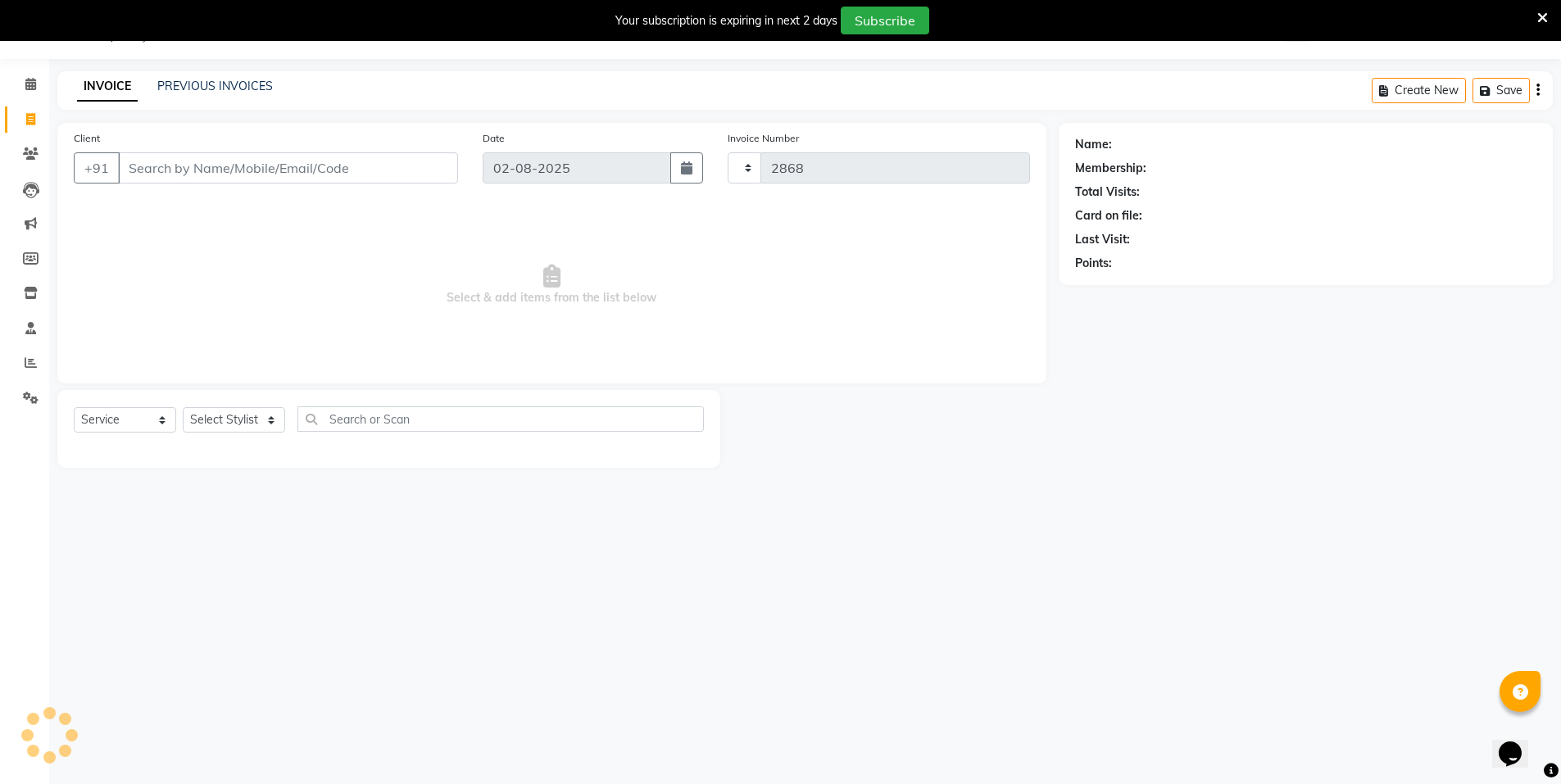 select on "P" 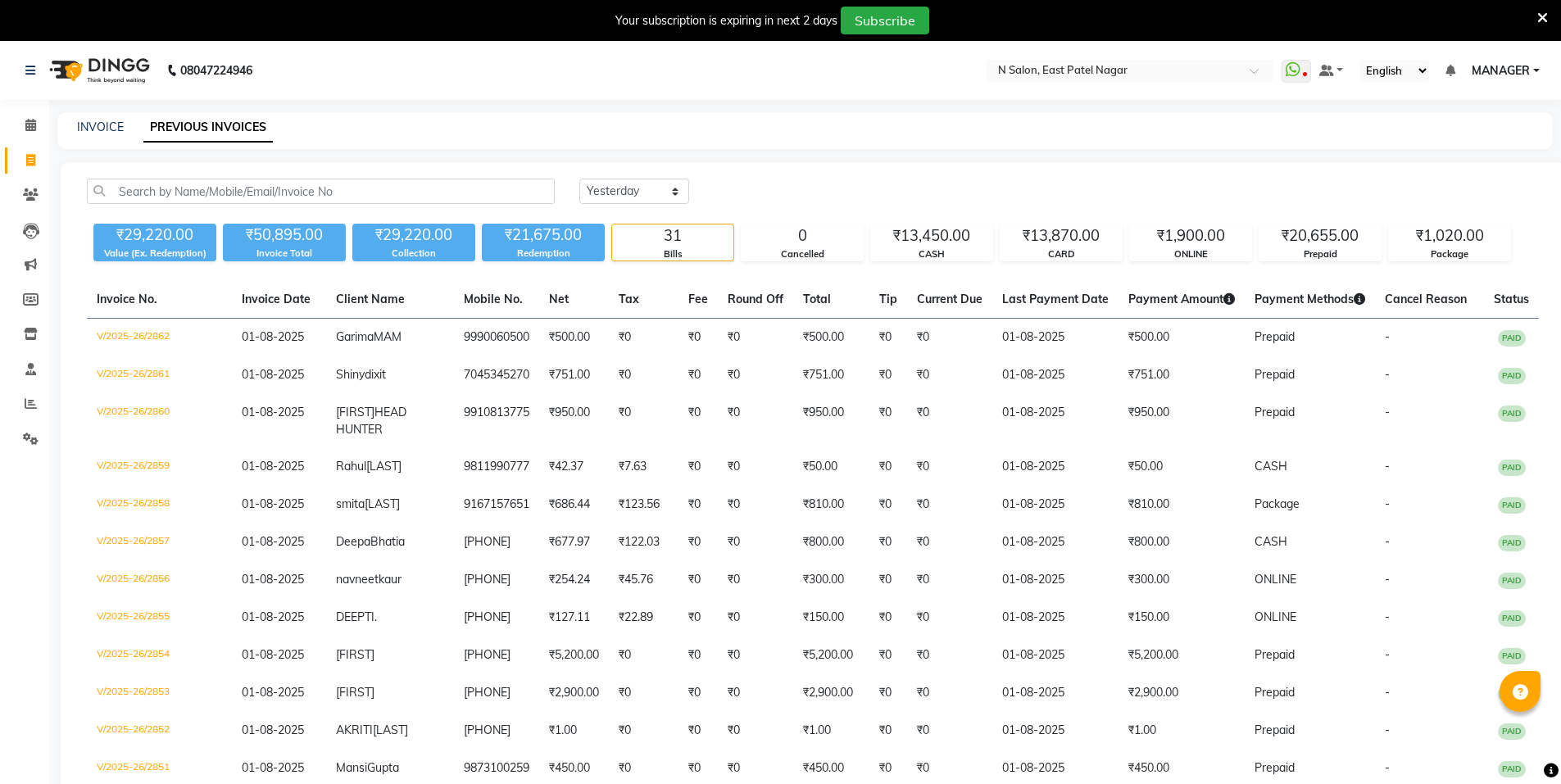 select on "yesterday" 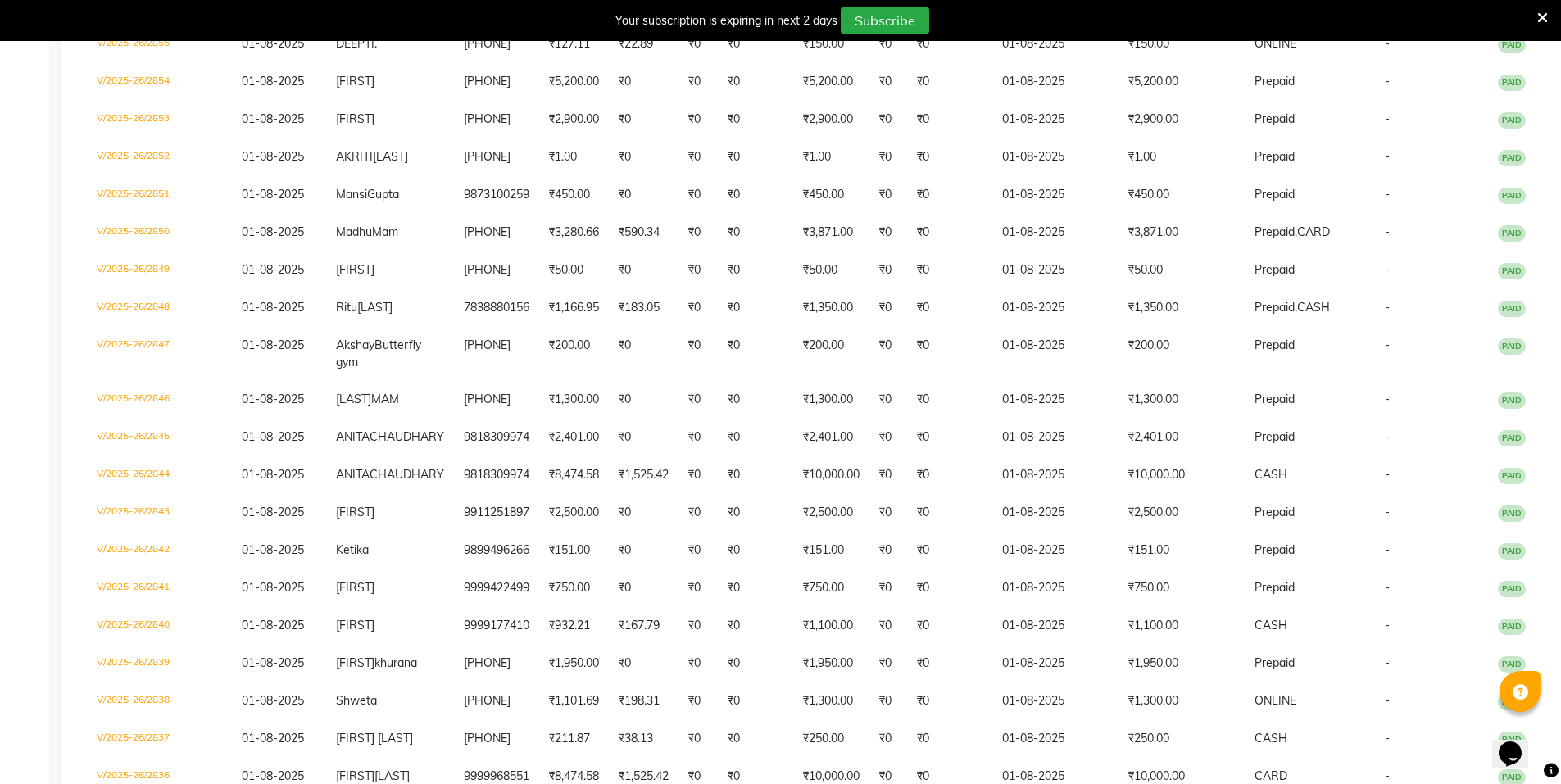 scroll, scrollTop: 0, scrollLeft: 0, axis: both 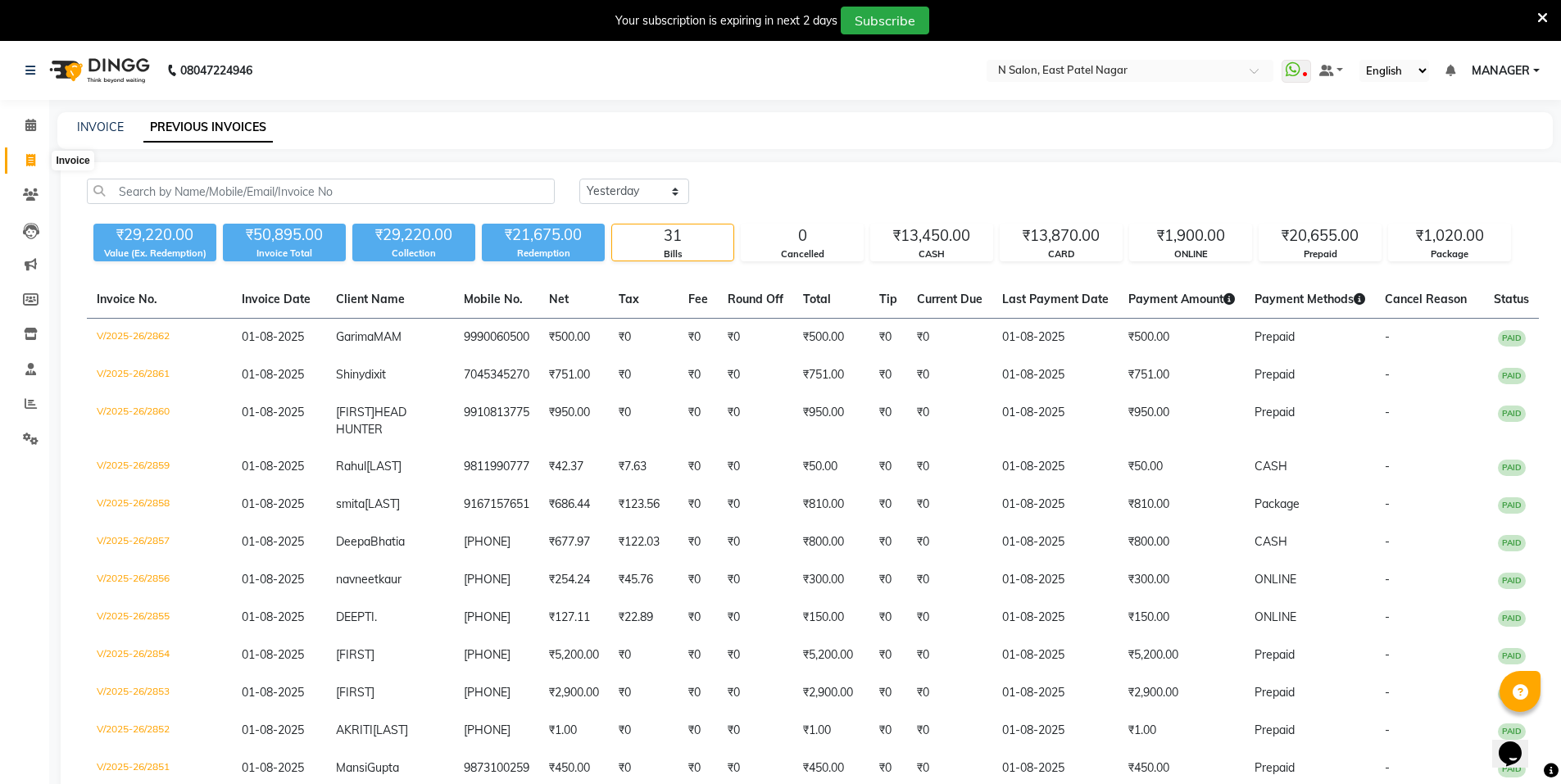 click 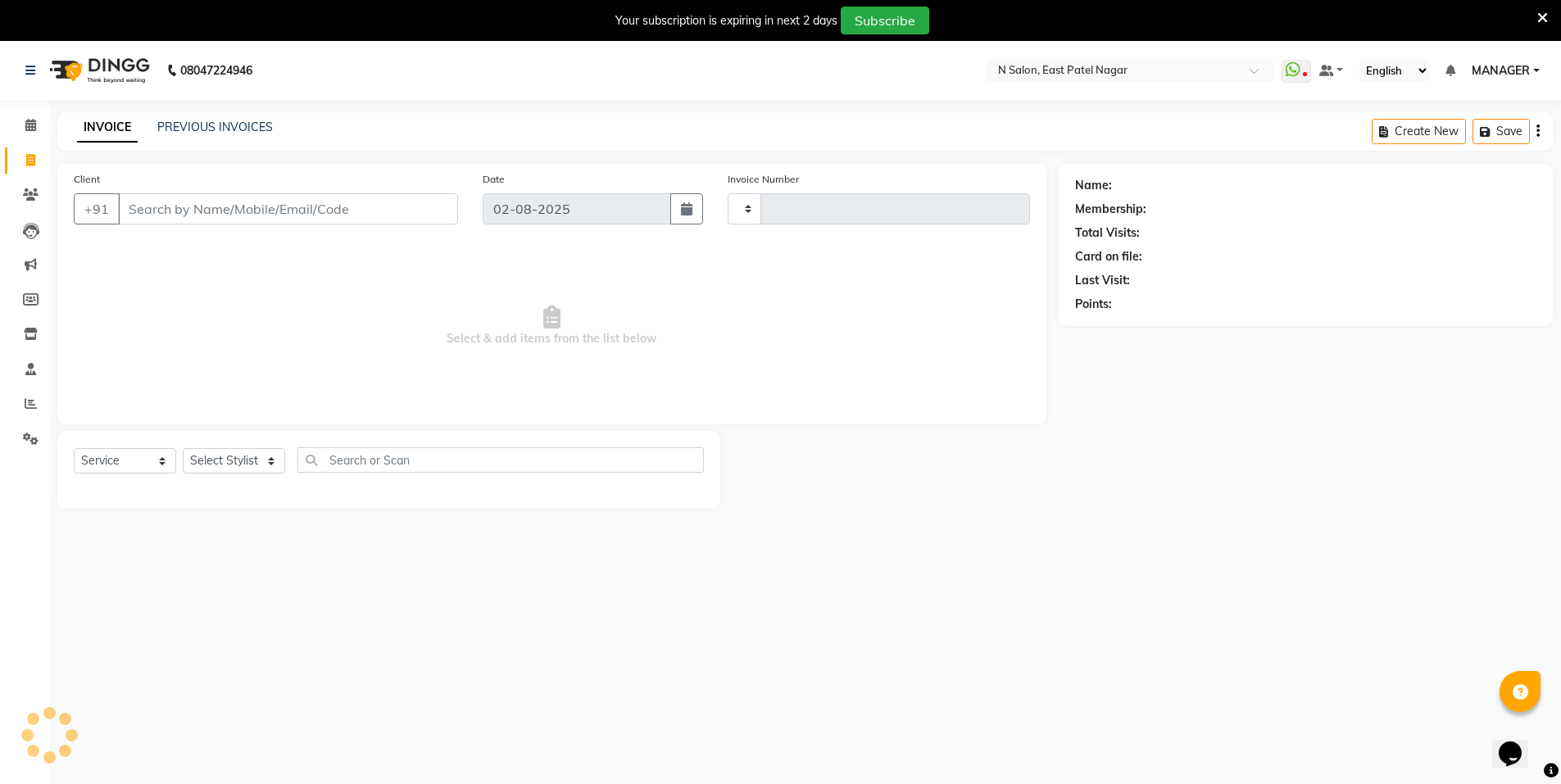 scroll, scrollTop: 41, scrollLeft: 0, axis: vertical 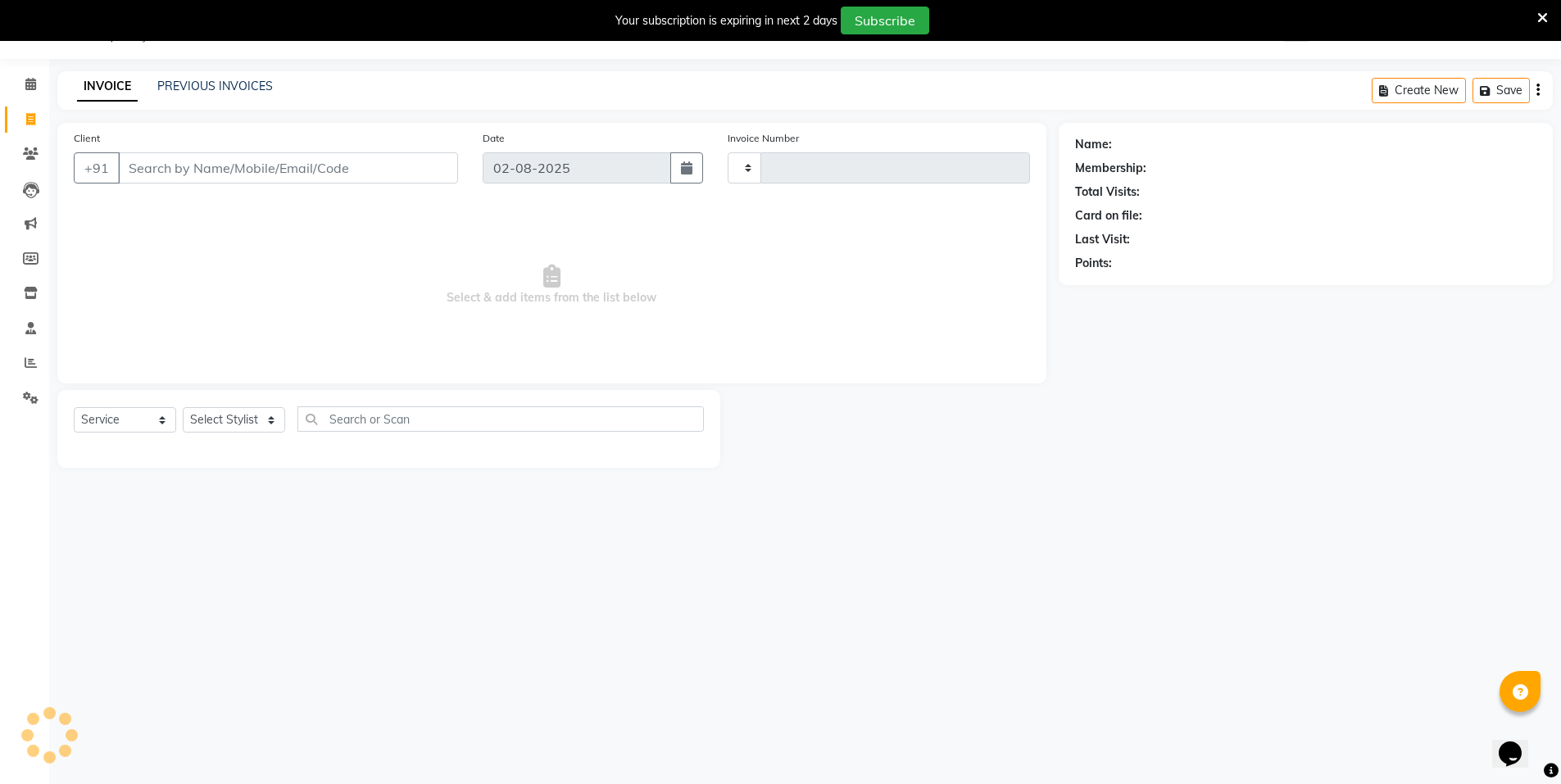 type on "2868" 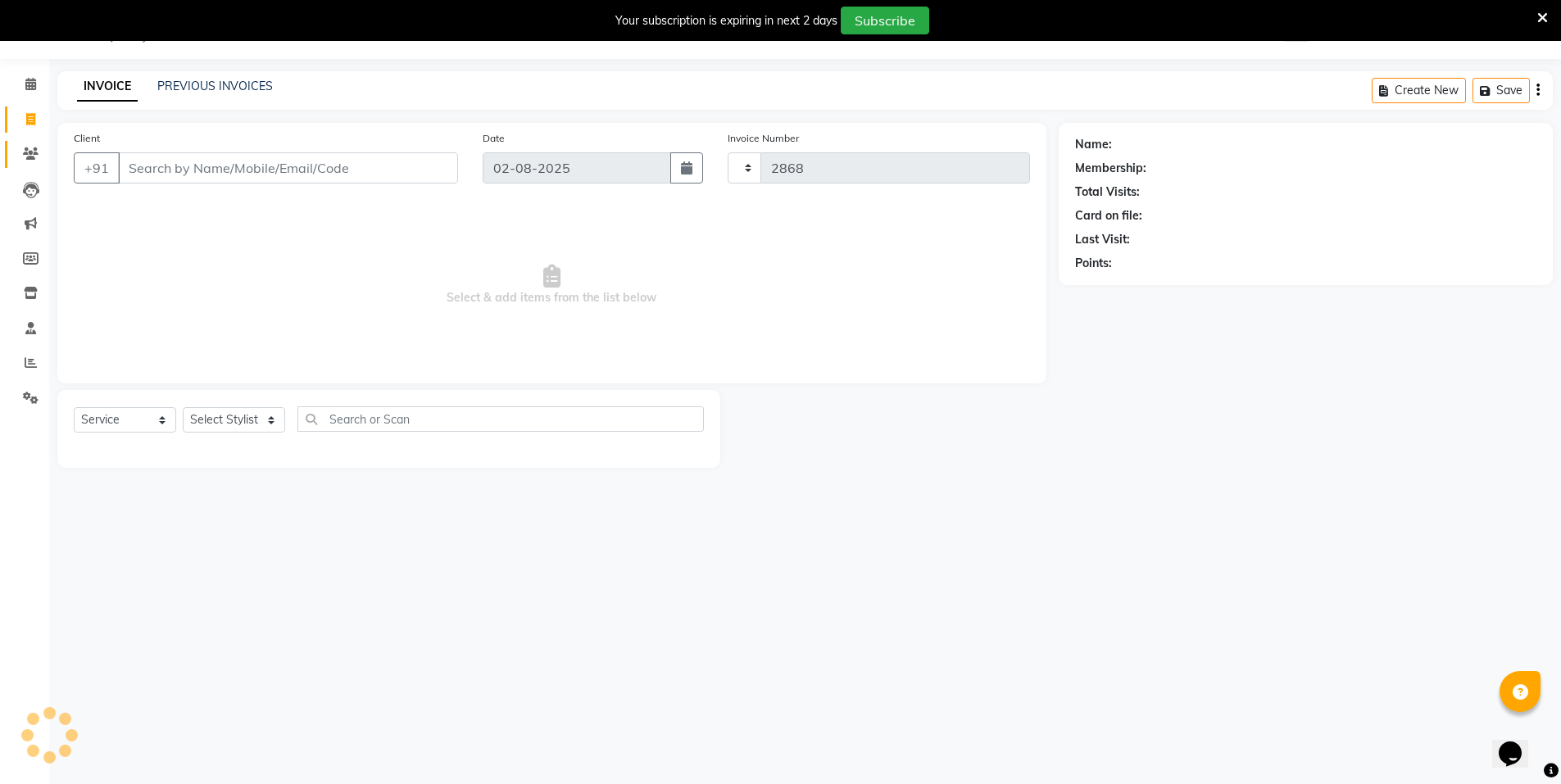 select on "3472" 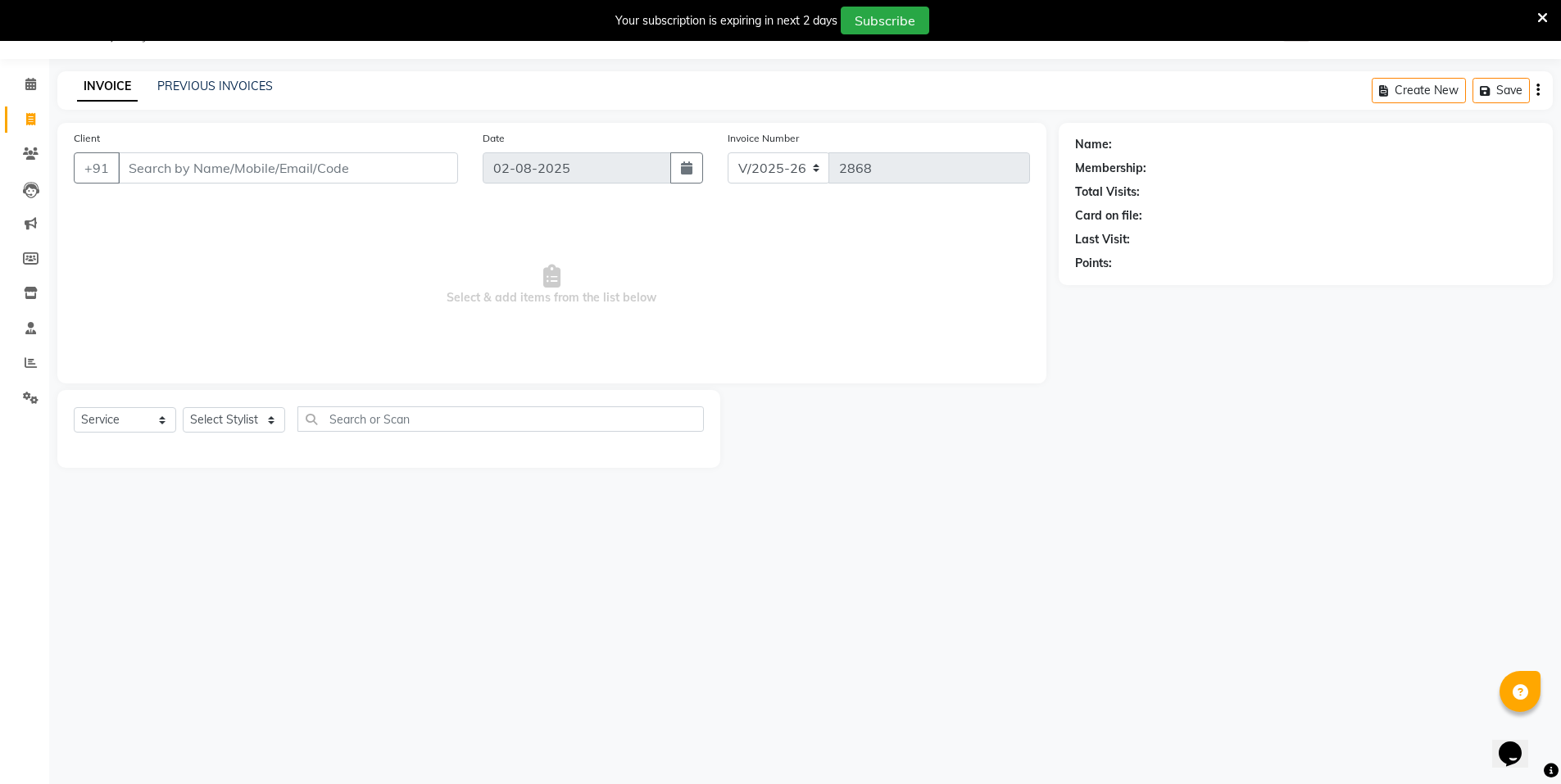 select on "P" 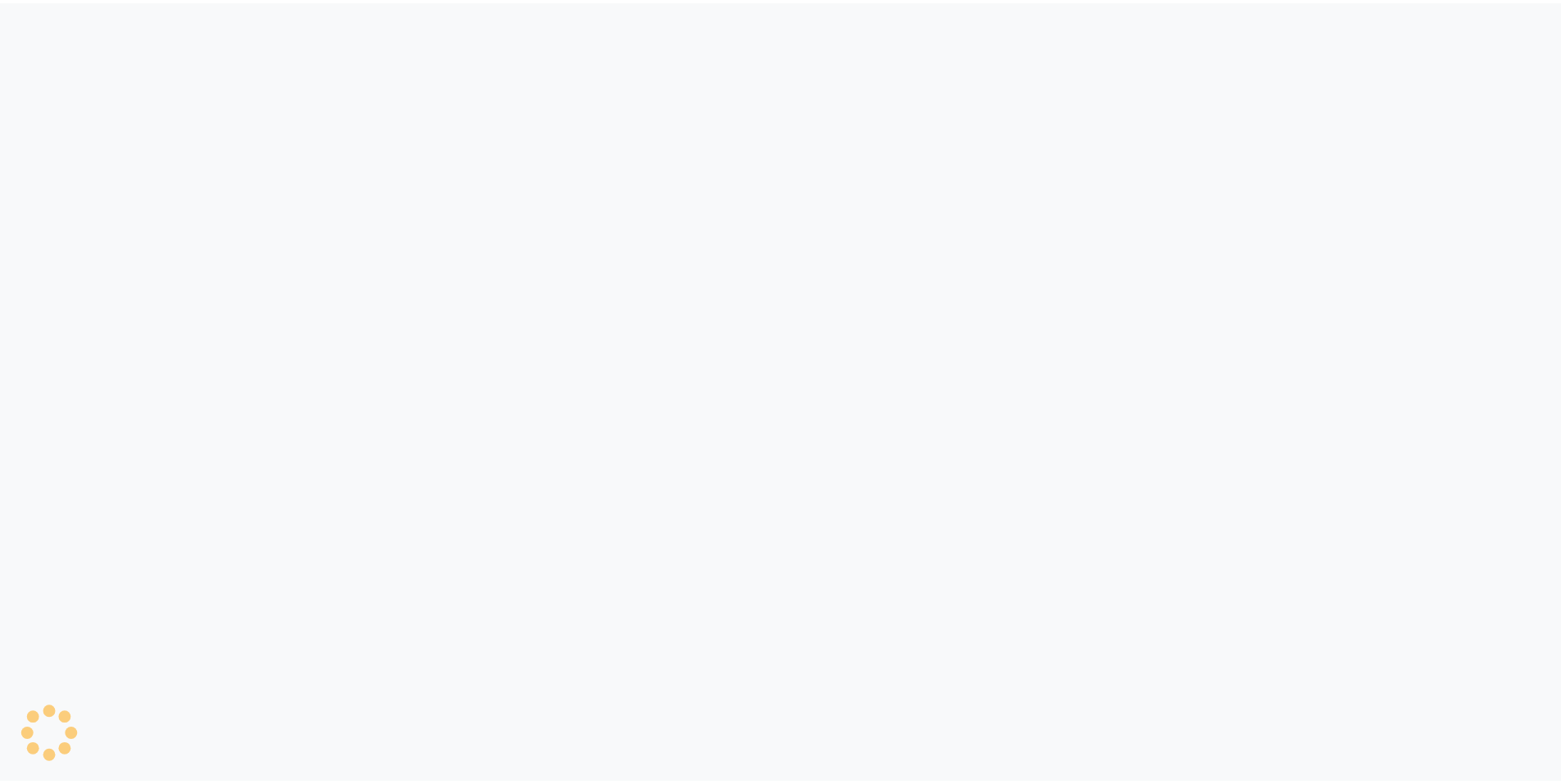 scroll, scrollTop: 0, scrollLeft: 0, axis: both 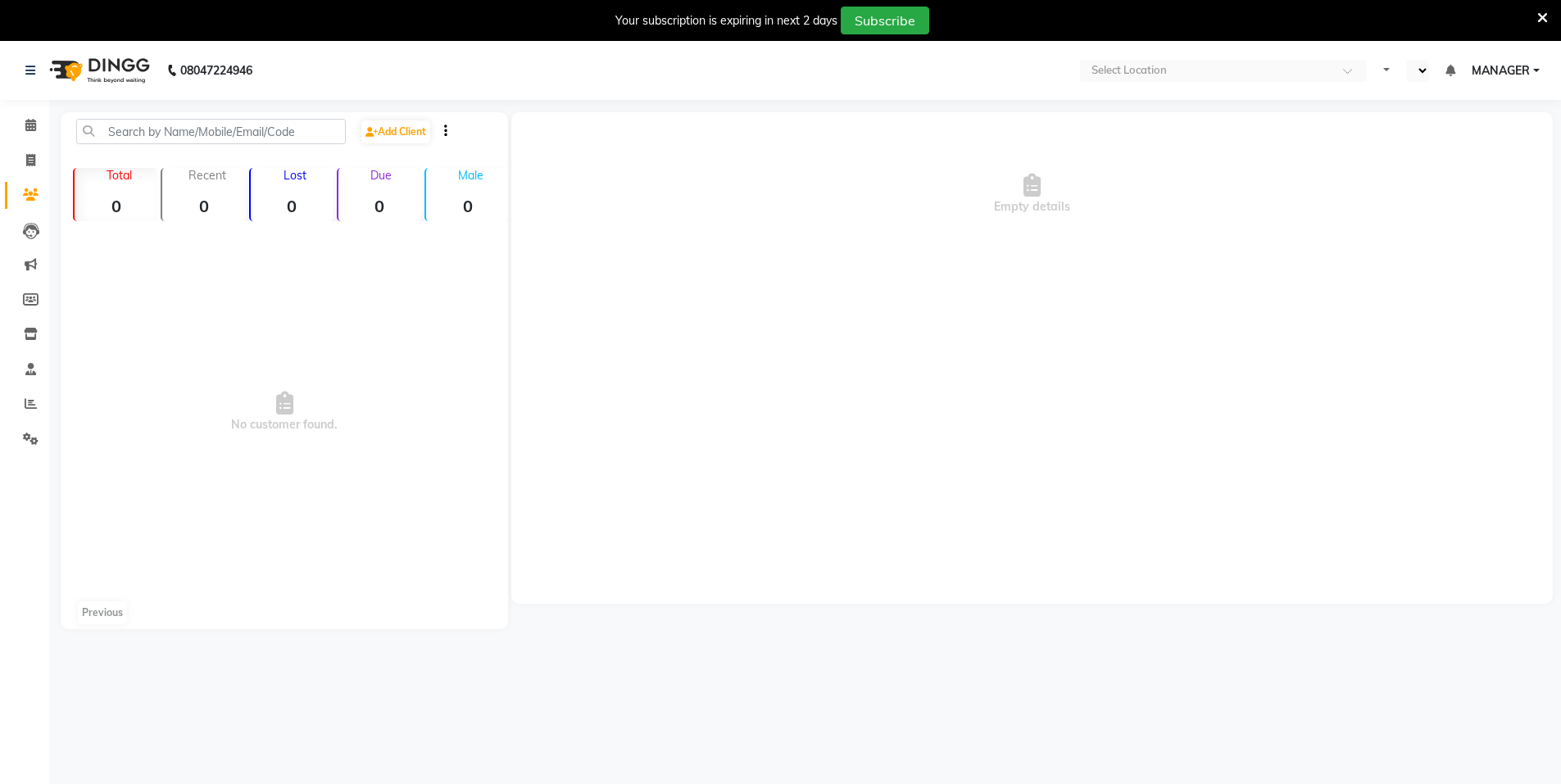 select on "en" 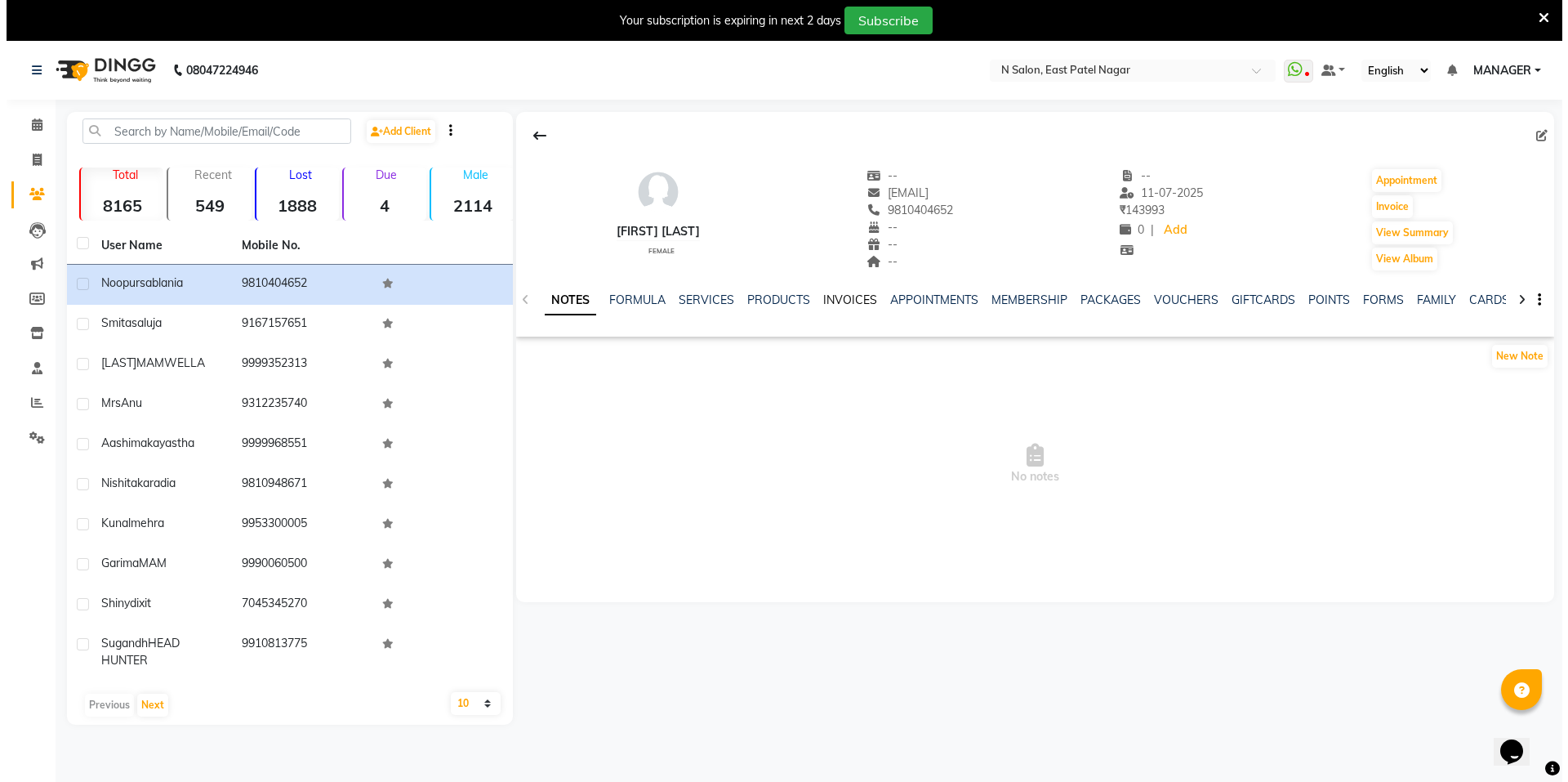 scroll, scrollTop: 0, scrollLeft: 0, axis: both 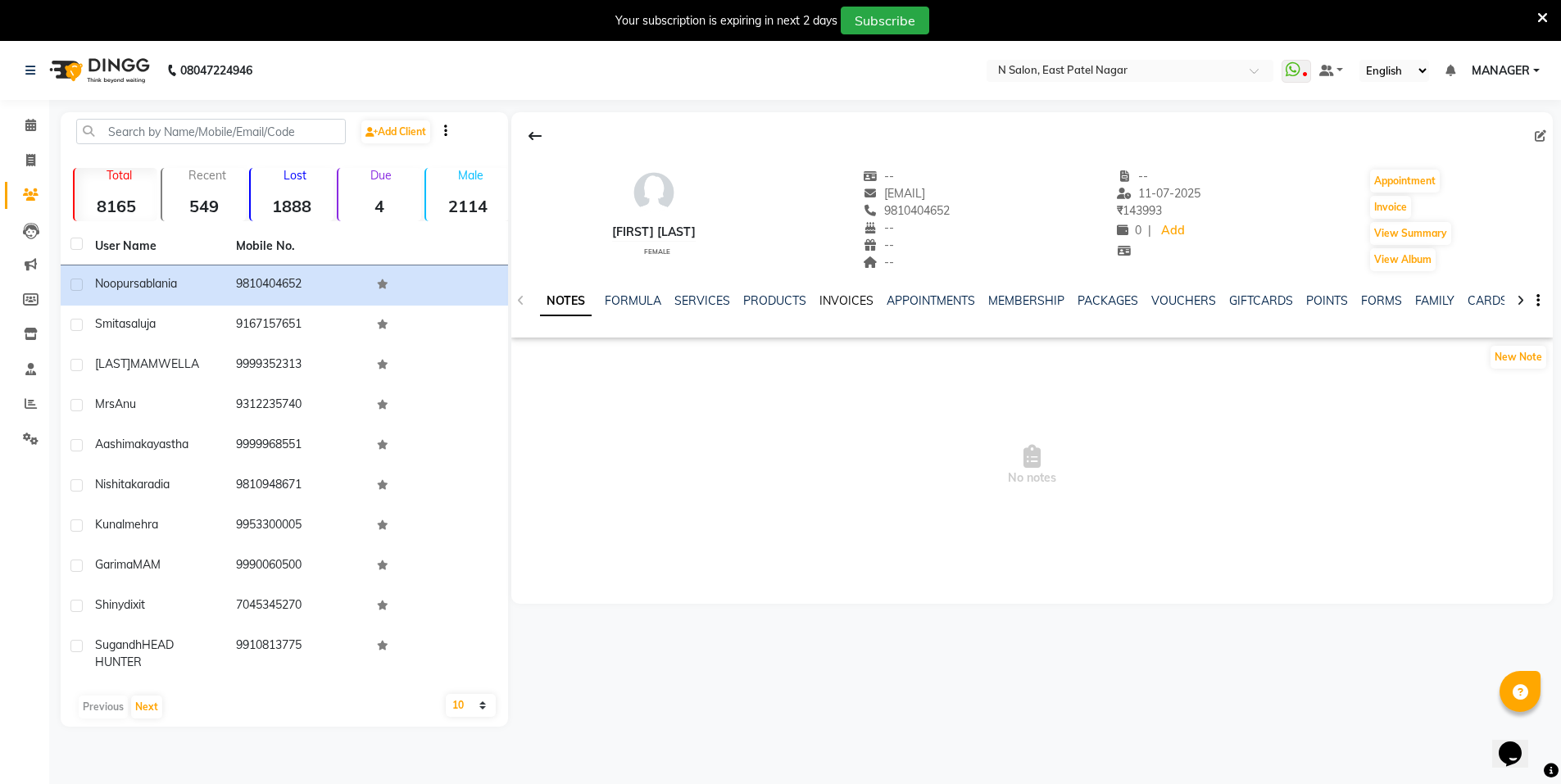click on "INVOICES" 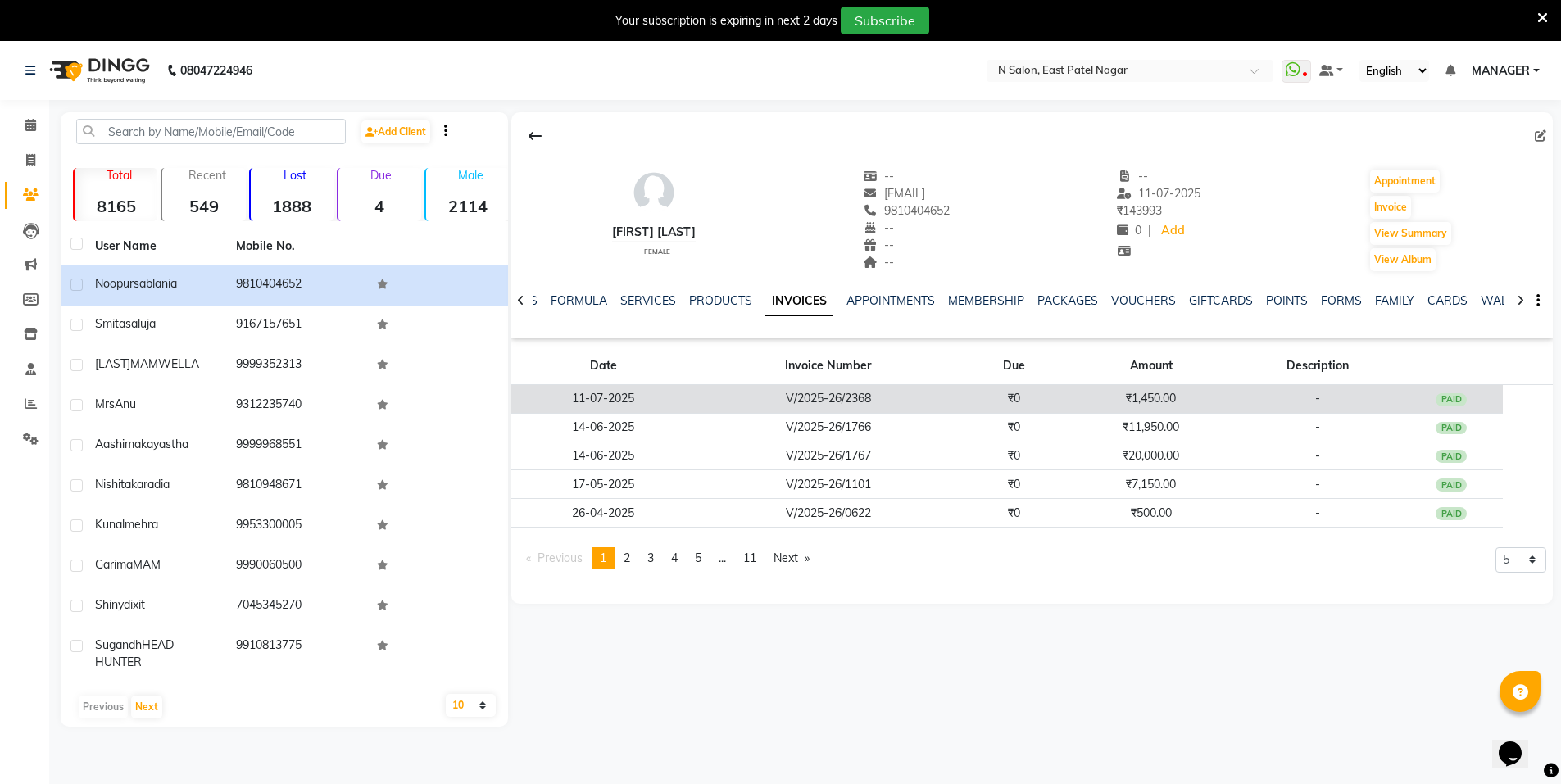 click on "₹0" 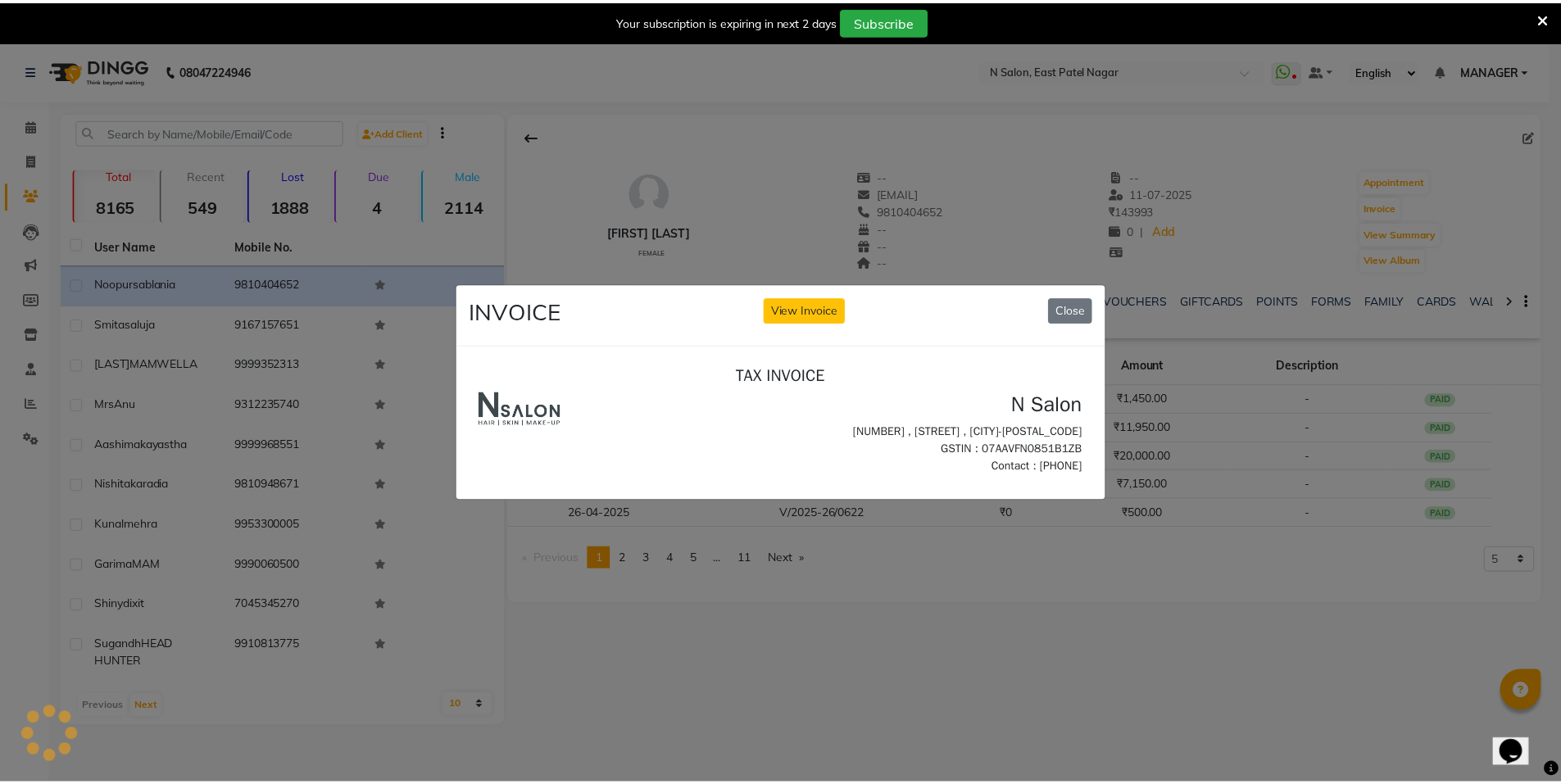 scroll, scrollTop: 0, scrollLeft: 0, axis: both 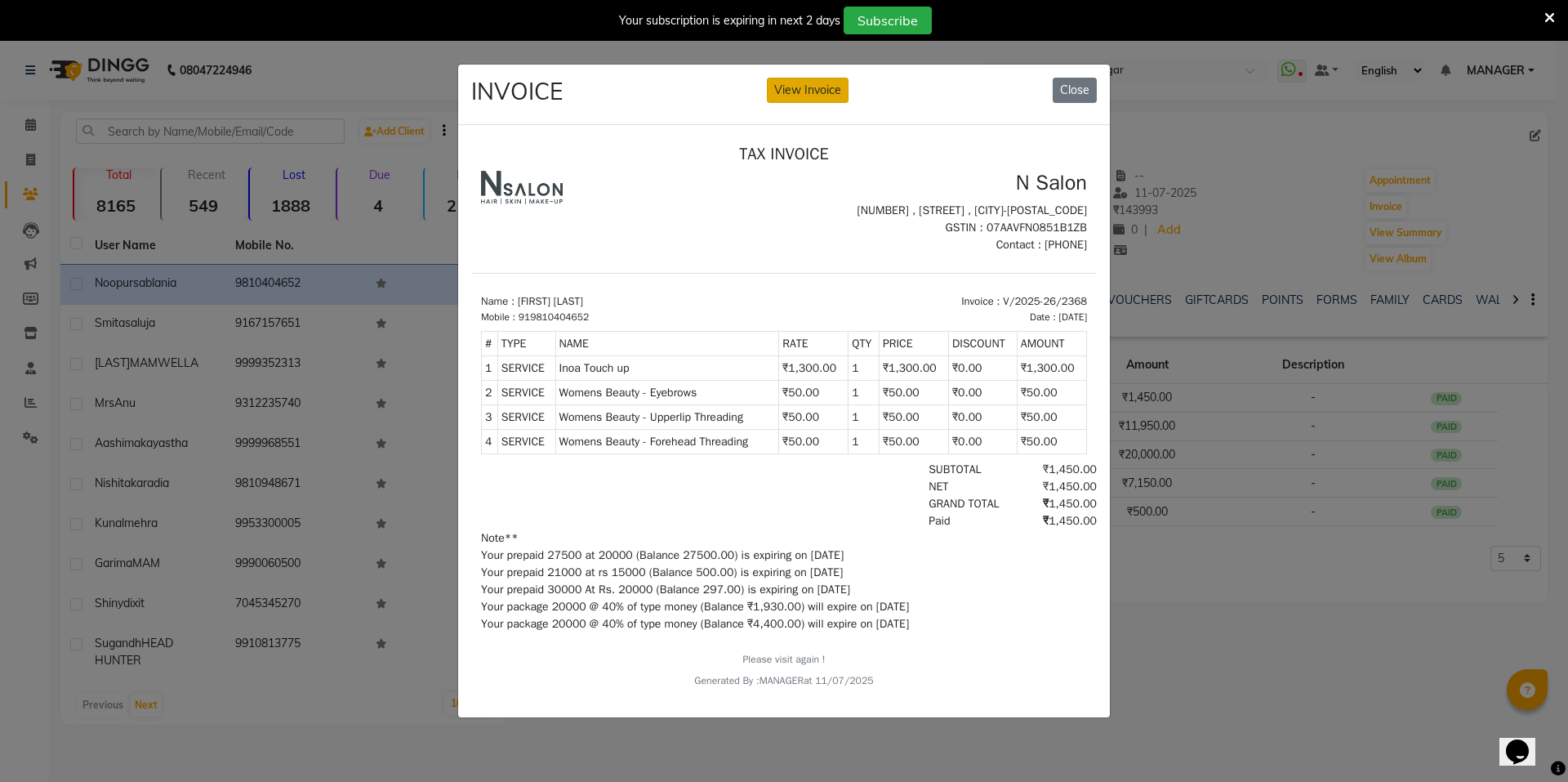 click on "View Invoice" 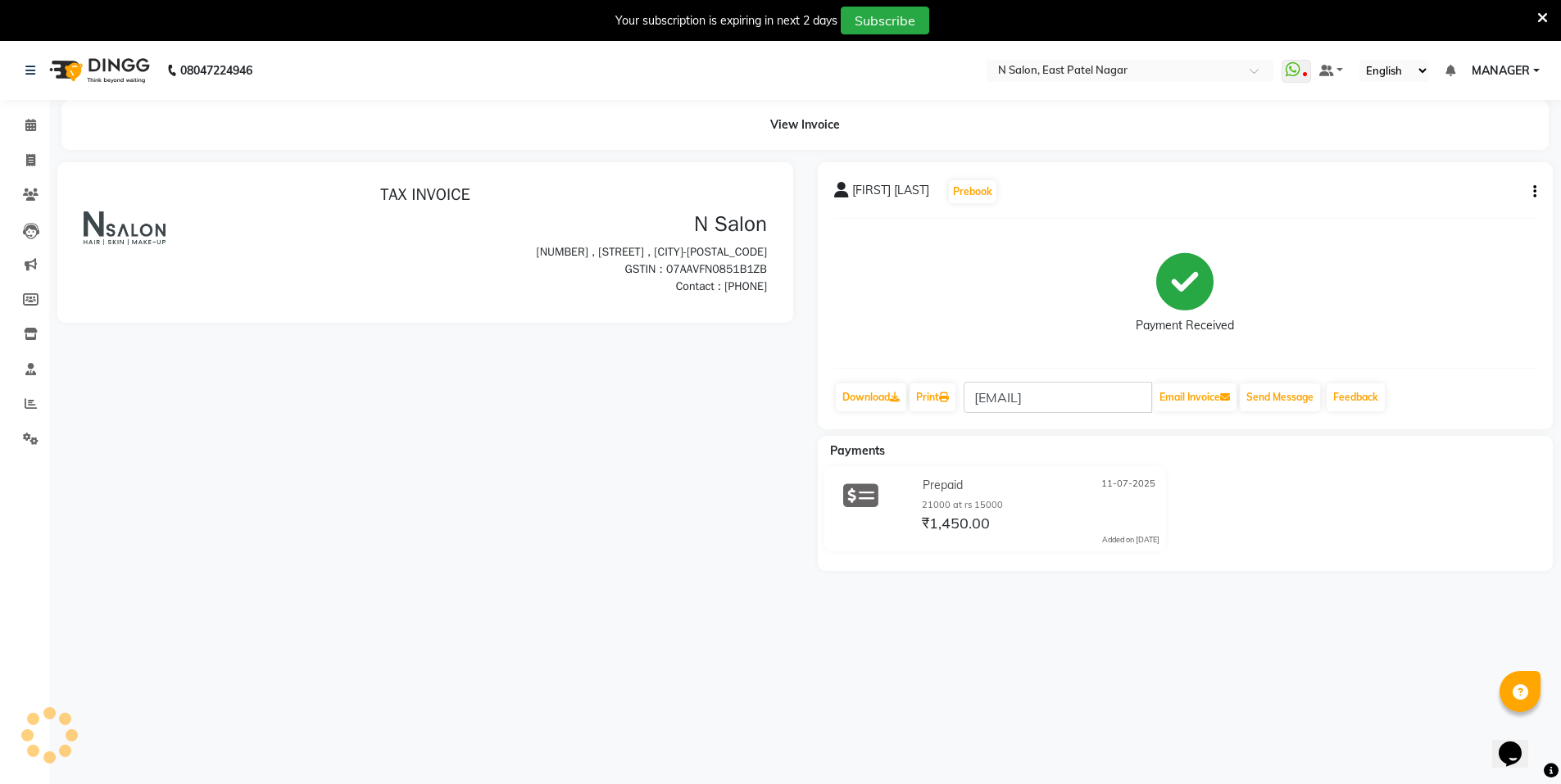 scroll, scrollTop: 0, scrollLeft: 0, axis: both 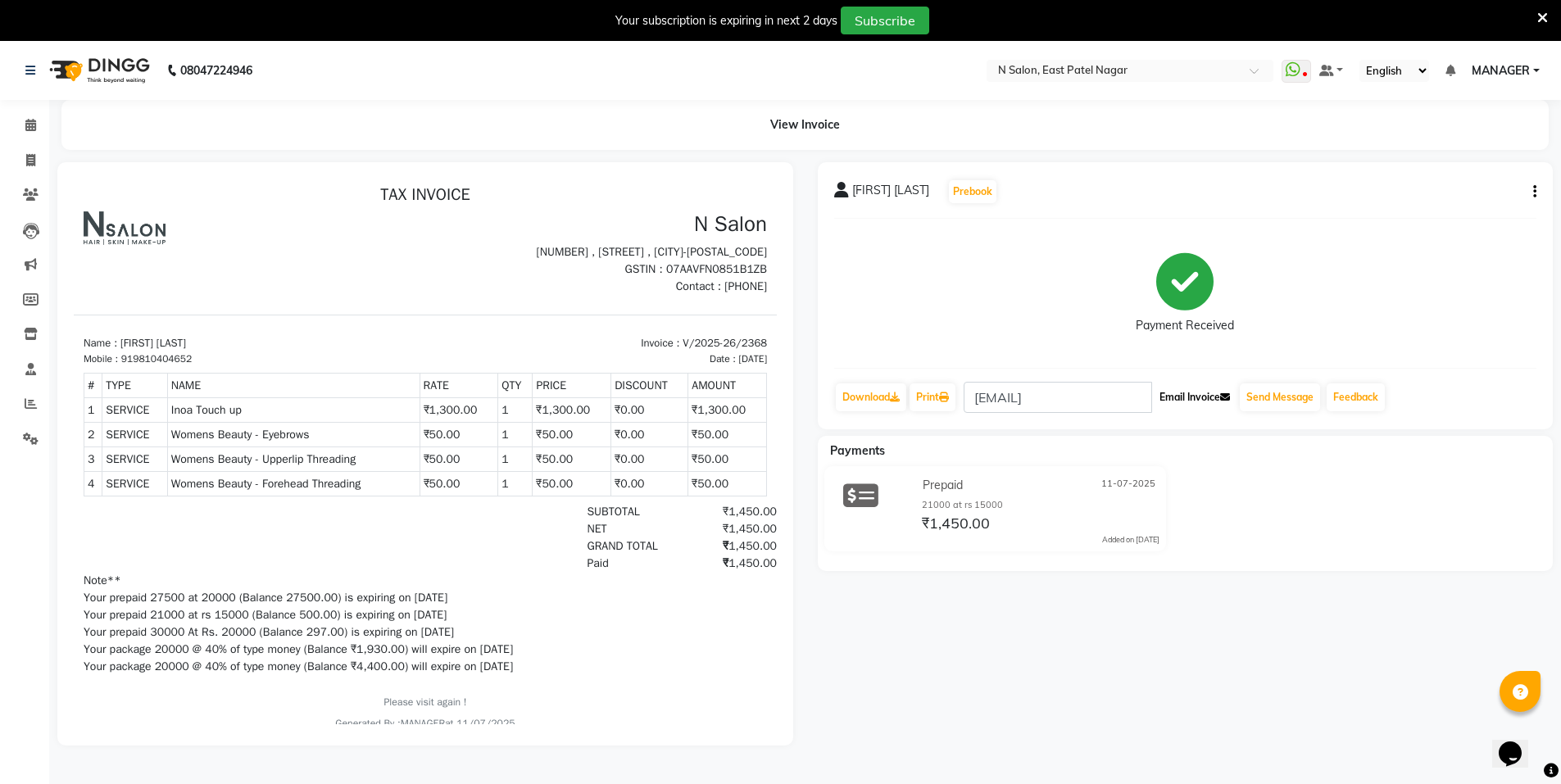 click on "Email Invoice" 